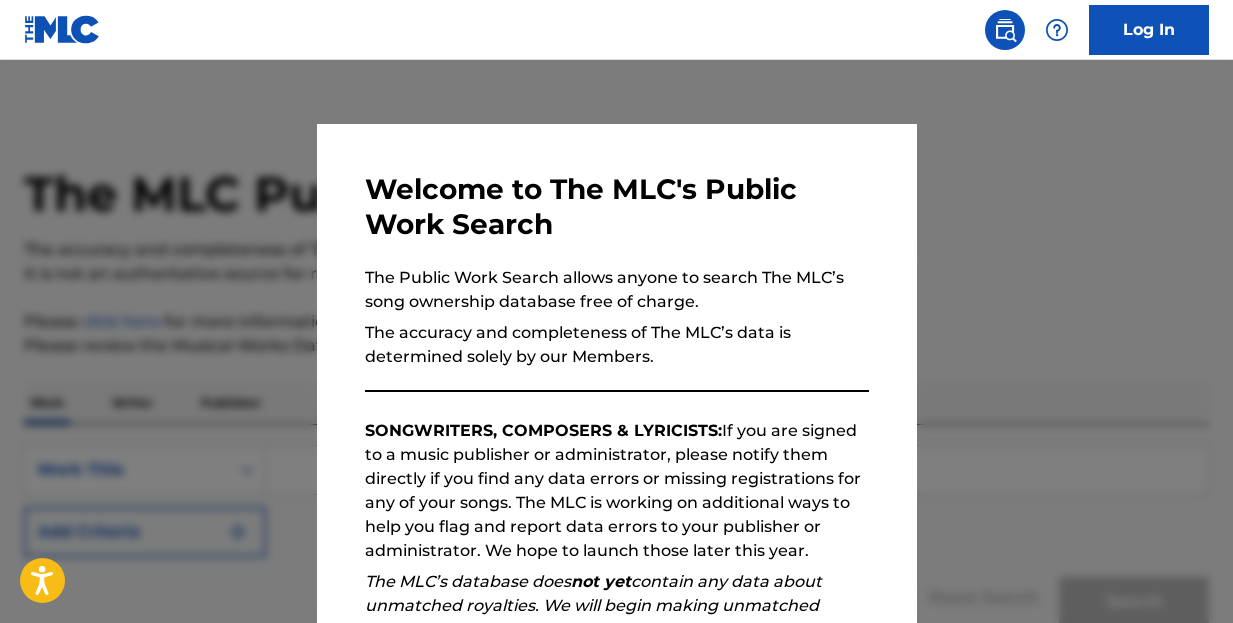 scroll, scrollTop: 0, scrollLeft: 0, axis: both 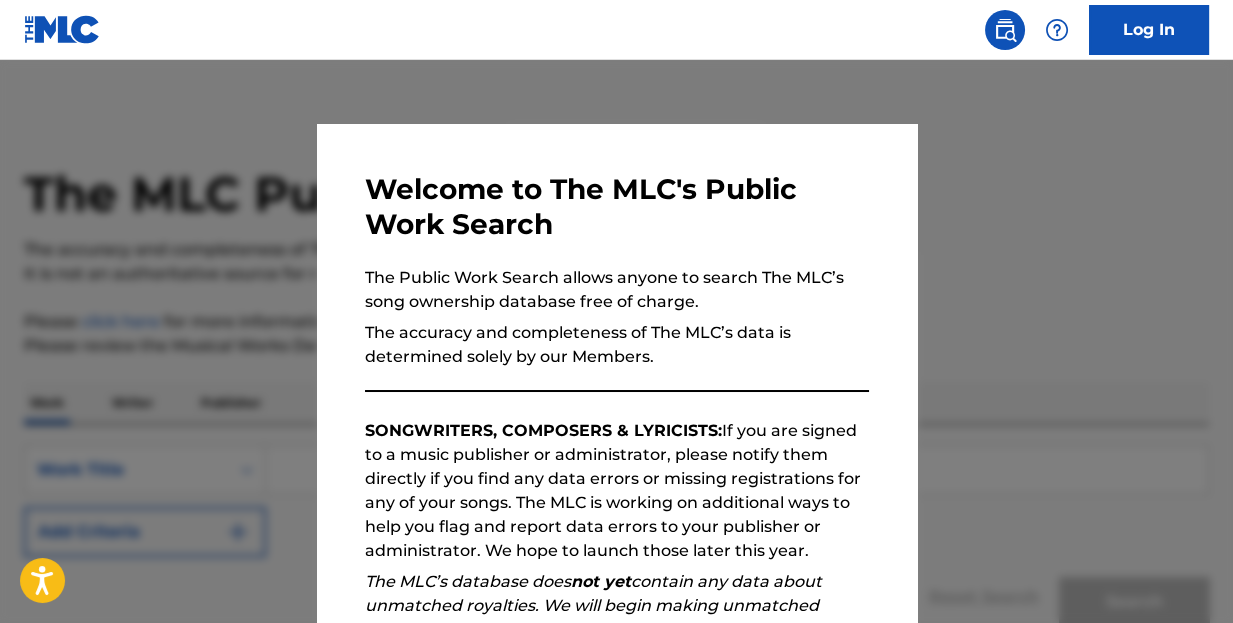 click at bounding box center [616, 371] 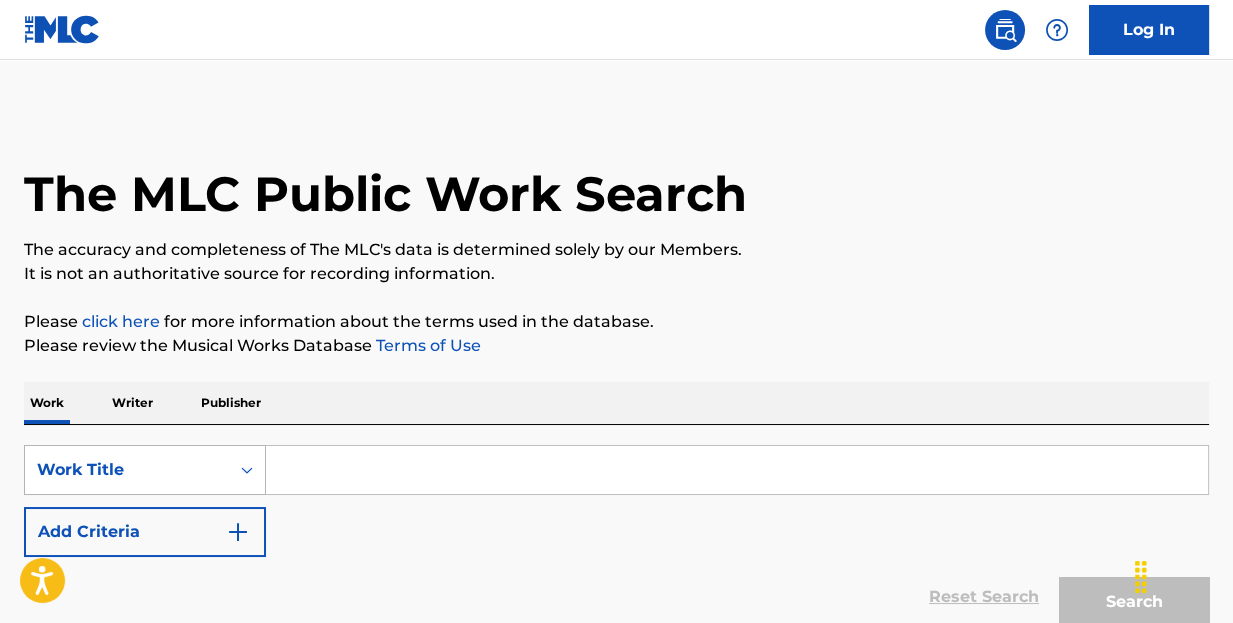 click 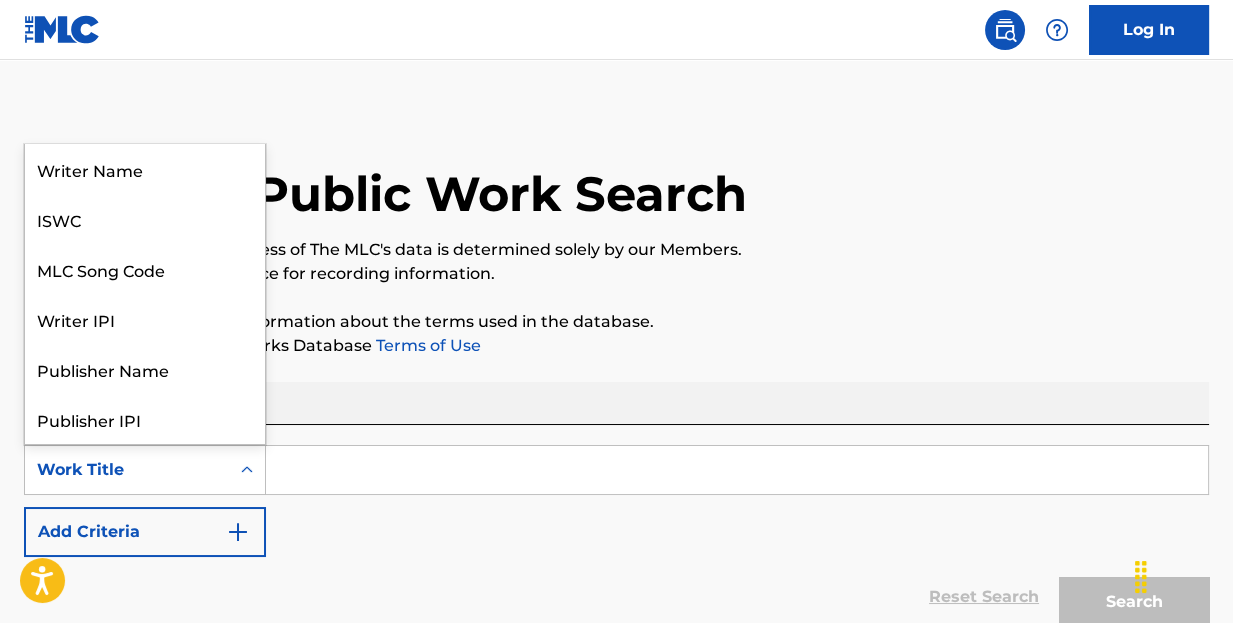 scroll, scrollTop: 100, scrollLeft: 0, axis: vertical 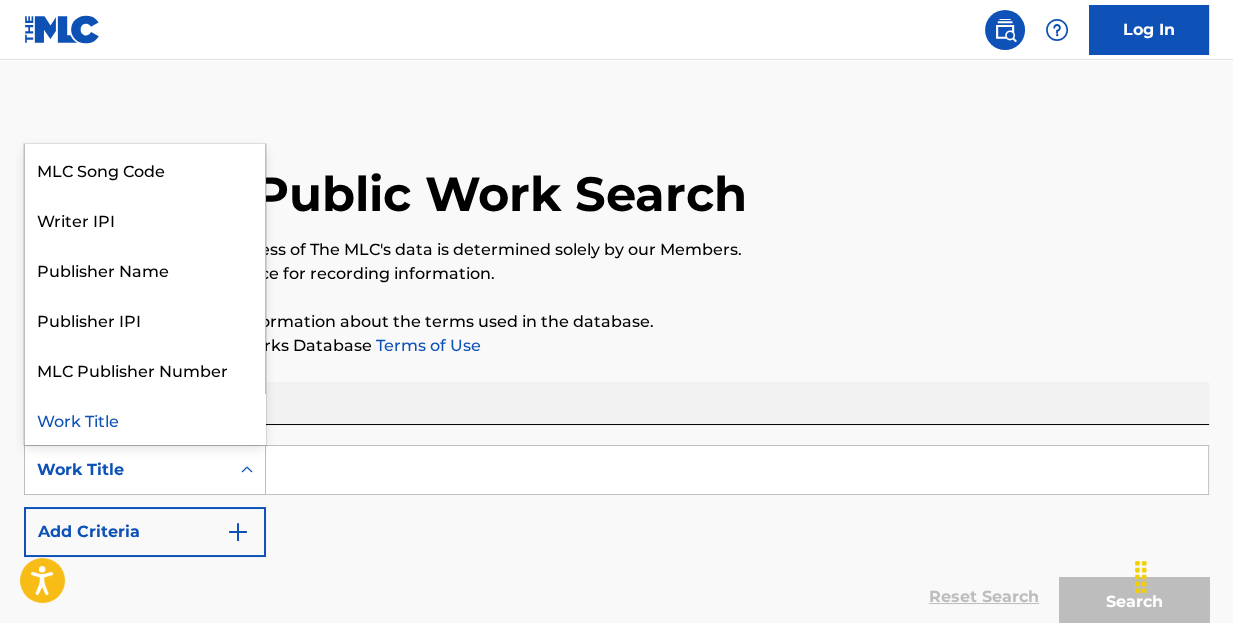 click on "Work Title" at bounding box center (145, 419) 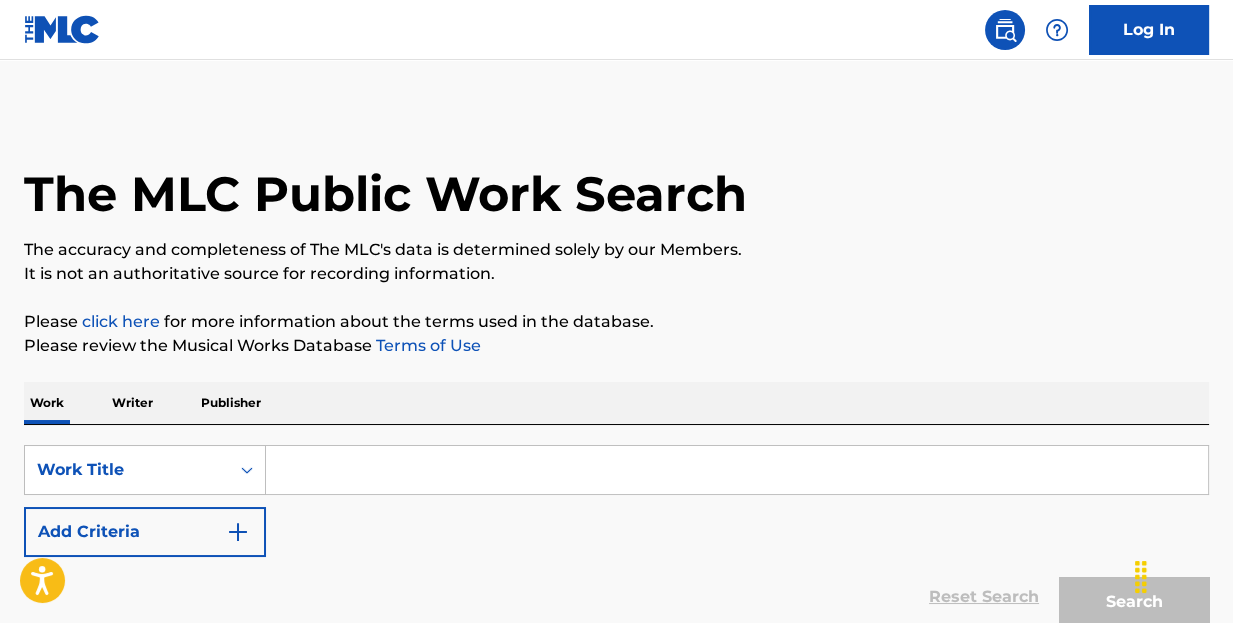 click at bounding box center (737, 470) 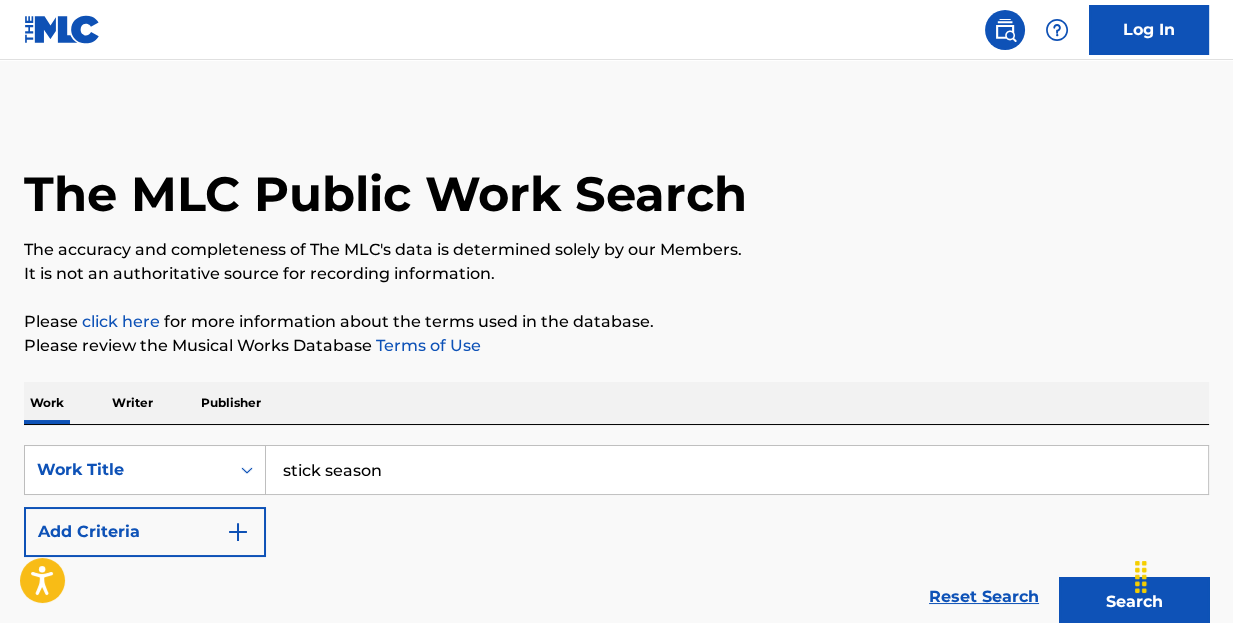 scroll, scrollTop: 181, scrollLeft: 0, axis: vertical 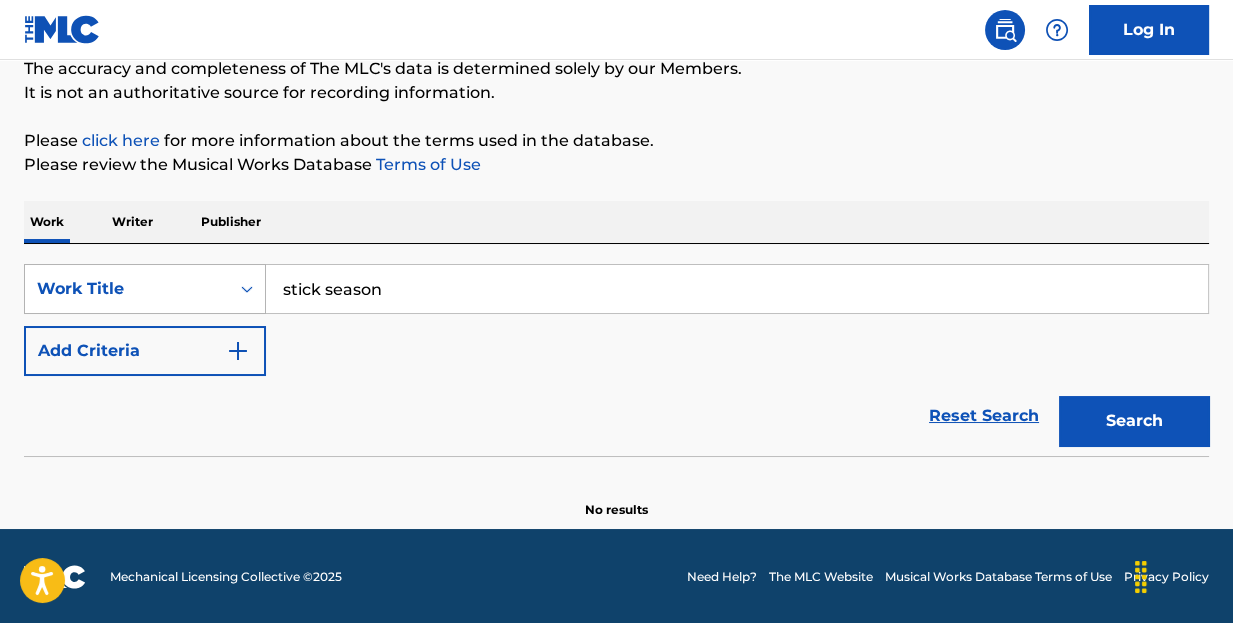 drag, startPoint x: 425, startPoint y: 295, endPoint x: 160, endPoint y: 284, distance: 265.2282 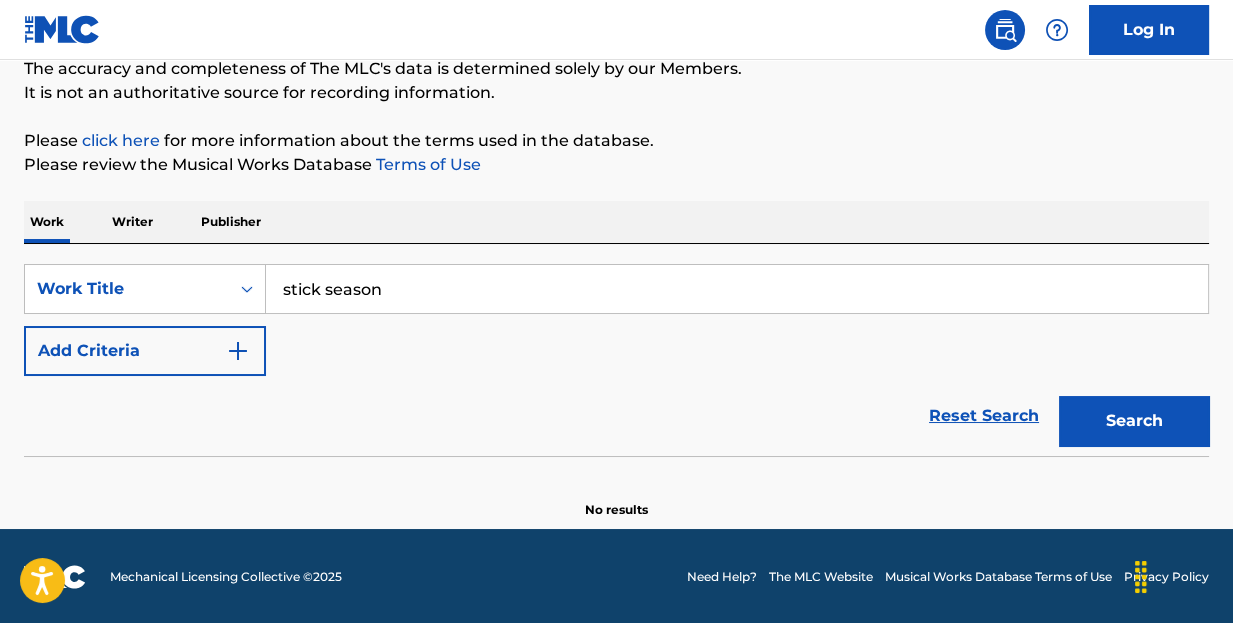 type on "stick season" 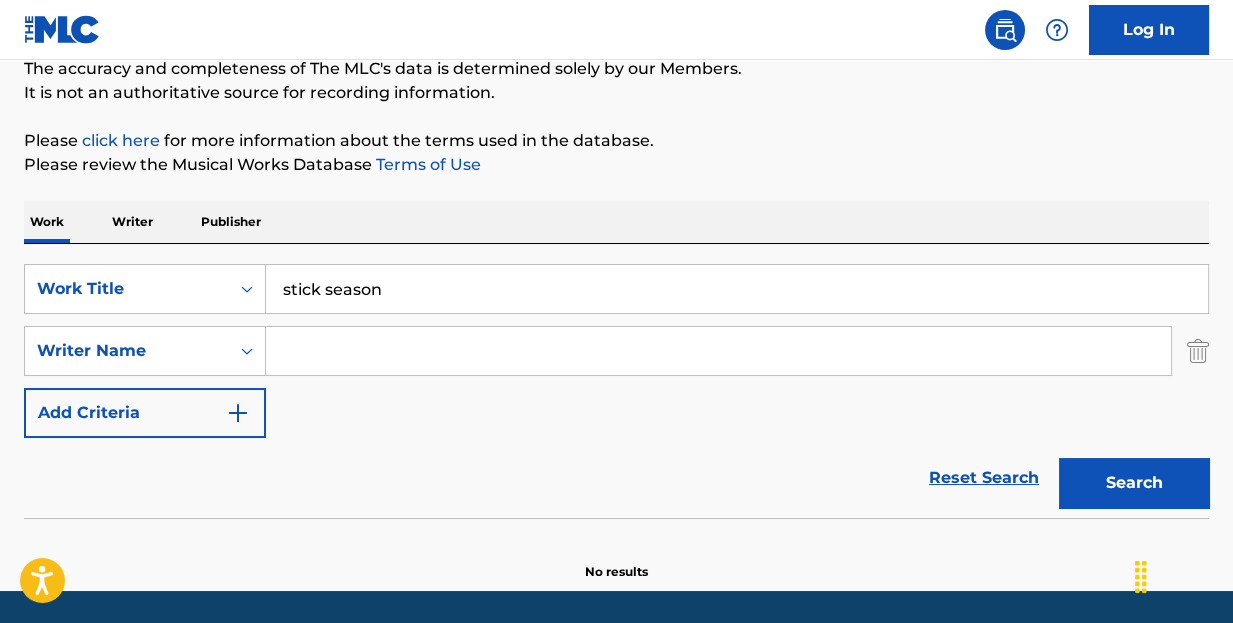 click at bounding box center (718, 351) 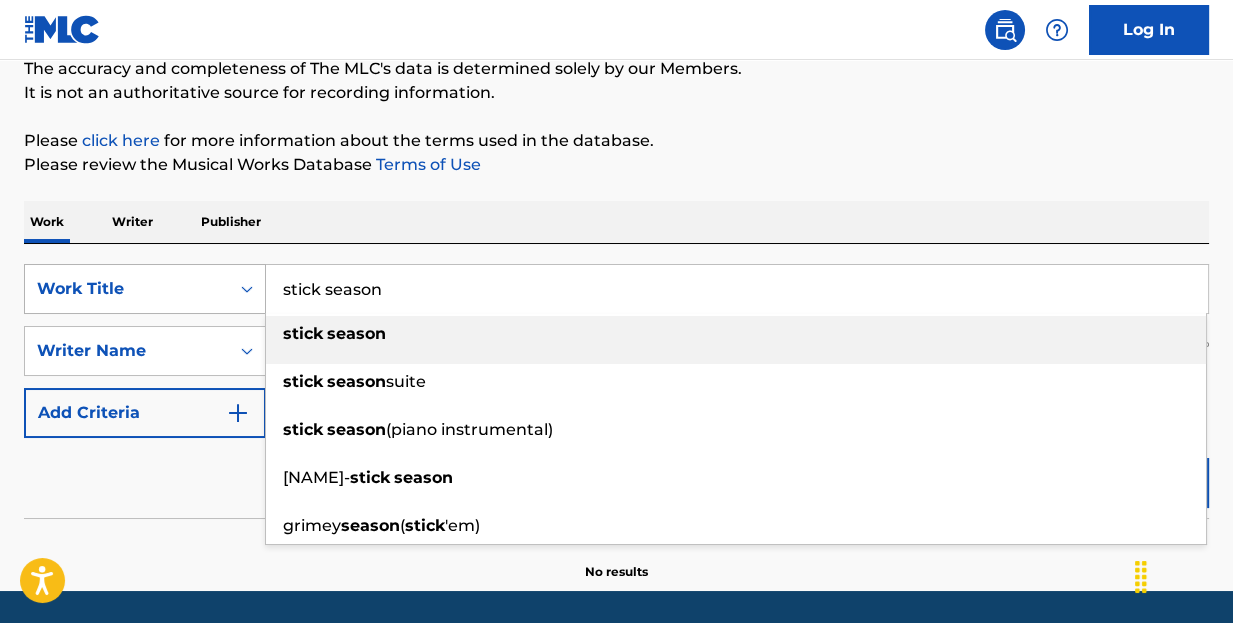 drag, startPoint x: 431, startPoint y: 286, endPoint x: 230, endPoint y: 289, distance: 201.02238 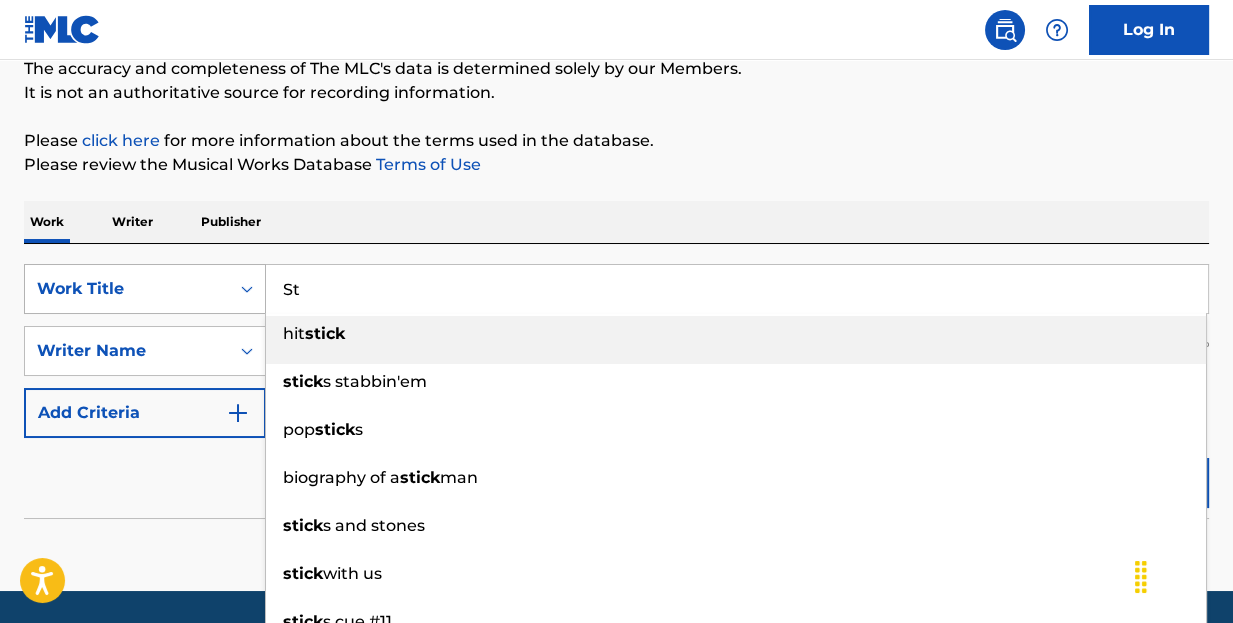 type on "S" 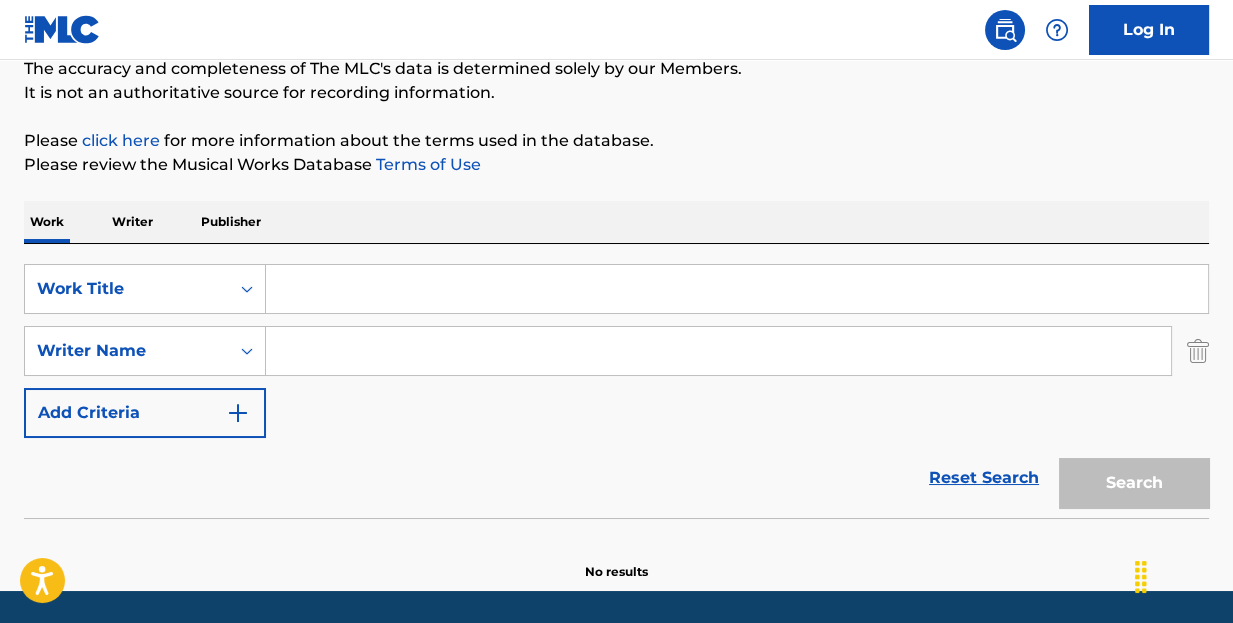 type 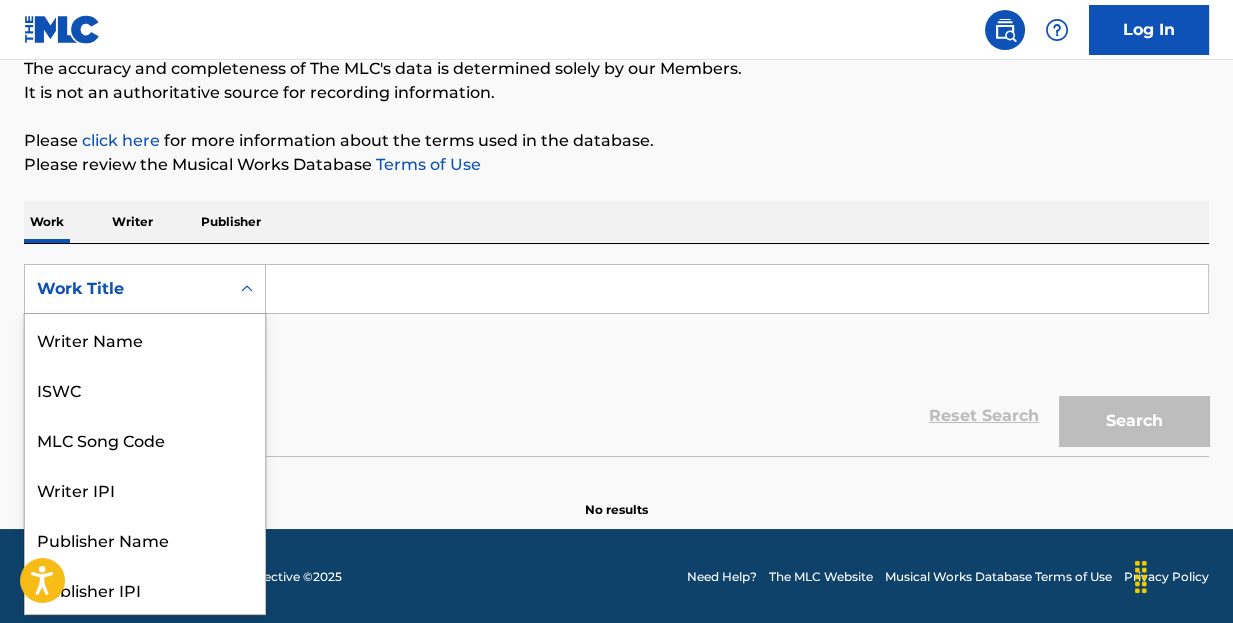 click 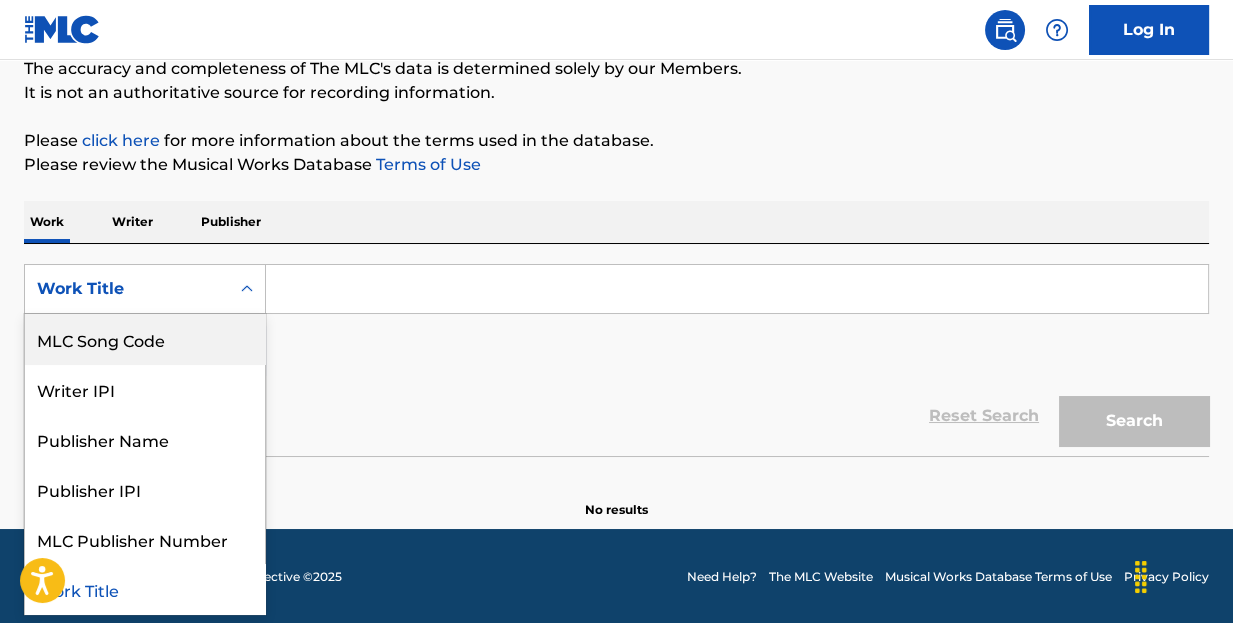 scroll, scrollTop: 0, scrollLeft: 0, axis: both 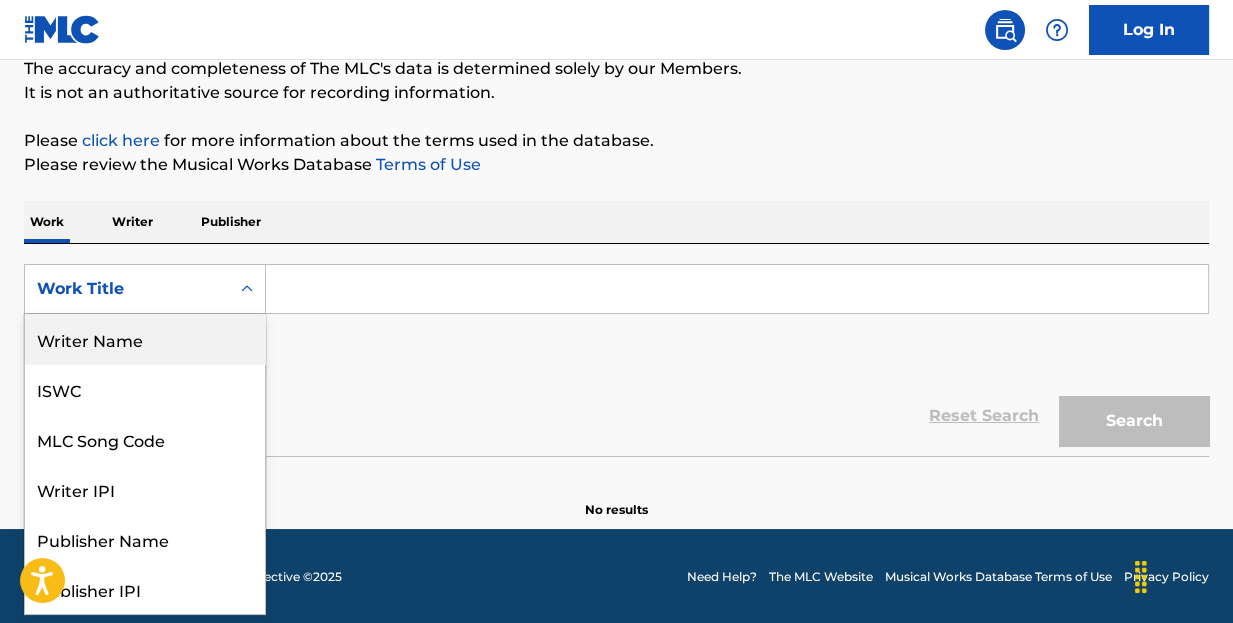 click on "Writer Name" at bounding box center [145, 339] 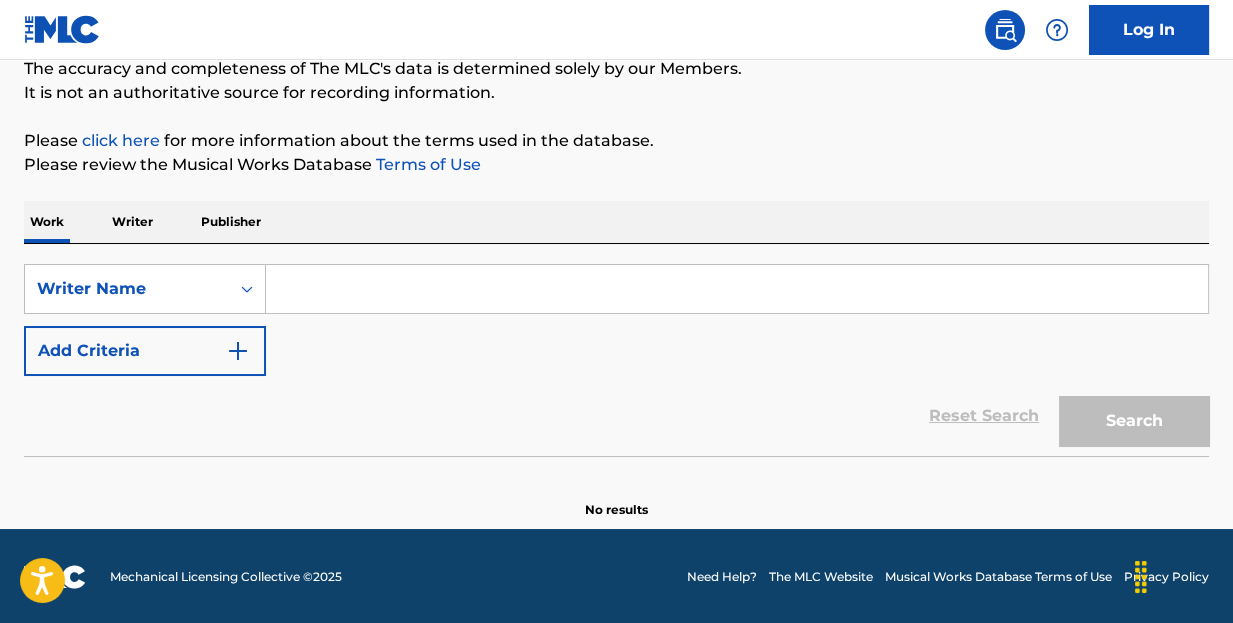 click at bounding box center (737, 289) 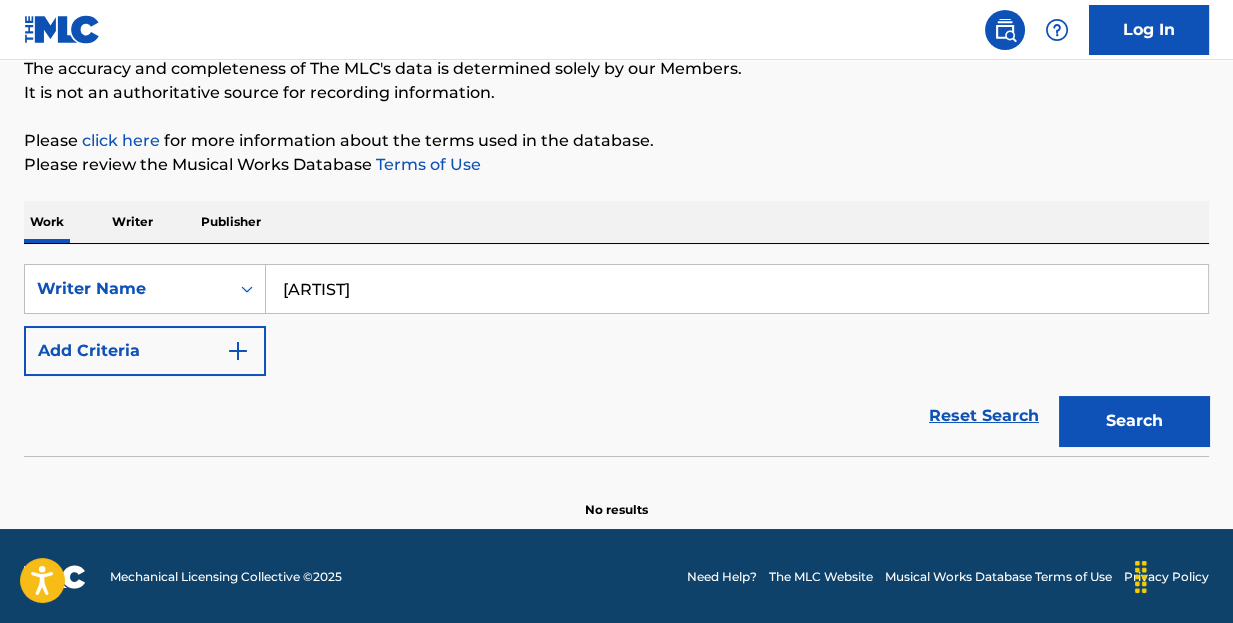 type on "[ARTIST]" 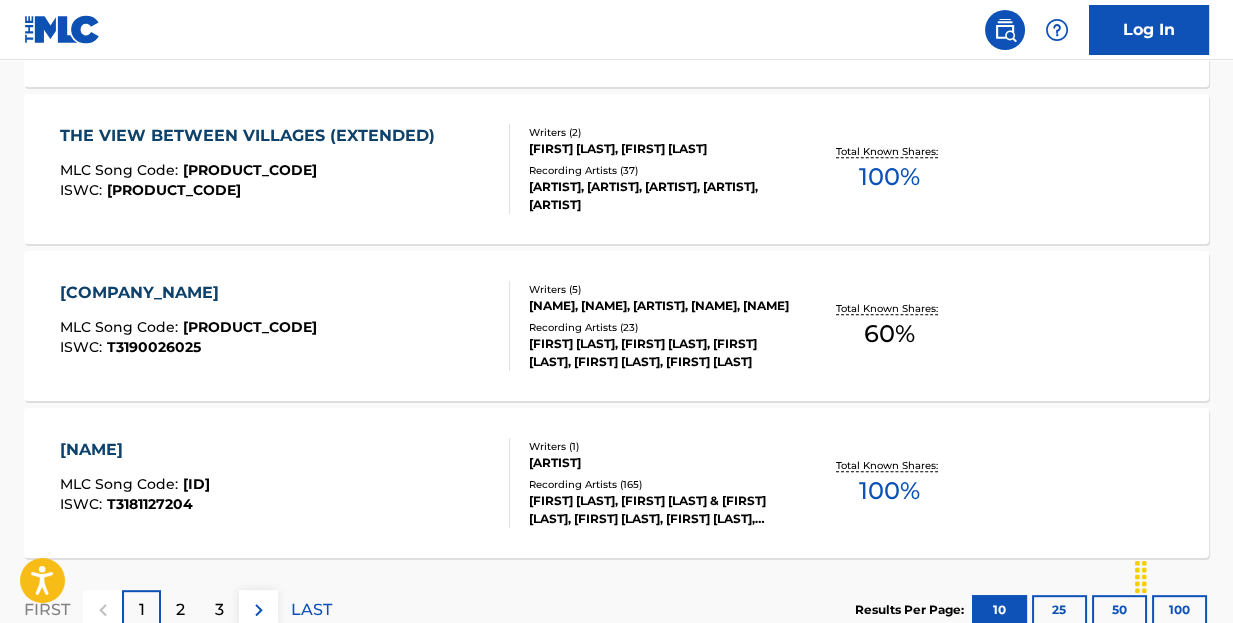 scroll, scrollTop: 1781, scrollLeft: 0, axis: vertical 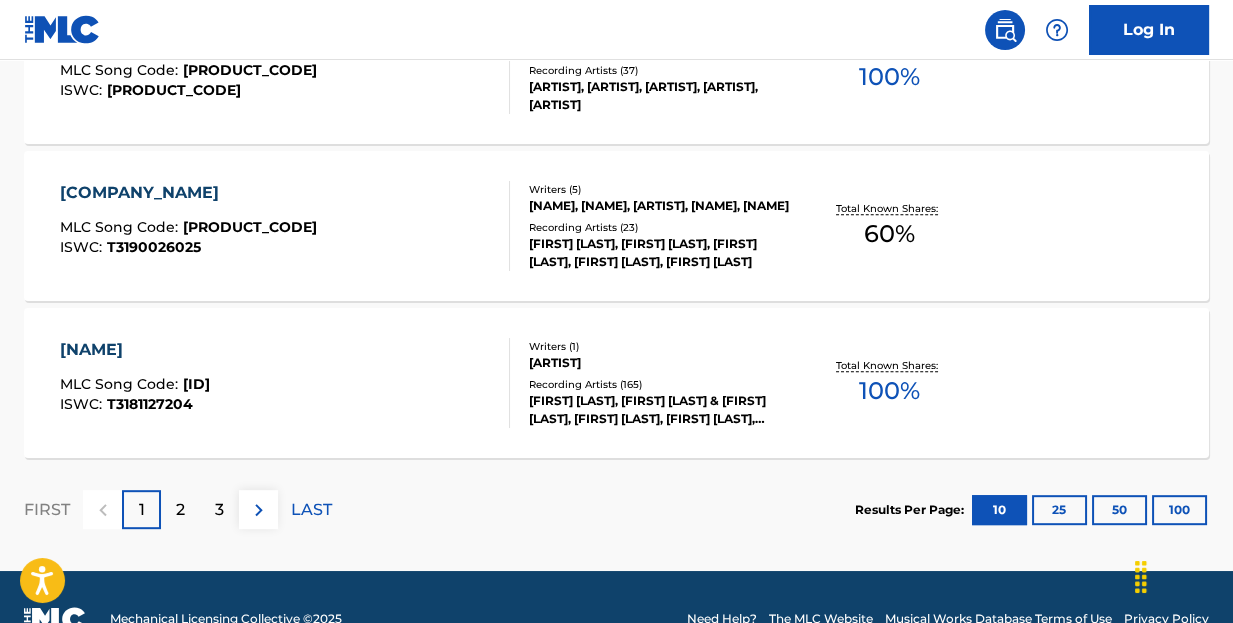 click on "LAST" at bounding box center (311, 510) 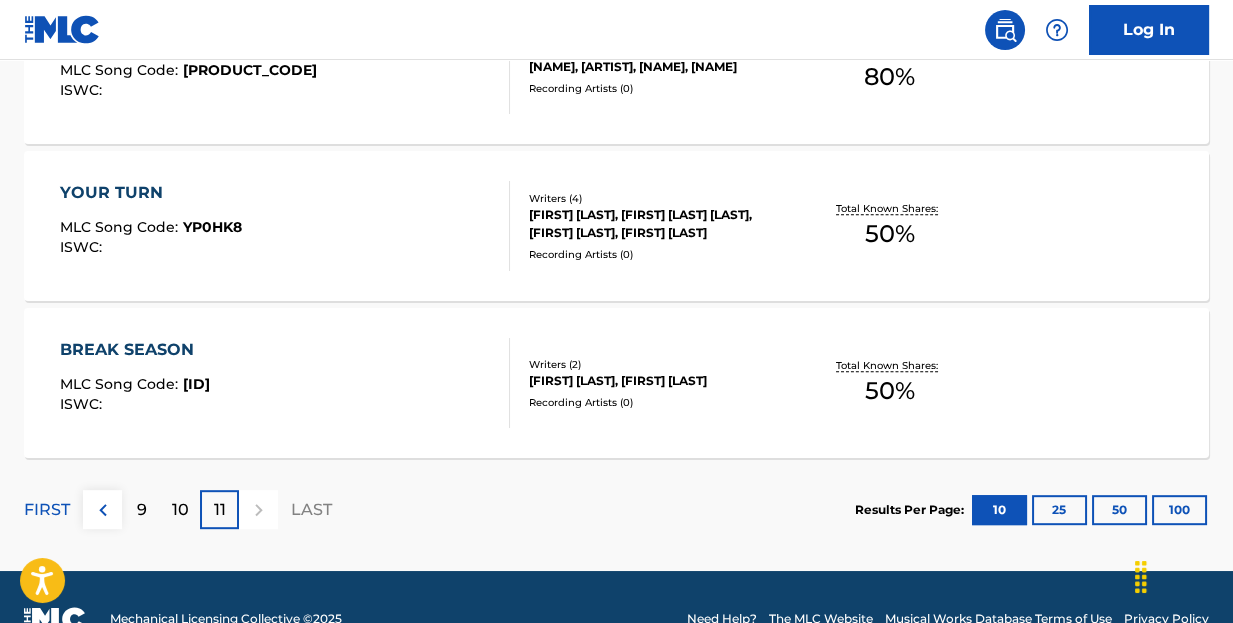scroll, scrollTop: 1823, scrollLeft: 0, axis: vertical 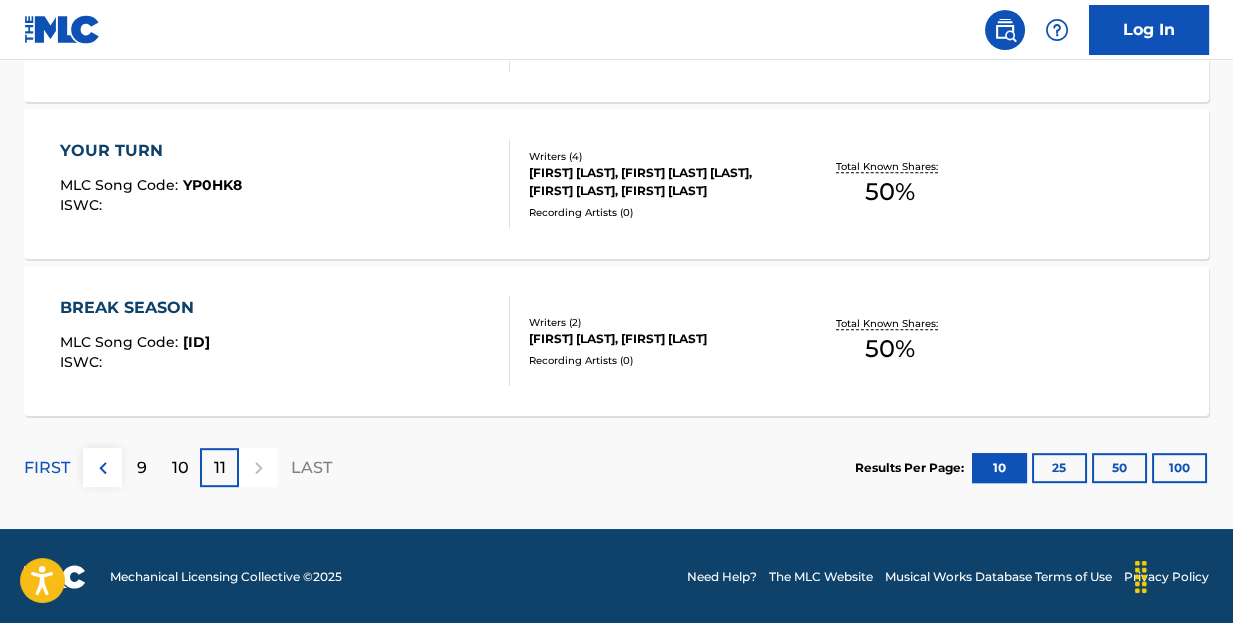 click on "FIRST" at bounding box center (47, 468) 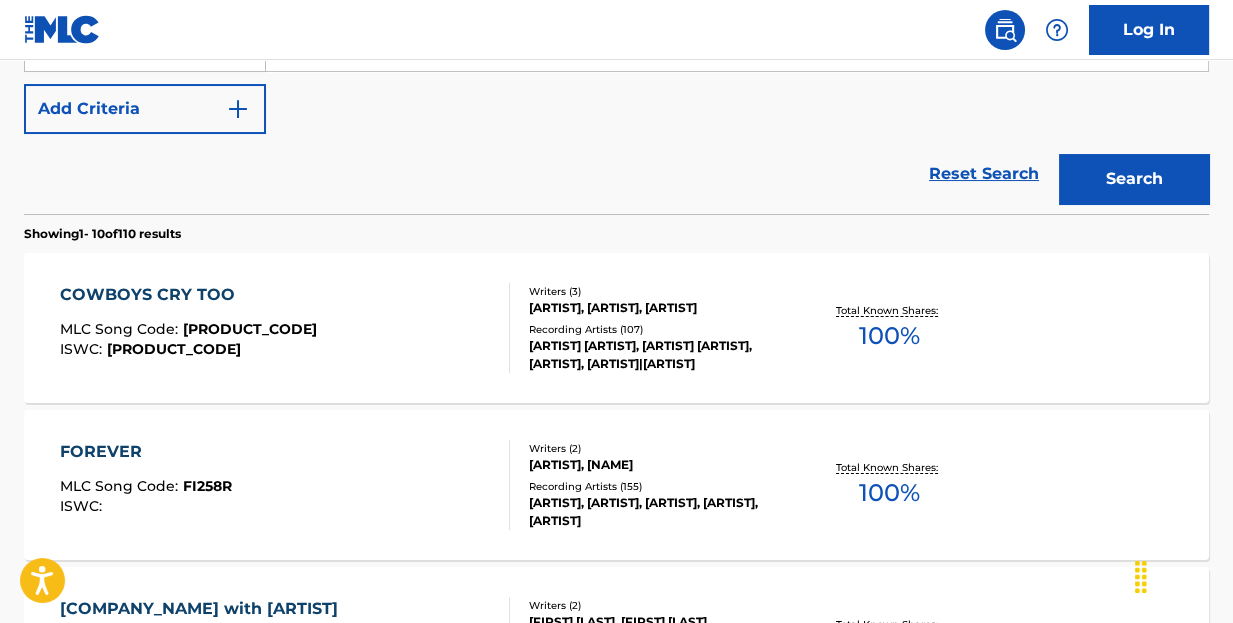 scroll, scrollTop: 23, scrollLeft: 0, axis: vertical 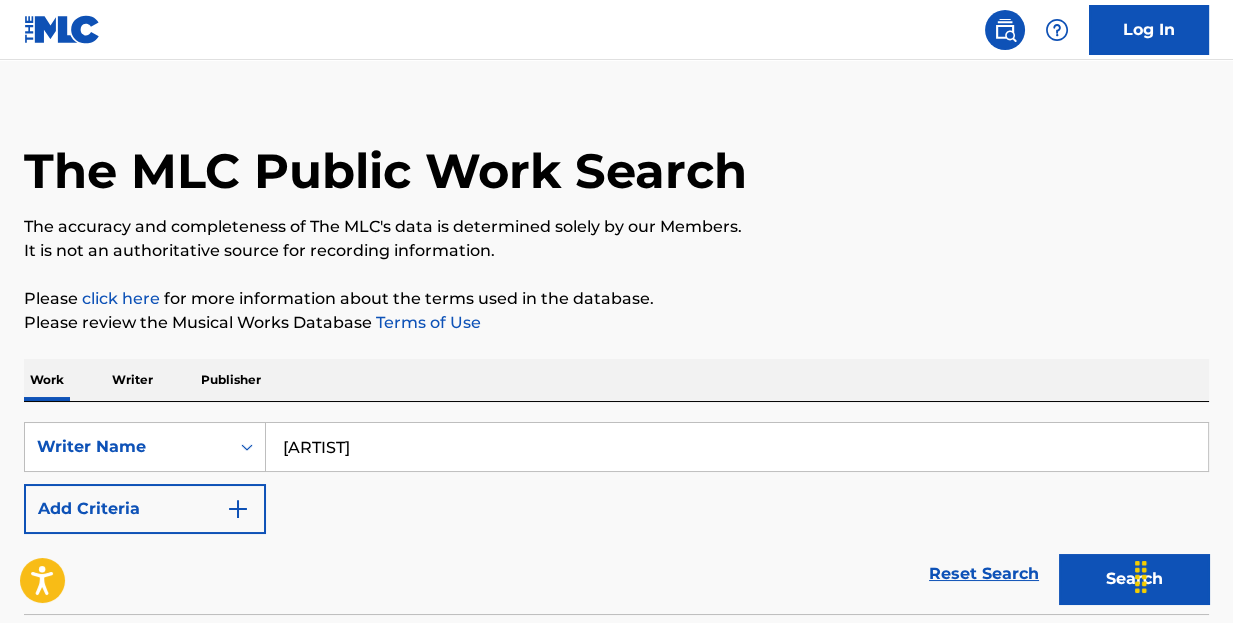 click at bounding box center (238, 509) 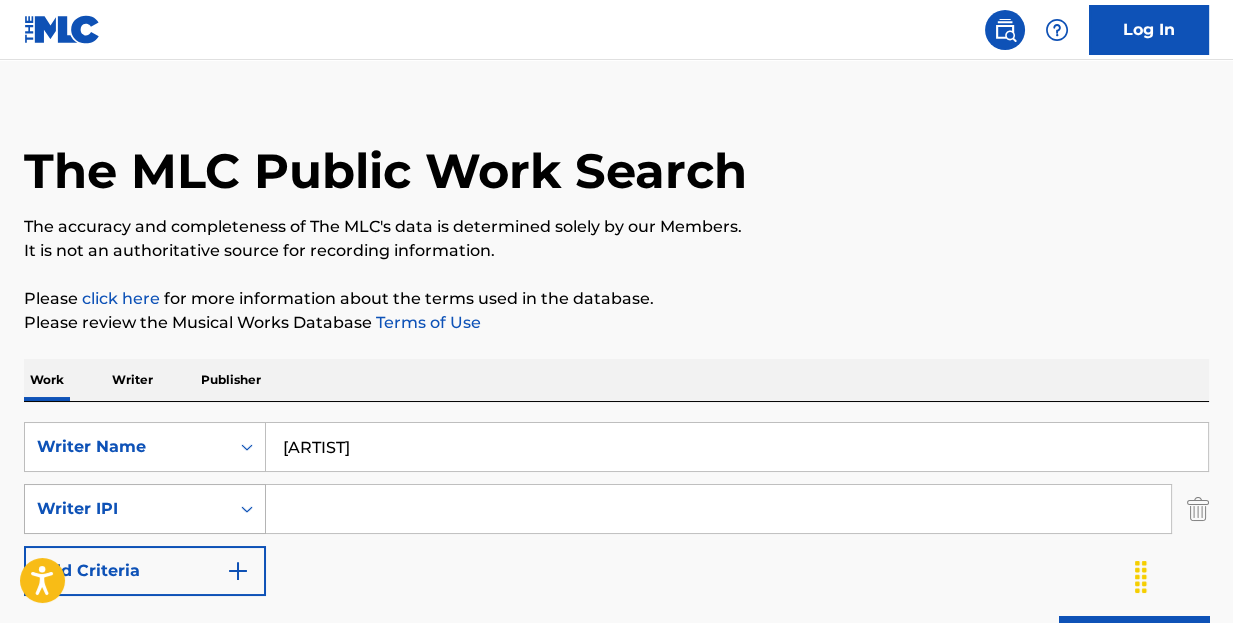 click 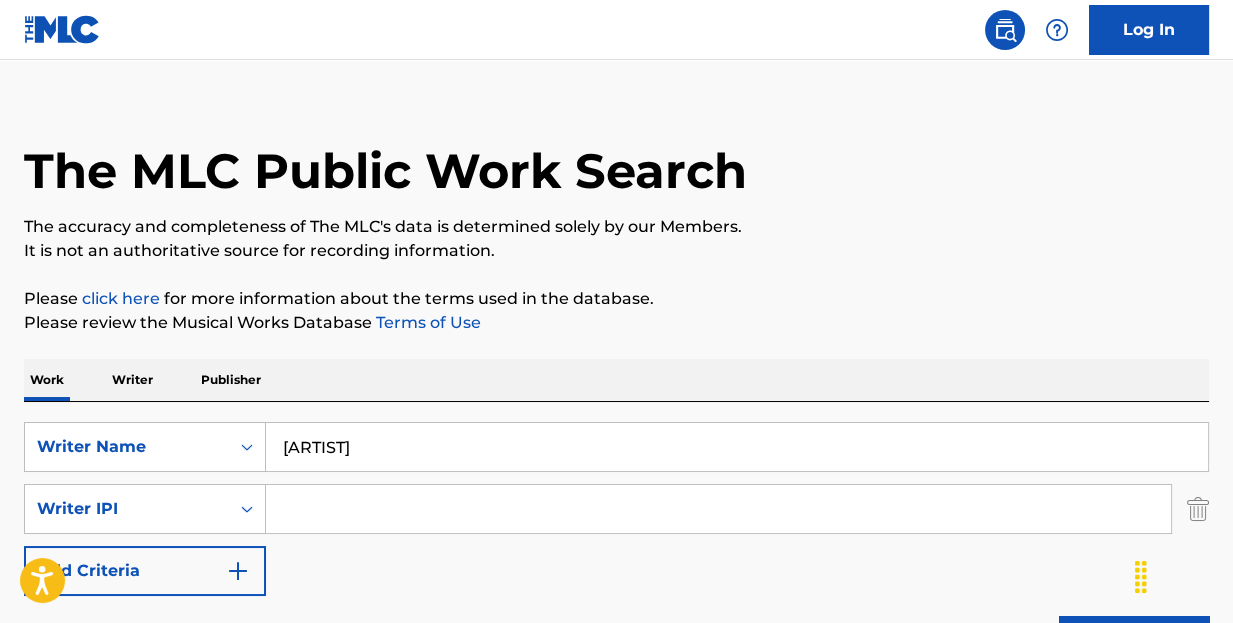 click on "[ARTIST]" at bounding box center [737, 447] 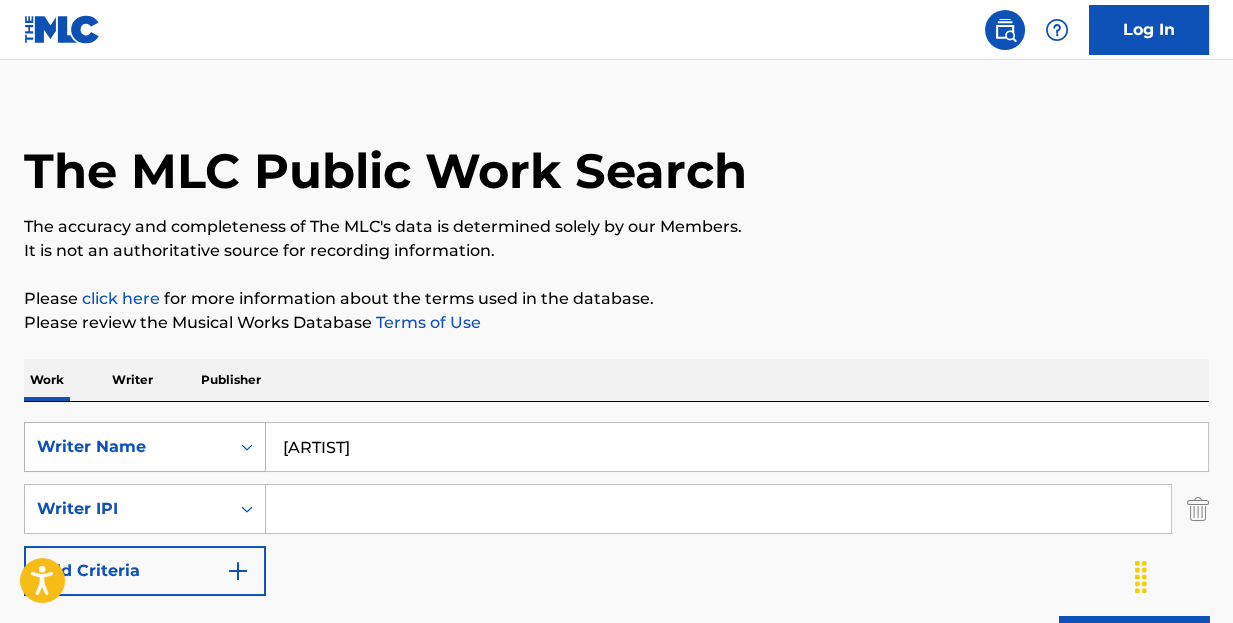 click 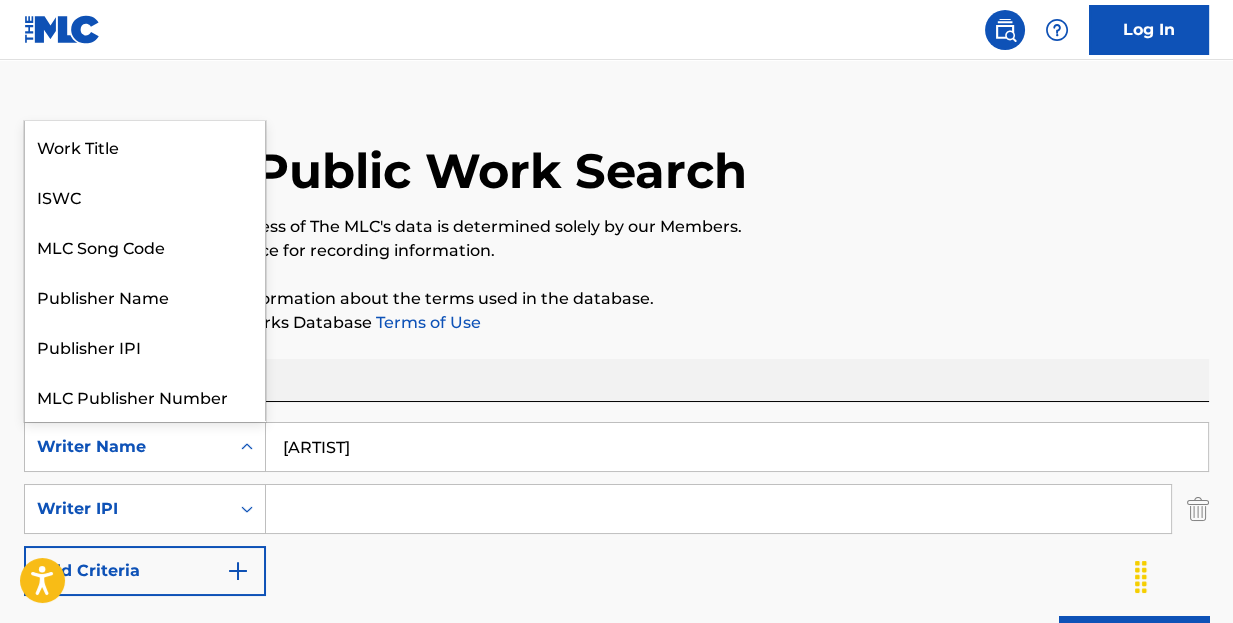 scroll, scrollTop: 49, scrollLeft: 0, axis: vertical 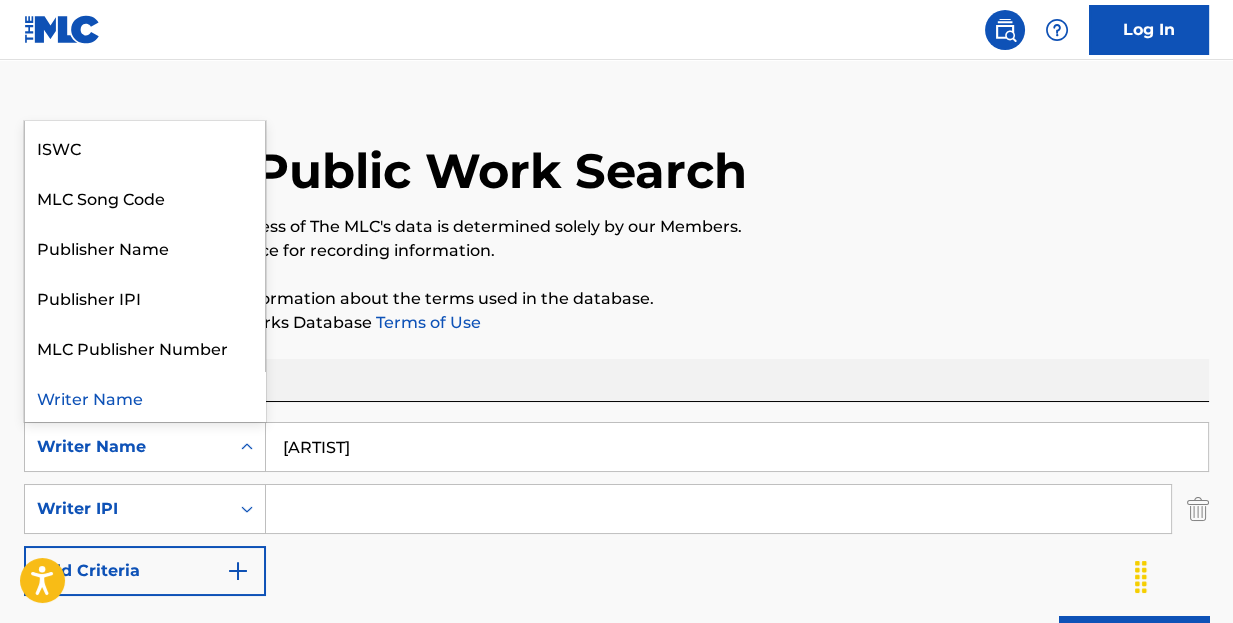click on "SearchWithCriteria[ID] Work Title [TITLE] [TITLE] [TITLE] [TITLE] [TITLE] [TITLE] ([TITLE]) [FIRST] [LAST]- [TITLE] [TITLE] [TITLE] ([TITLE])" at bounding box center (616, 509) 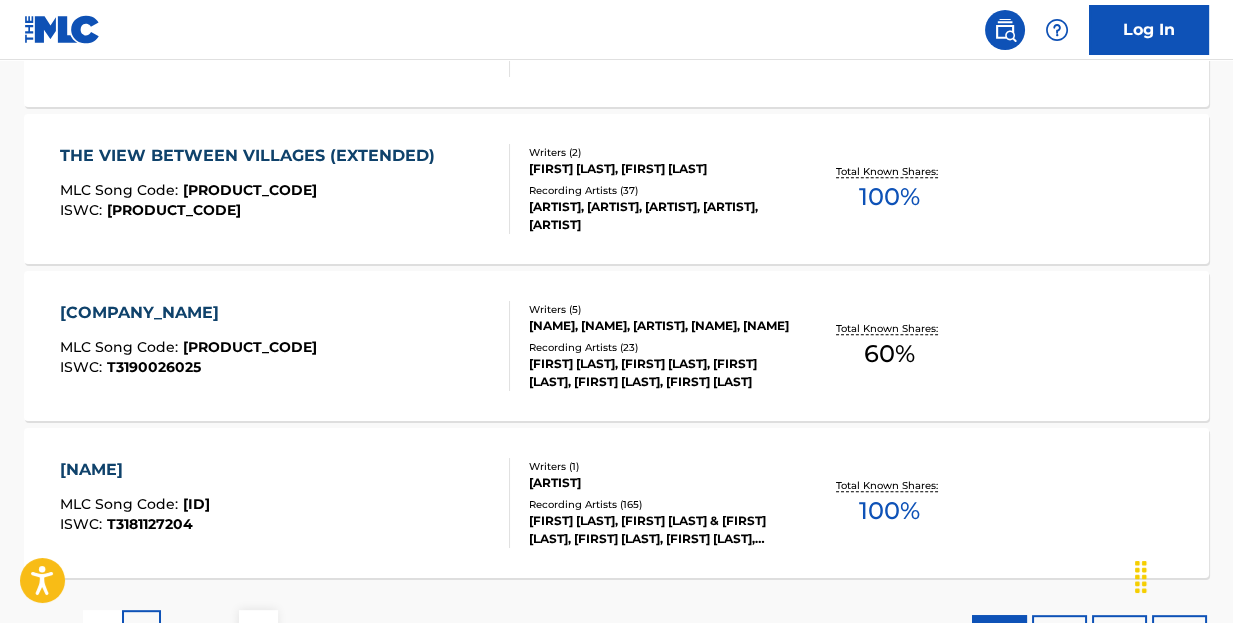 scroll, scrollTop: 1823, scrollLeft: 0, axis: vertical 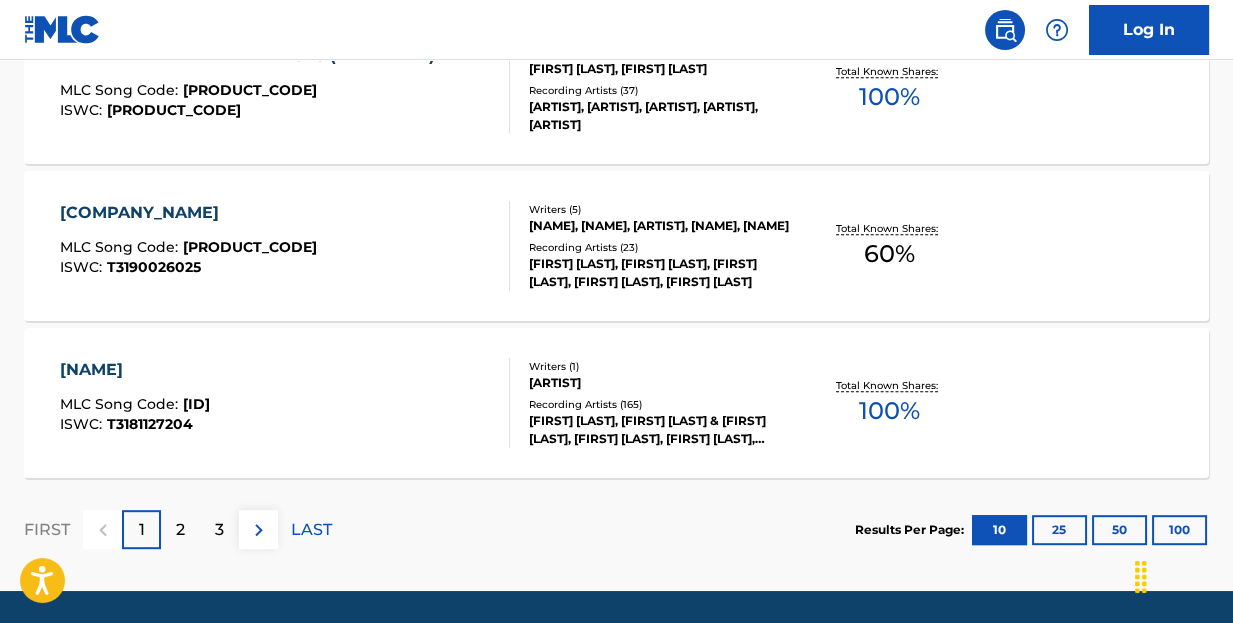 click on "2" at bounding box center [180, 529] 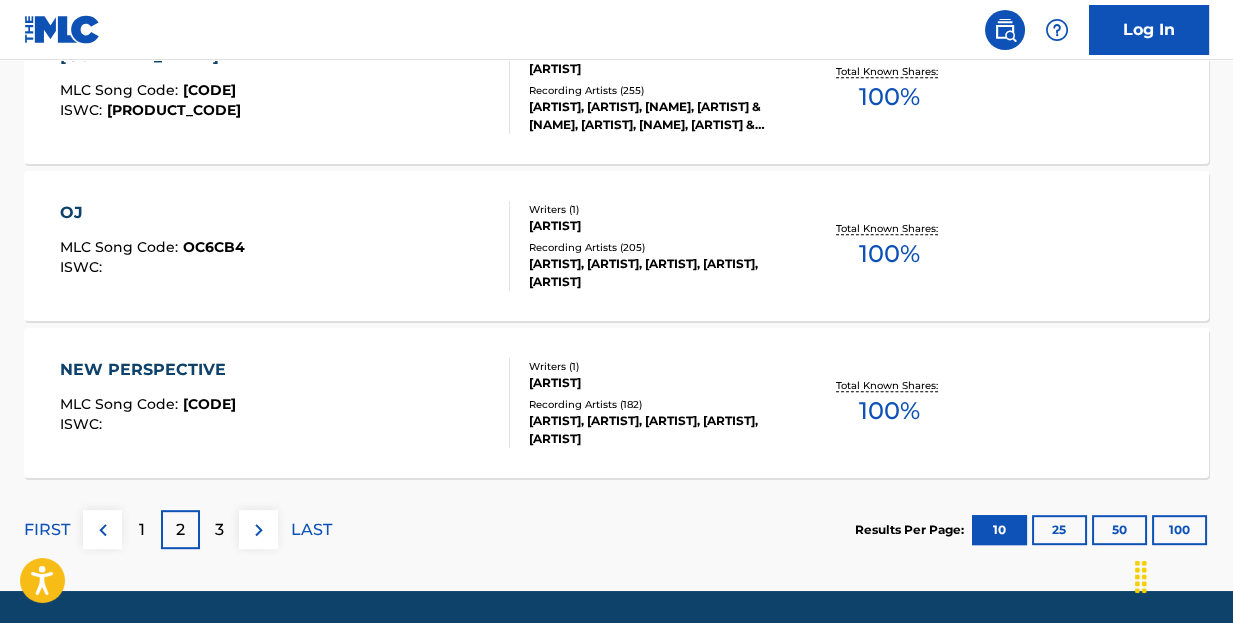 scroll, scrollTop: 1885, scrollLeft: 0, axis: vertical 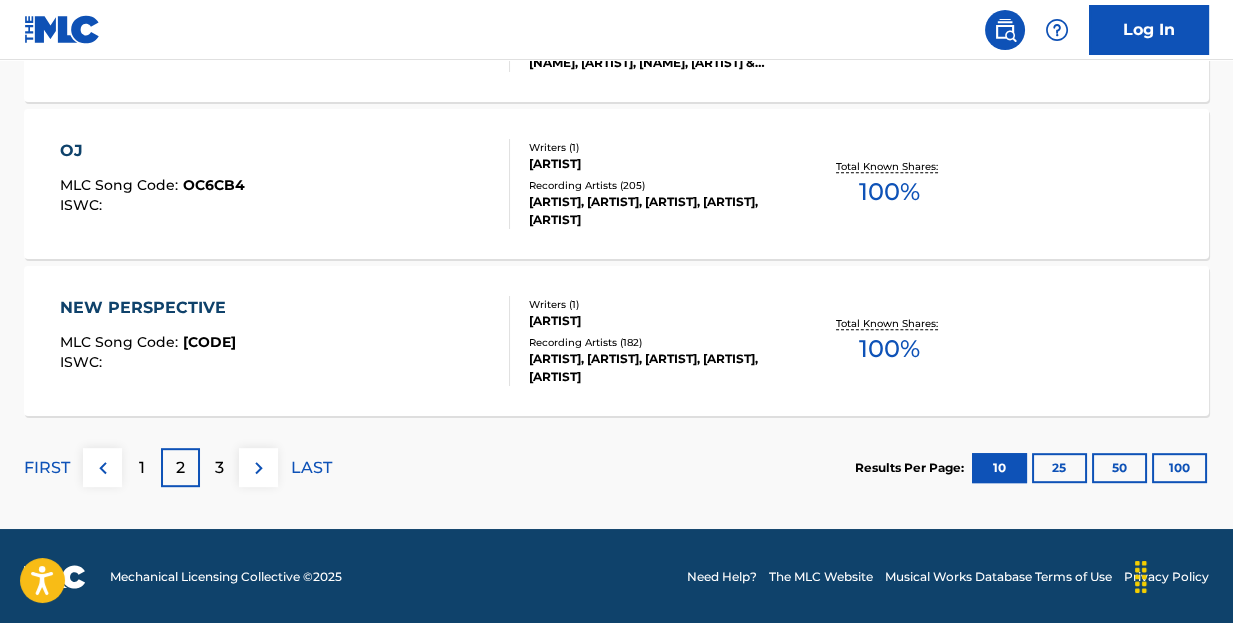 click on "3" at bounding box center (219, 468) 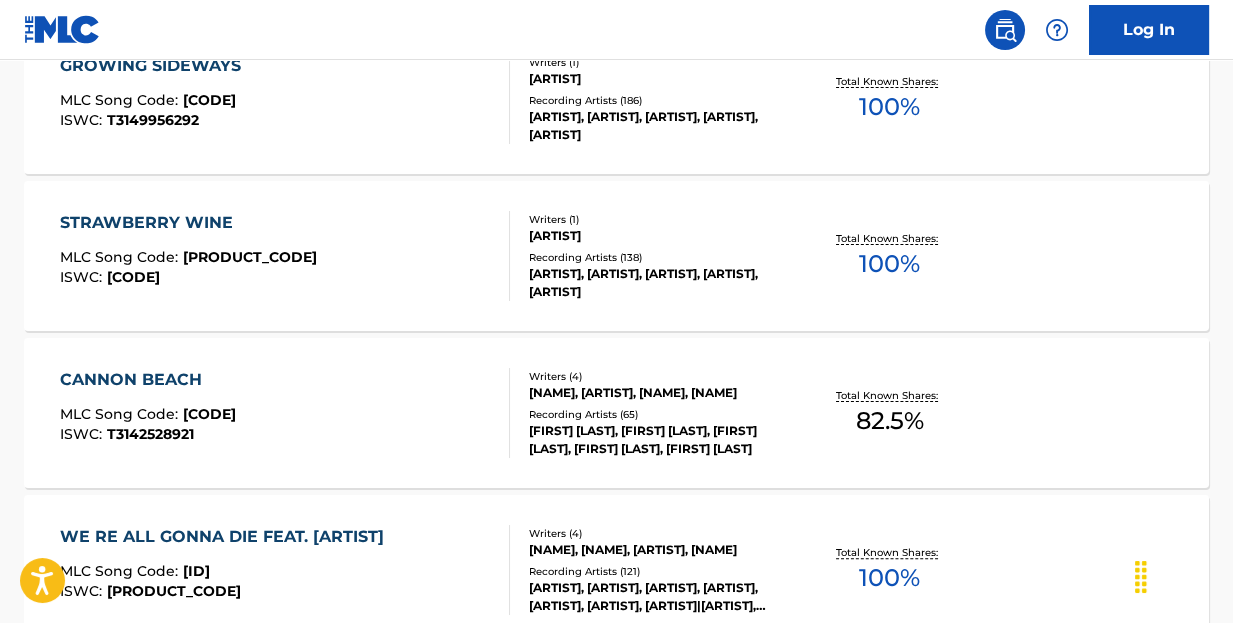 scroll, scrollTop: 1885, scrollLeft: 0, axis: vertical 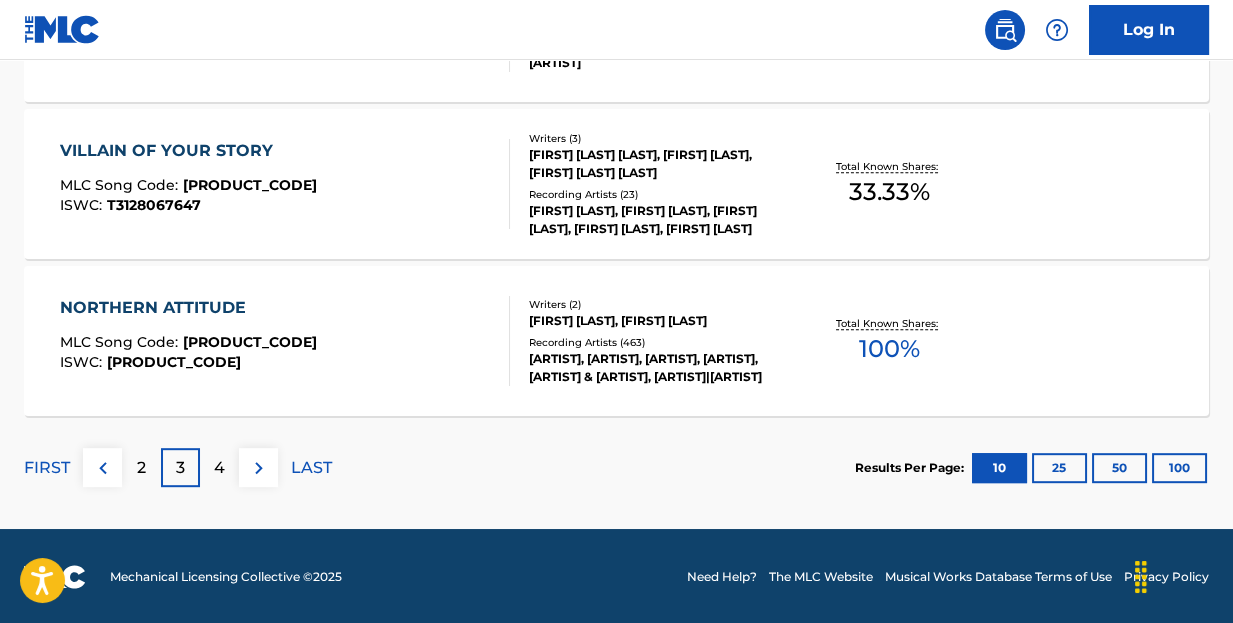 click on "4" at bounding box center (219, 467) 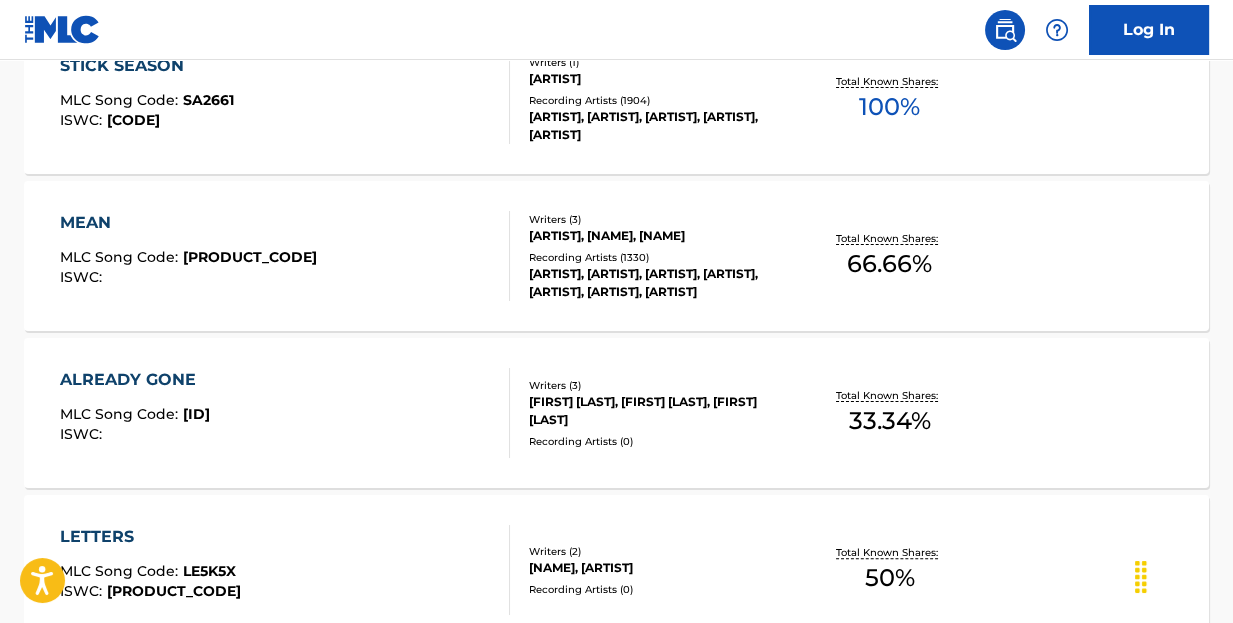 scroll, scrollTop: 1085, scrollLeft: 0, axis: vertical 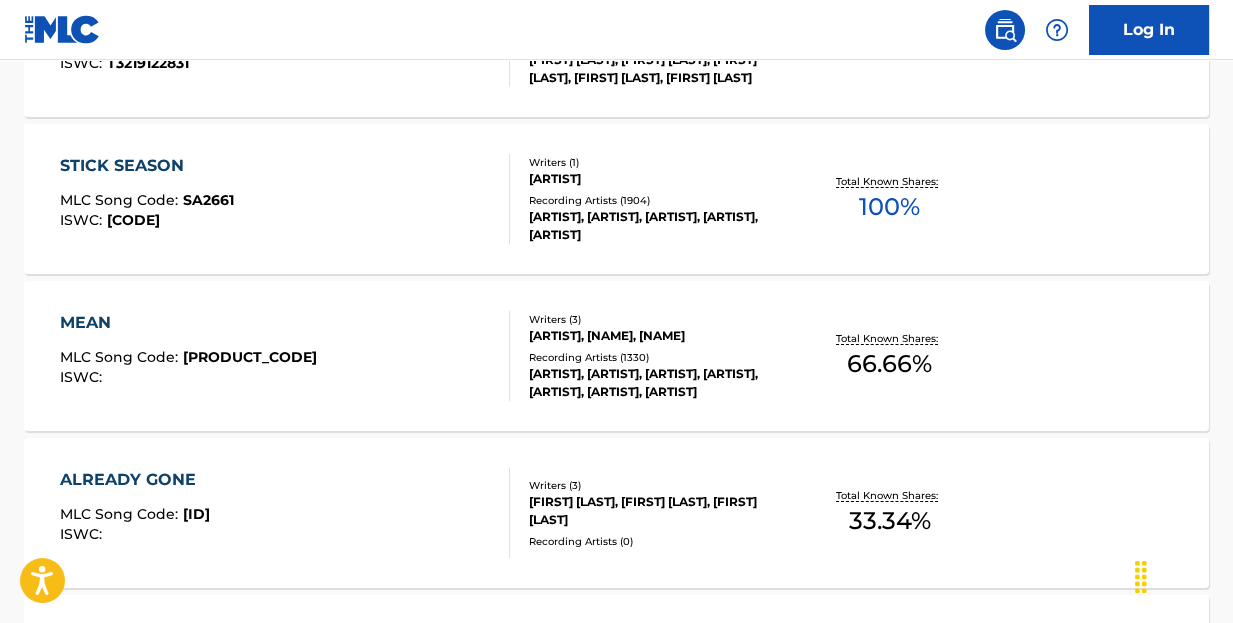 click on "STICK SEASON" at bounding box center [147, 166] 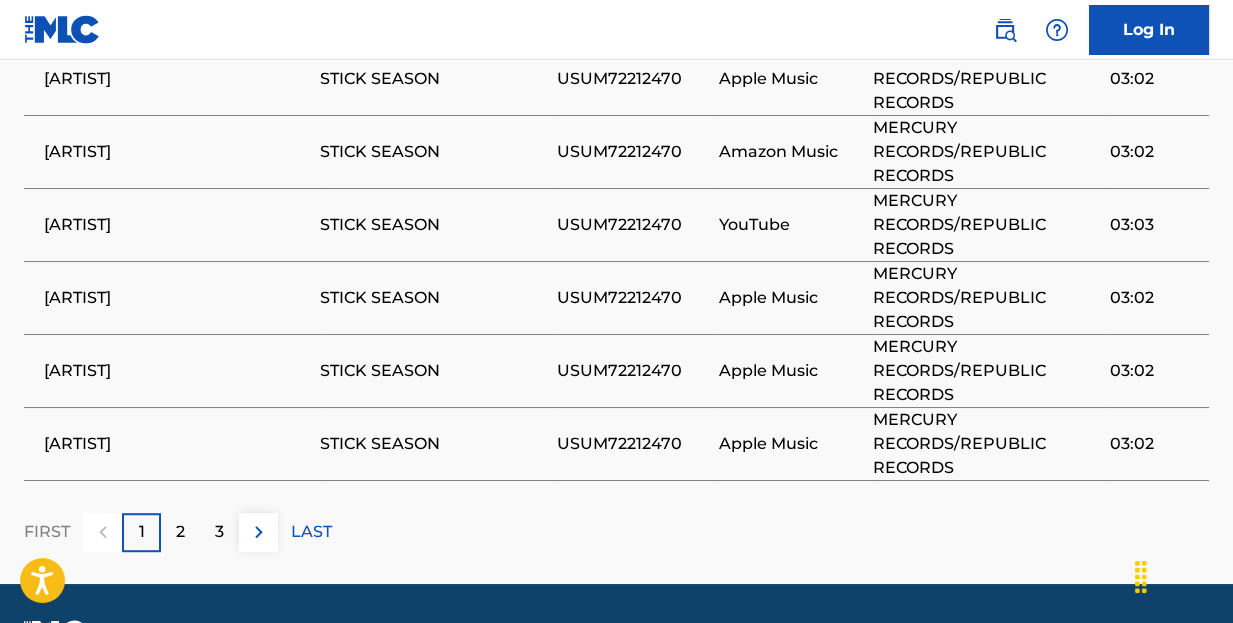 scroll, scrollTop: 2129, scrollLeft: 0, axis: vertical 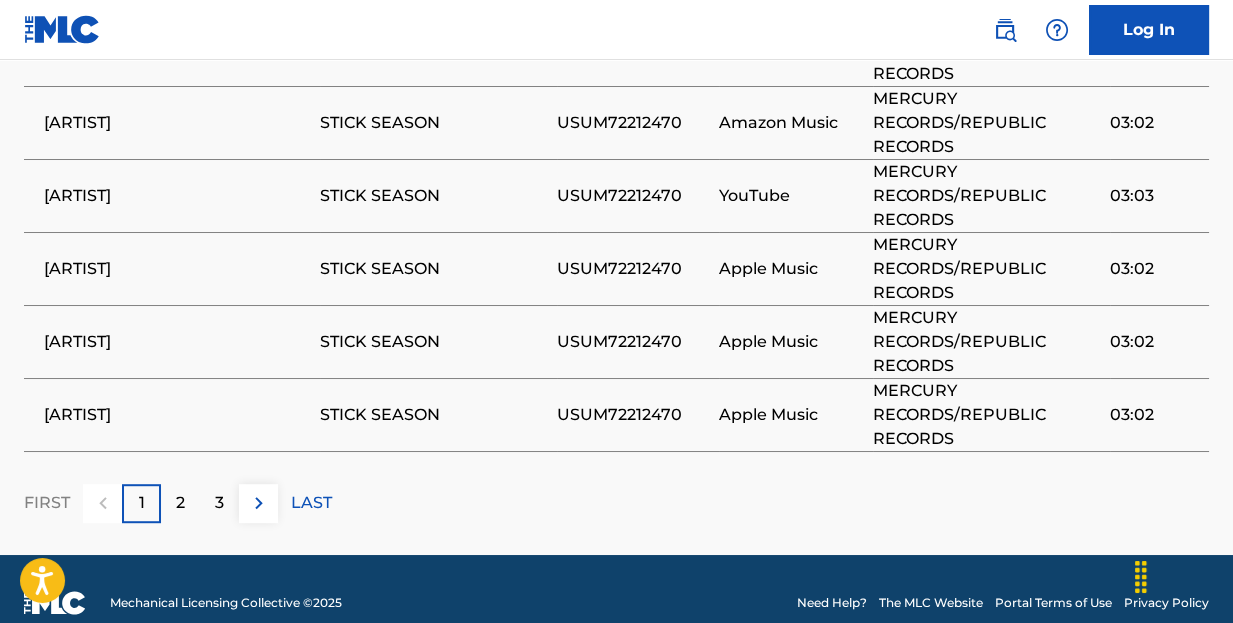 click on "2" at bounding box center [180, 503] 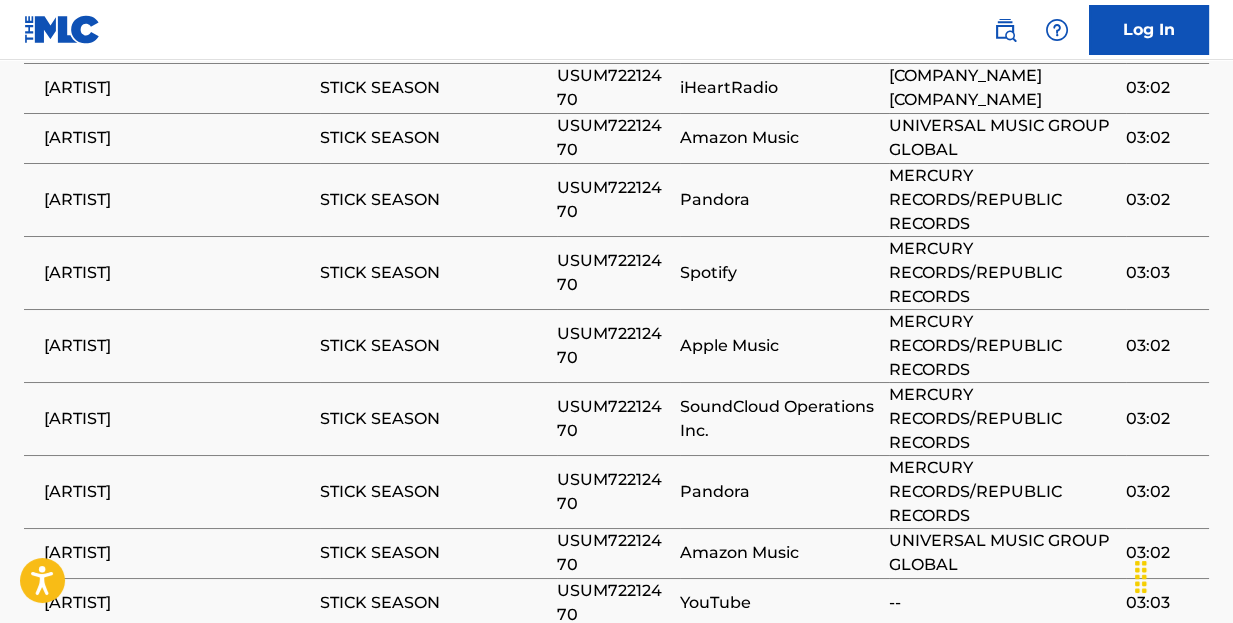 scroll, scrollTop: 1983, scrollLeft: 0, axis: vertical 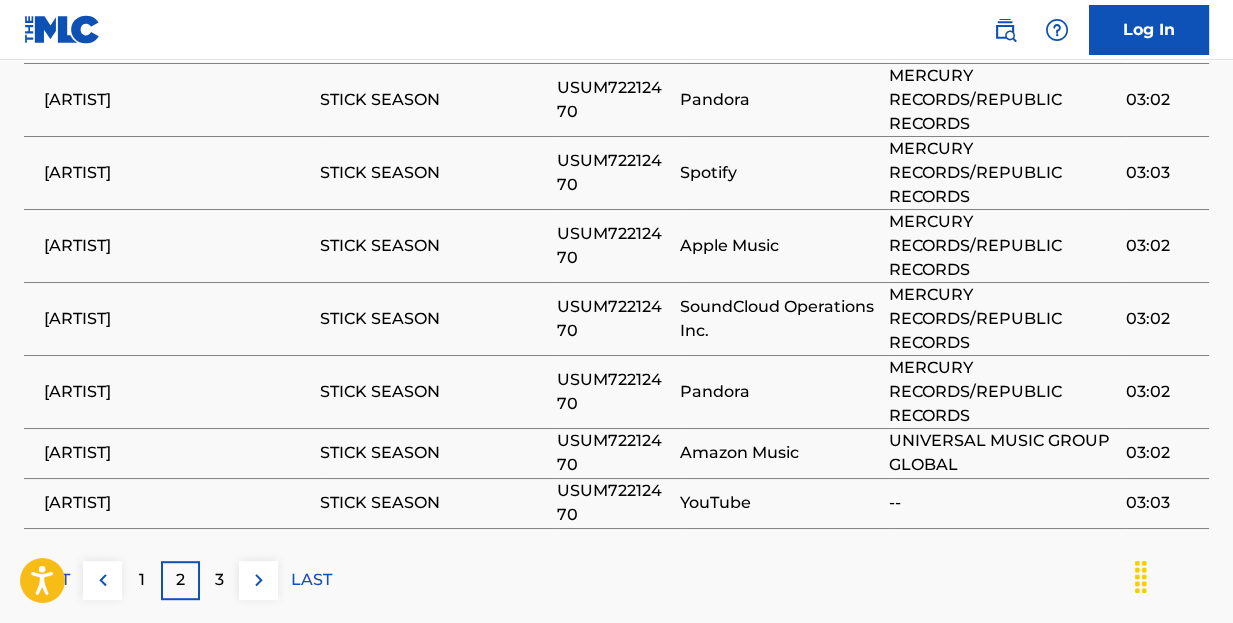 click on "3" at bounding box center [219, 580] 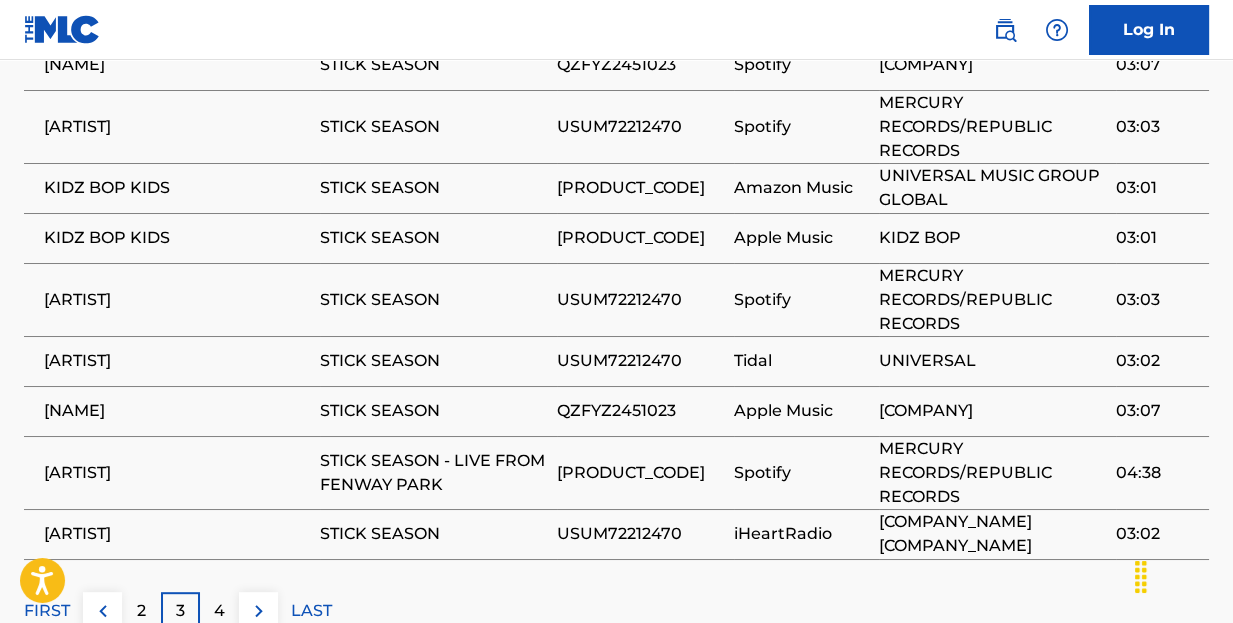 scroll, scrollTop: 1983, scrollLeft: 0, axis: vertical 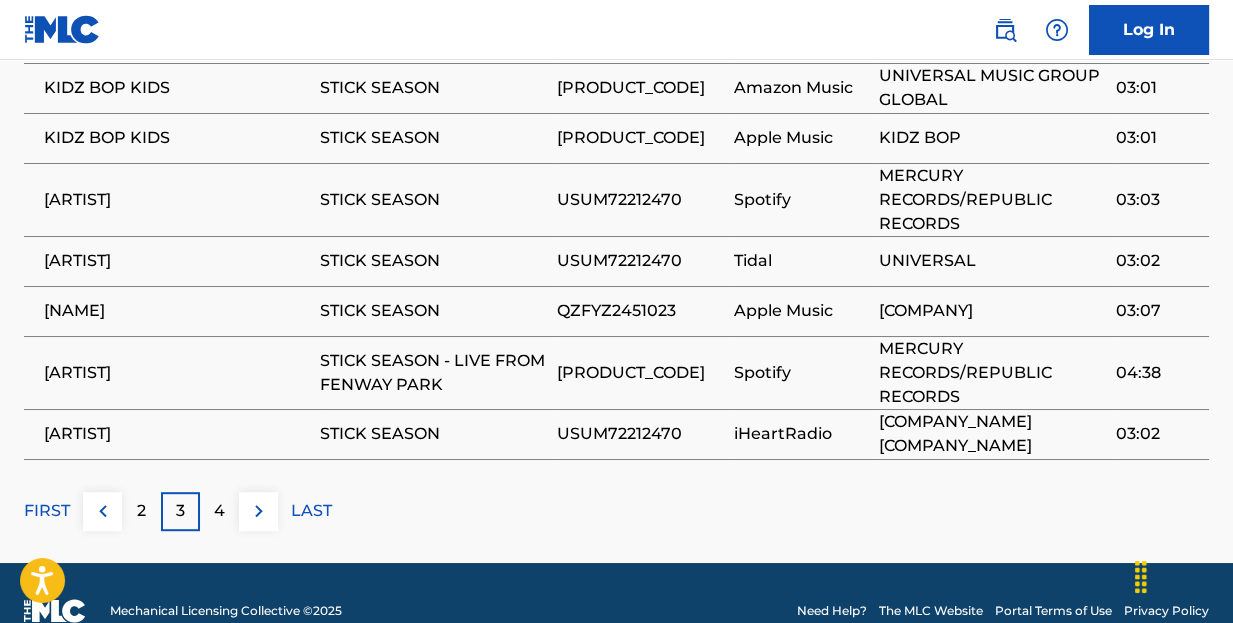 click on "4" at bounding box center [219, 511] 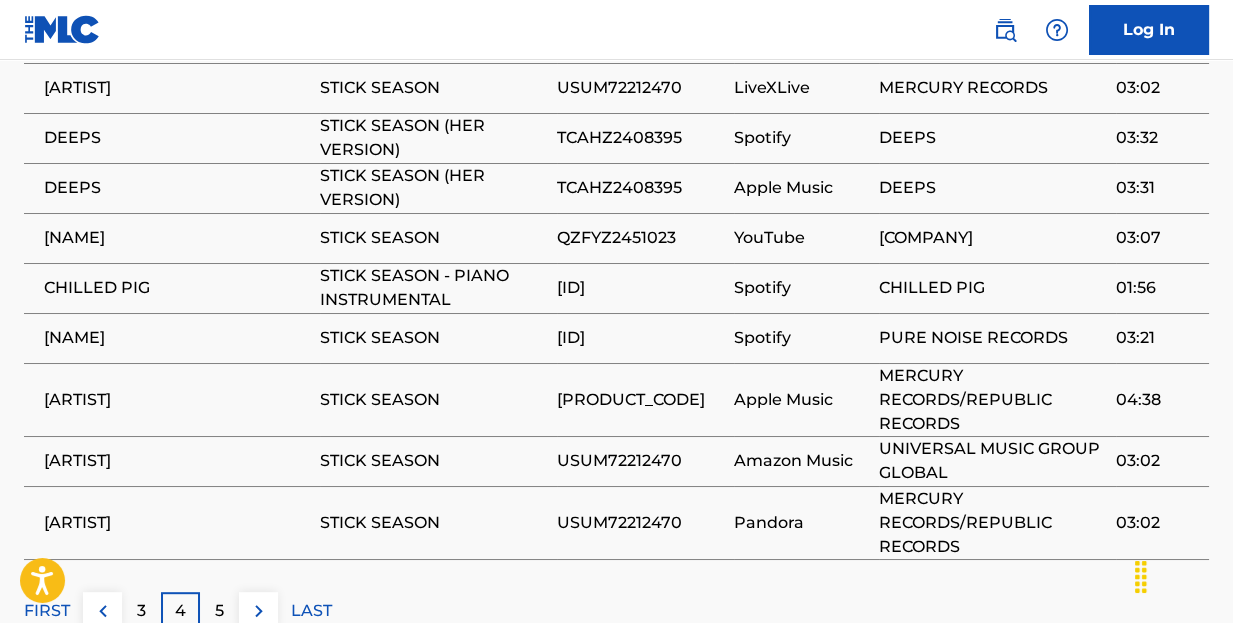 scroll, scrollTop: 1983, scrollLeft: 0, axis: vertical 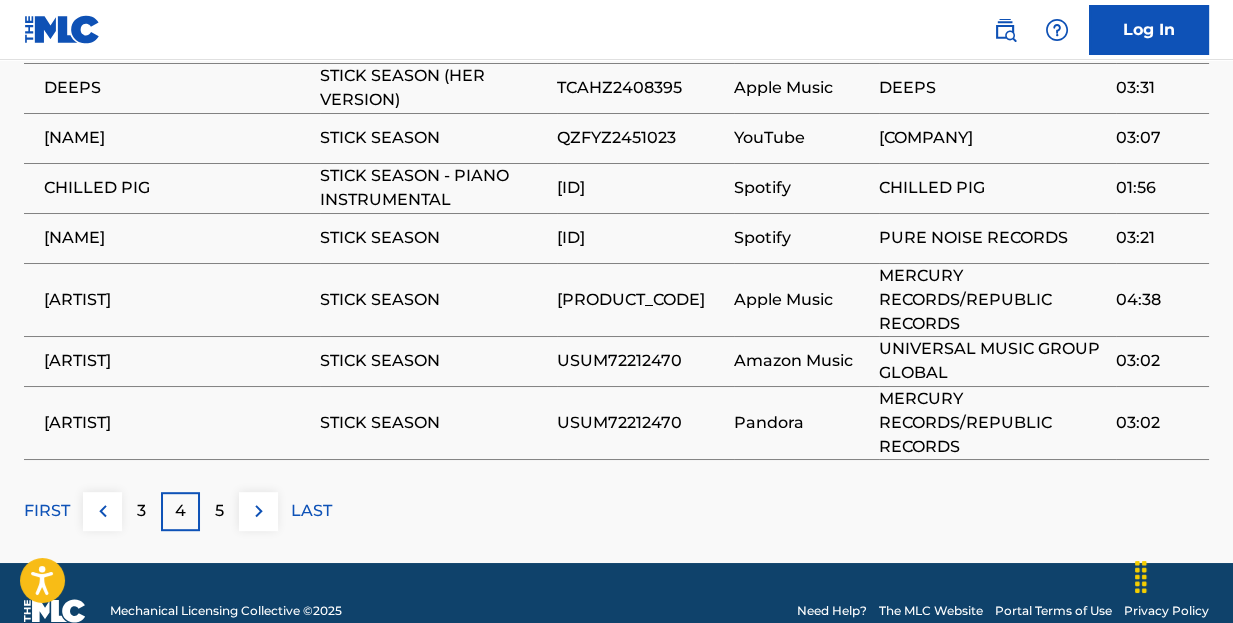 click on "5" at bounding box center [219, 511] 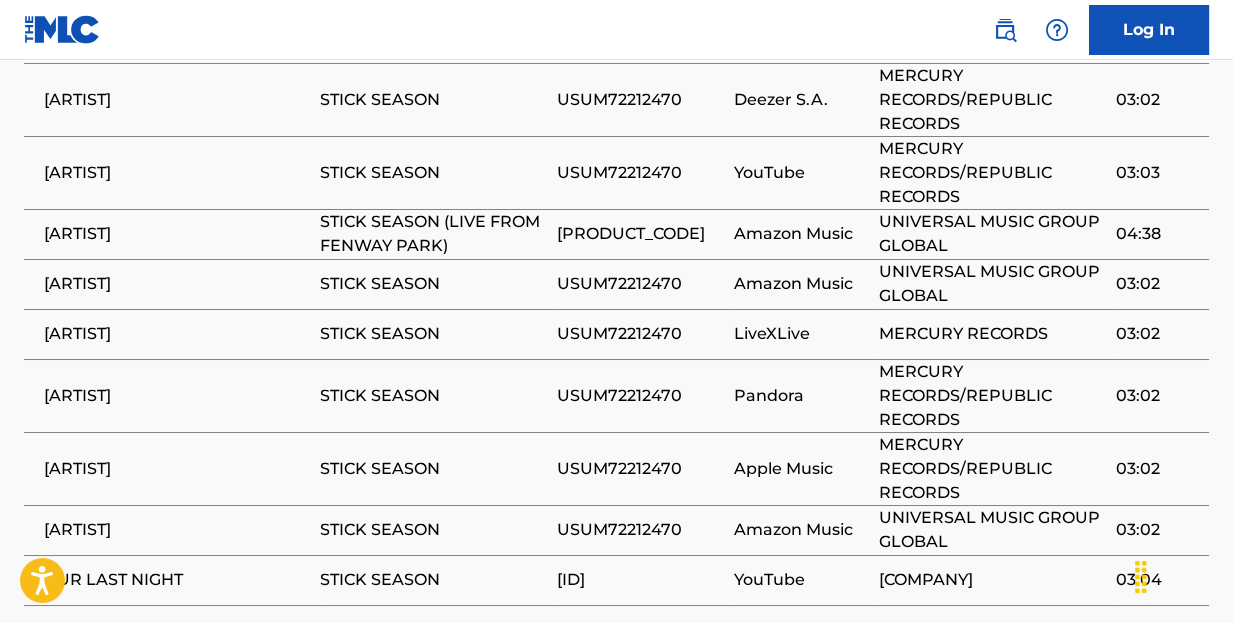 scroll, scrollTop: 1983, scrollLeft: 0, axis: vertical 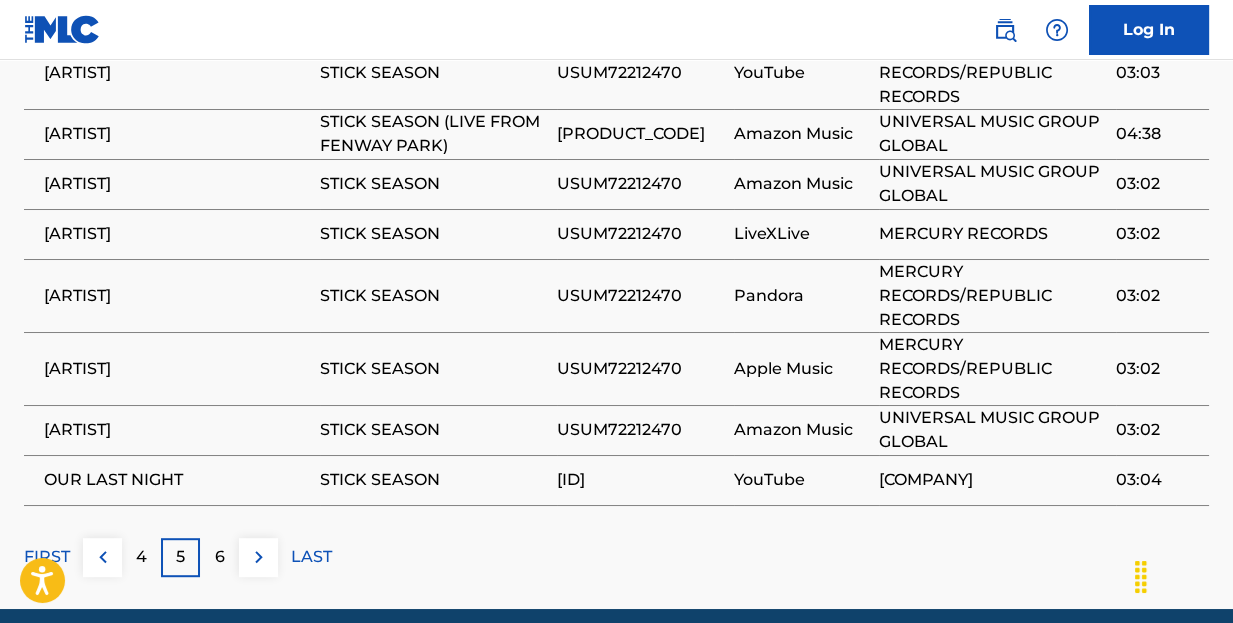 click on "6" at bounding box center (220, 557) 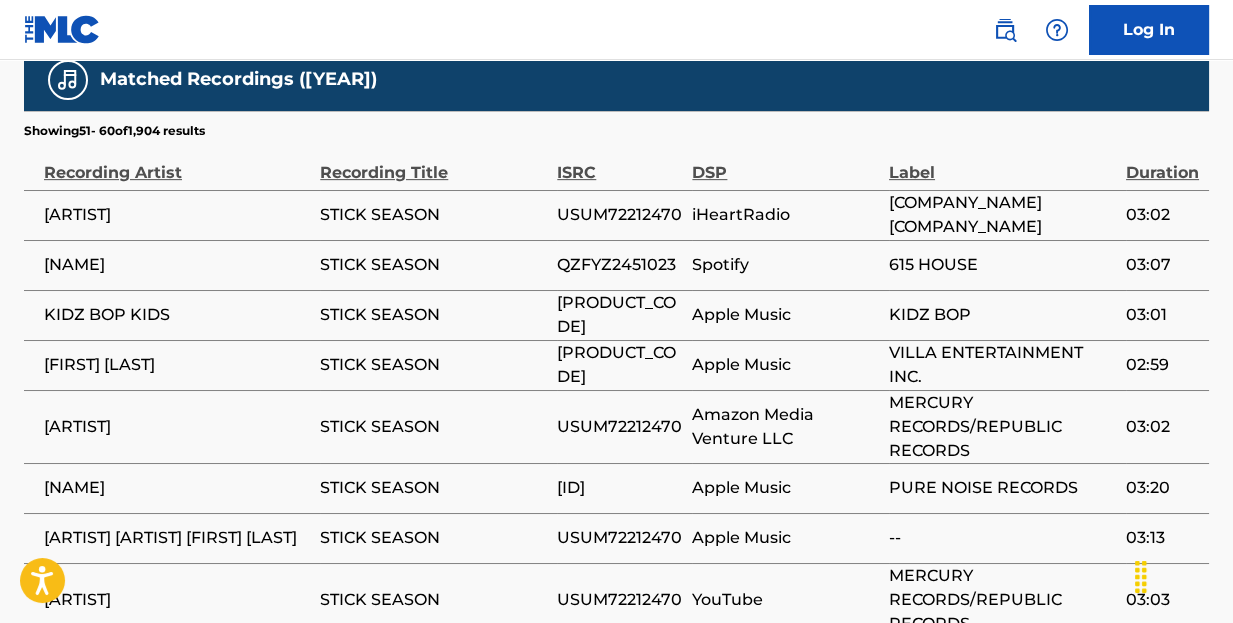 scroll, scrollTop: 2015, scrollLeft: 0, axis: vertical 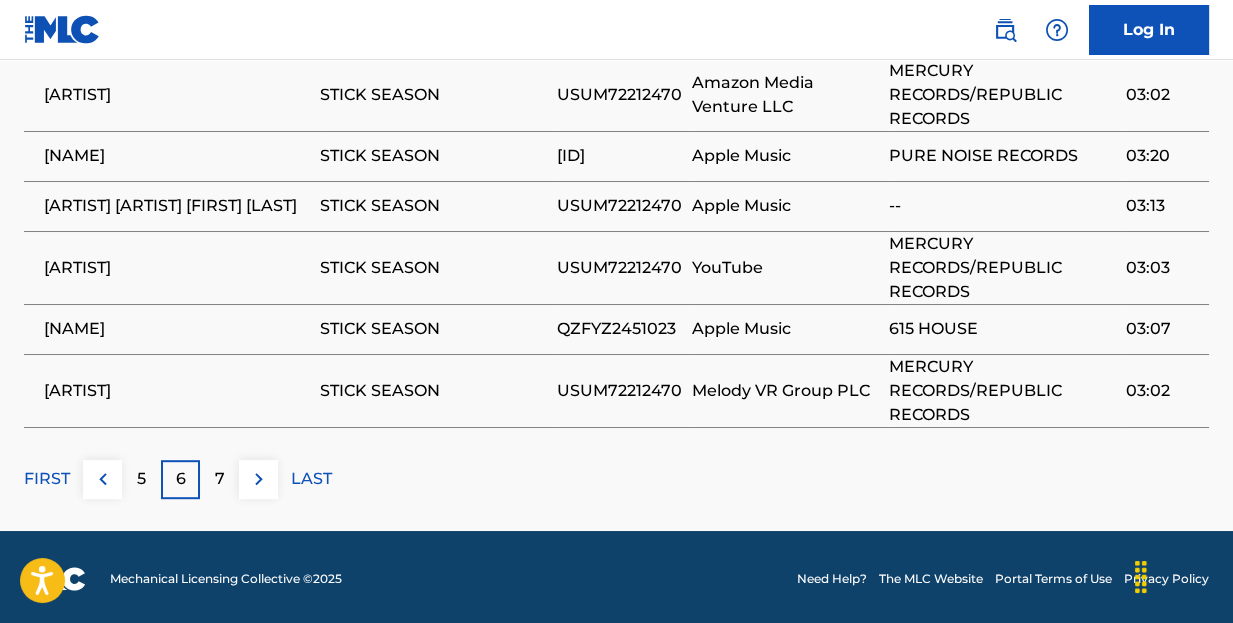 click on "7" at bounding box center [220, 479] 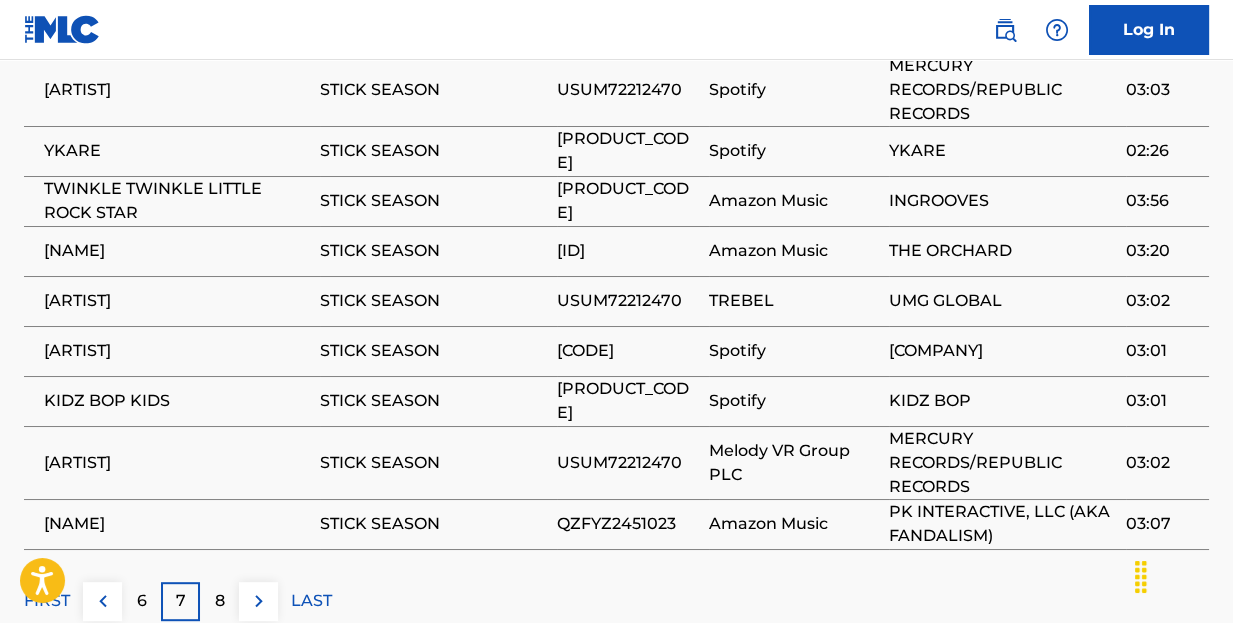 scroll, scrollTop: 1970, scrollLeft: 0, axis: vertical 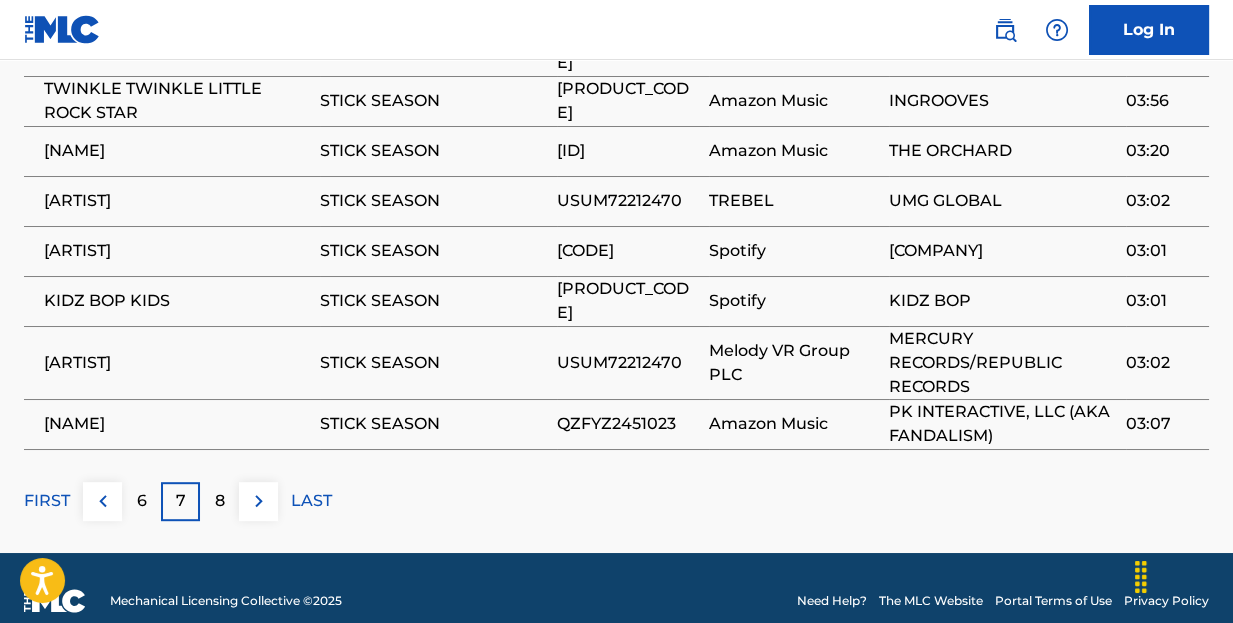click on "8" at bounding box center [220, 501] 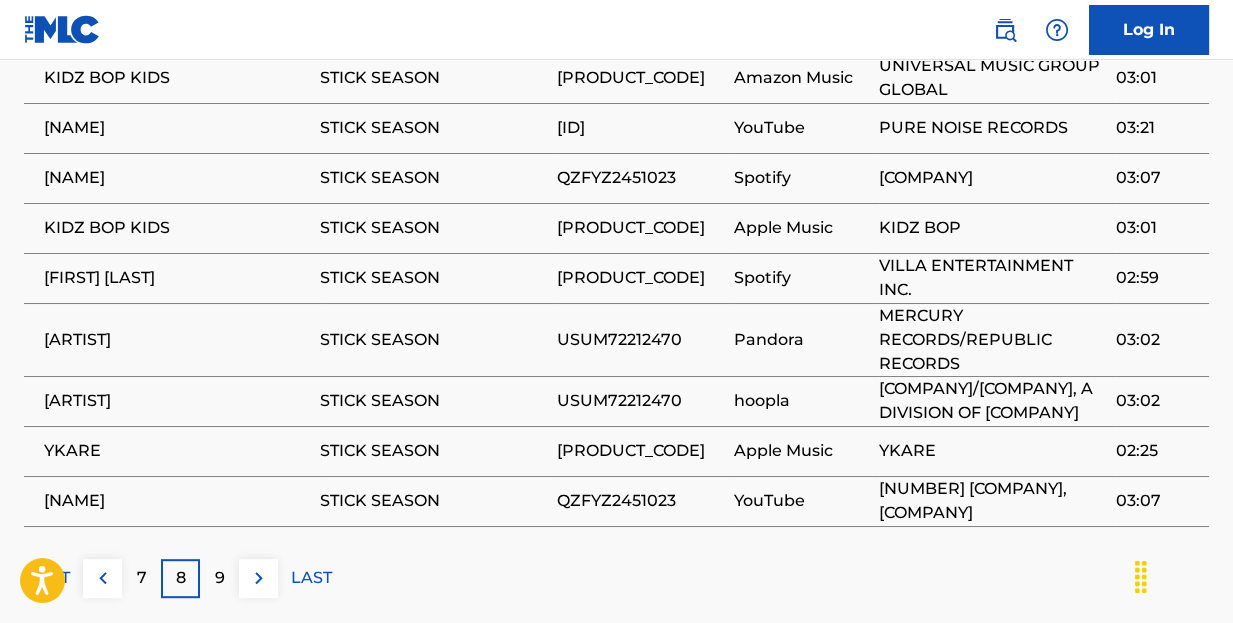 scroll, scrollTop: 1970, scrollLeft: 0, axis: vertical 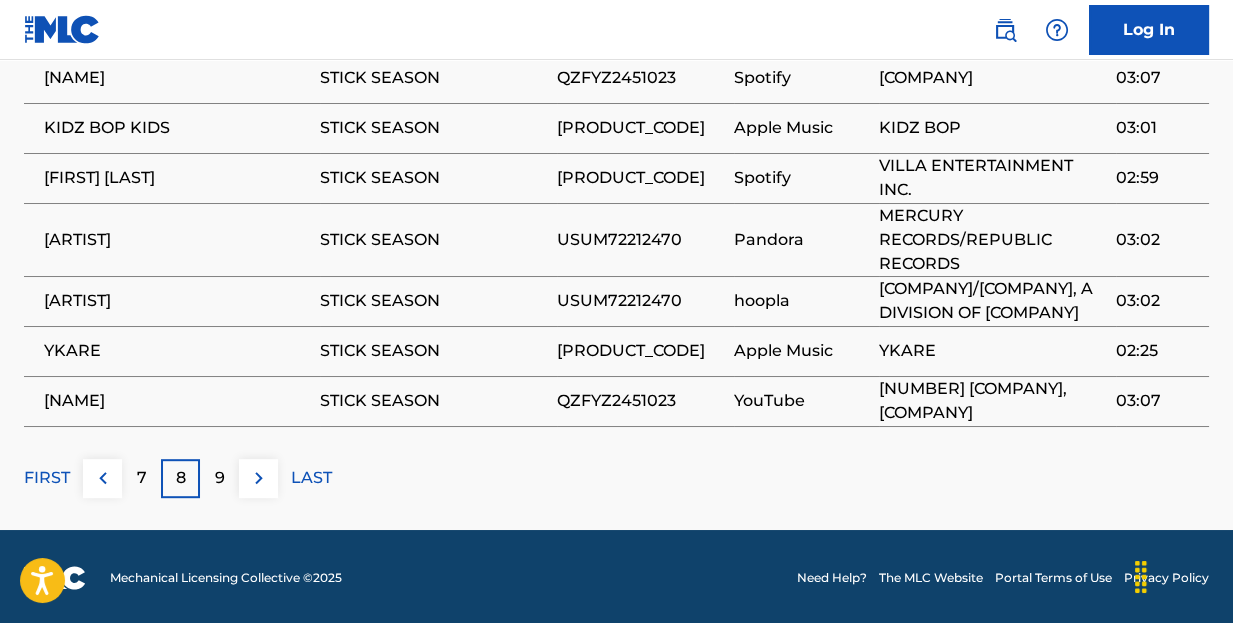click on "9" at bounding box center [220, 478] 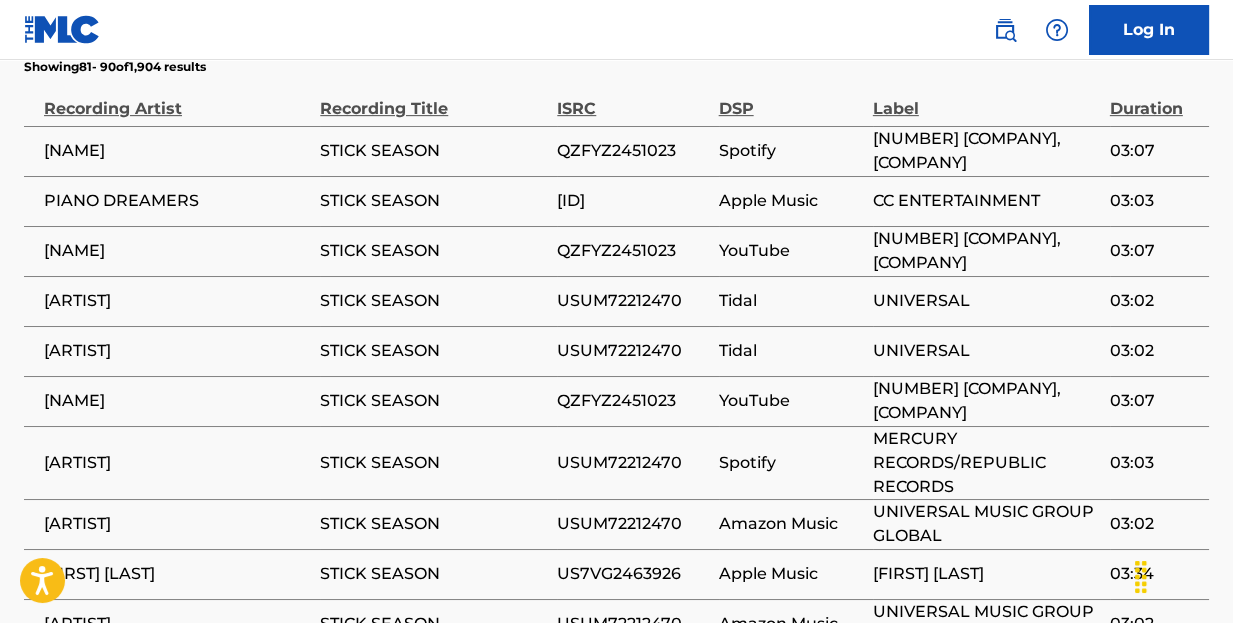 scroll, scrollTop: 1847, scrollLeft: 0, axis: vertical 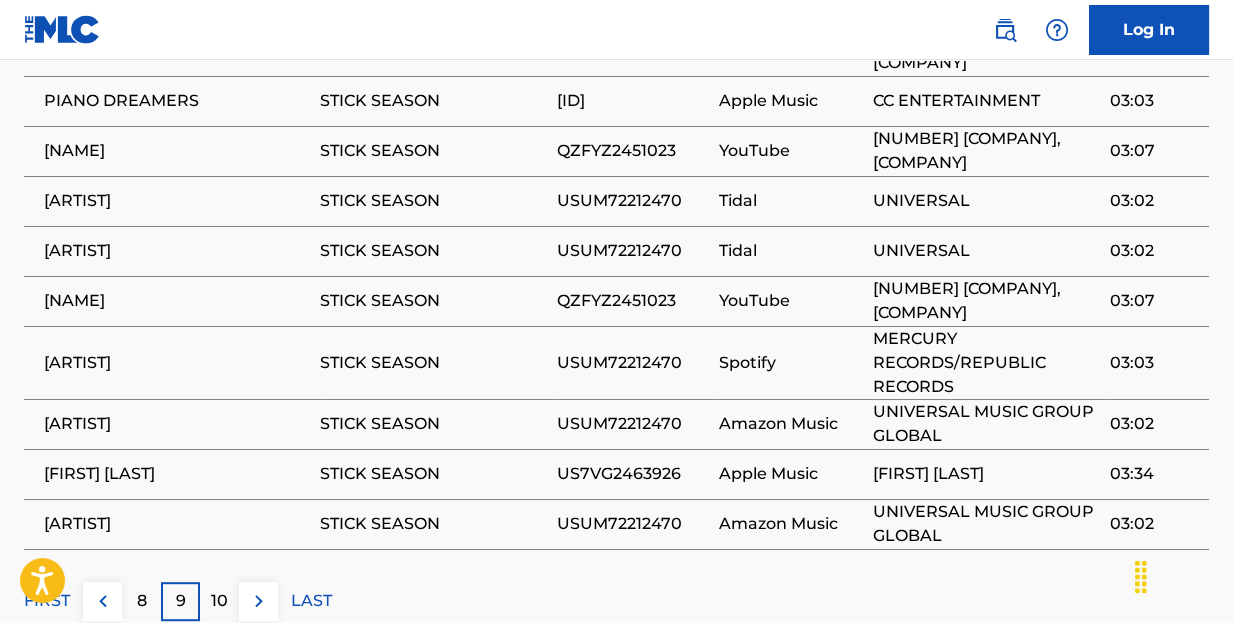 click on "10" at bounding box center (219, 601) 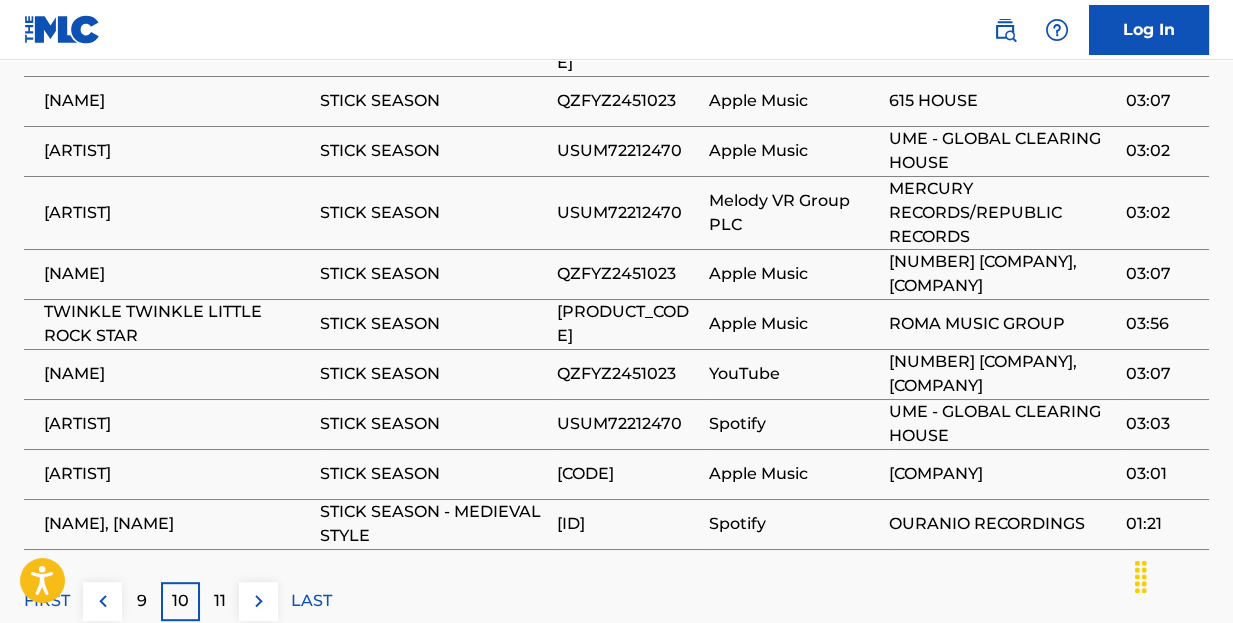scroll, scrollTop: 1947, scrollLeft: 0, axis: vertical 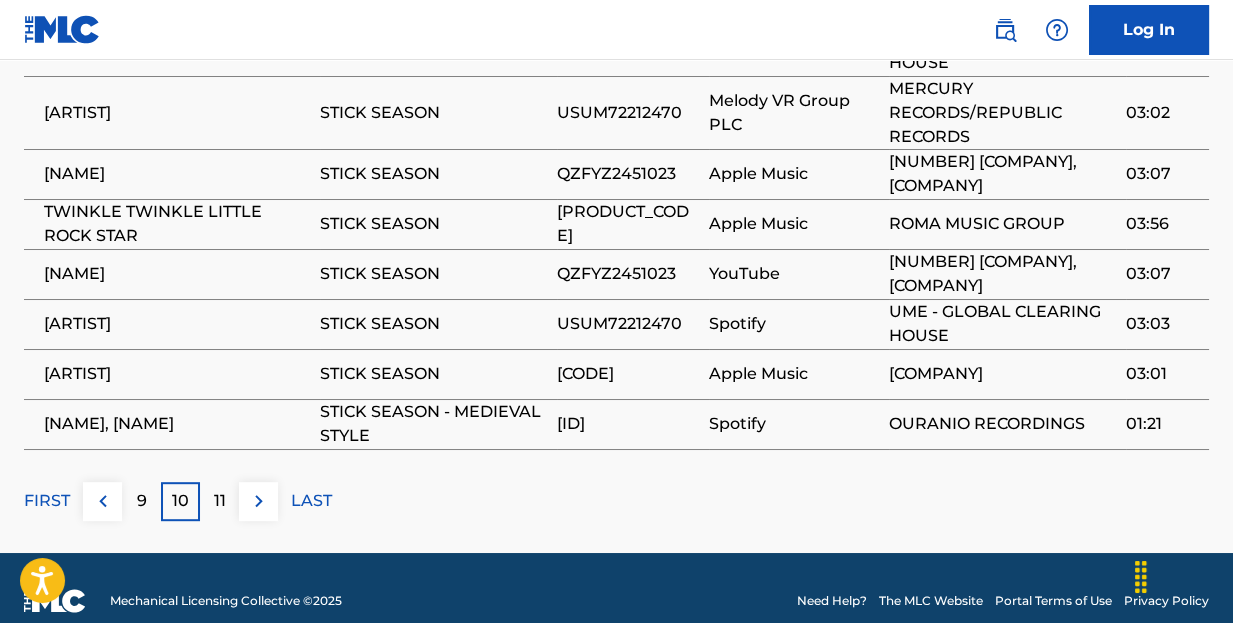 click on "11" at bounding box center (220, 501) 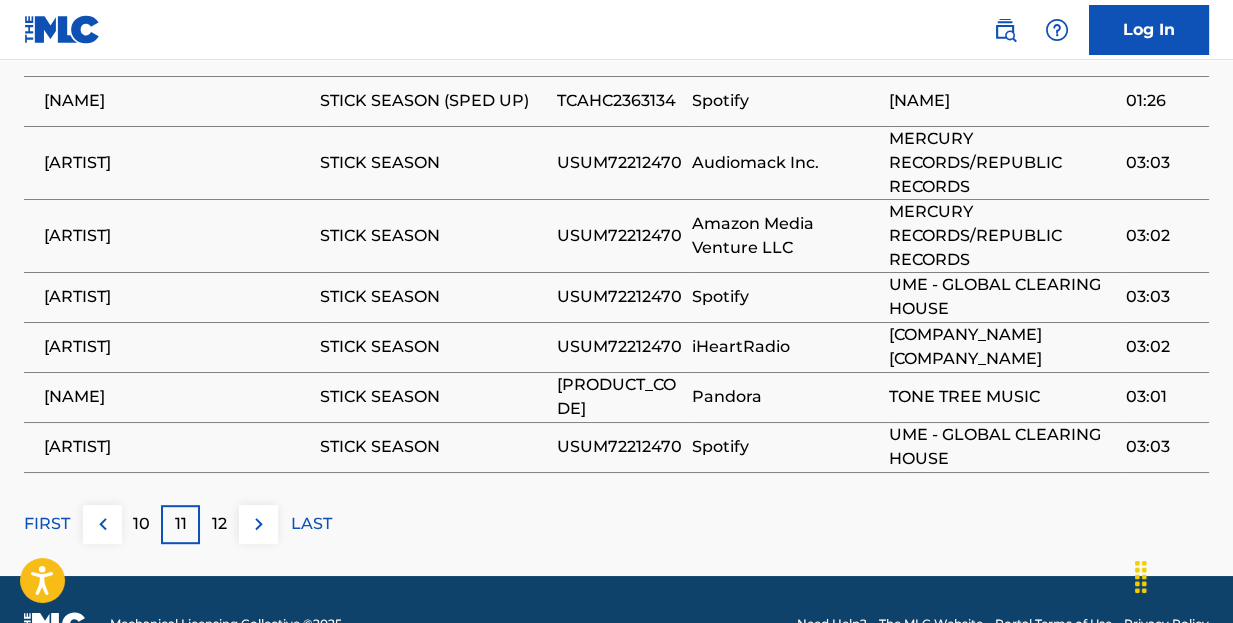 scroll, scrollTop: 2040, scrollLeft: 0, axis: vertical 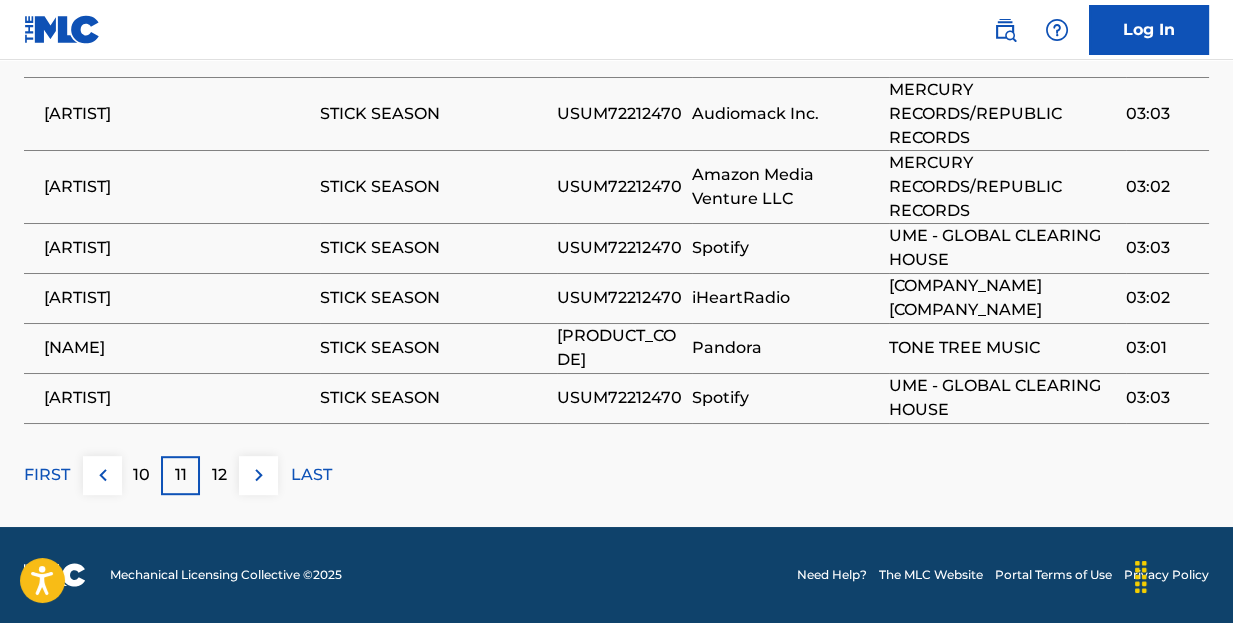click on "12" at bounding box center [219, 475] 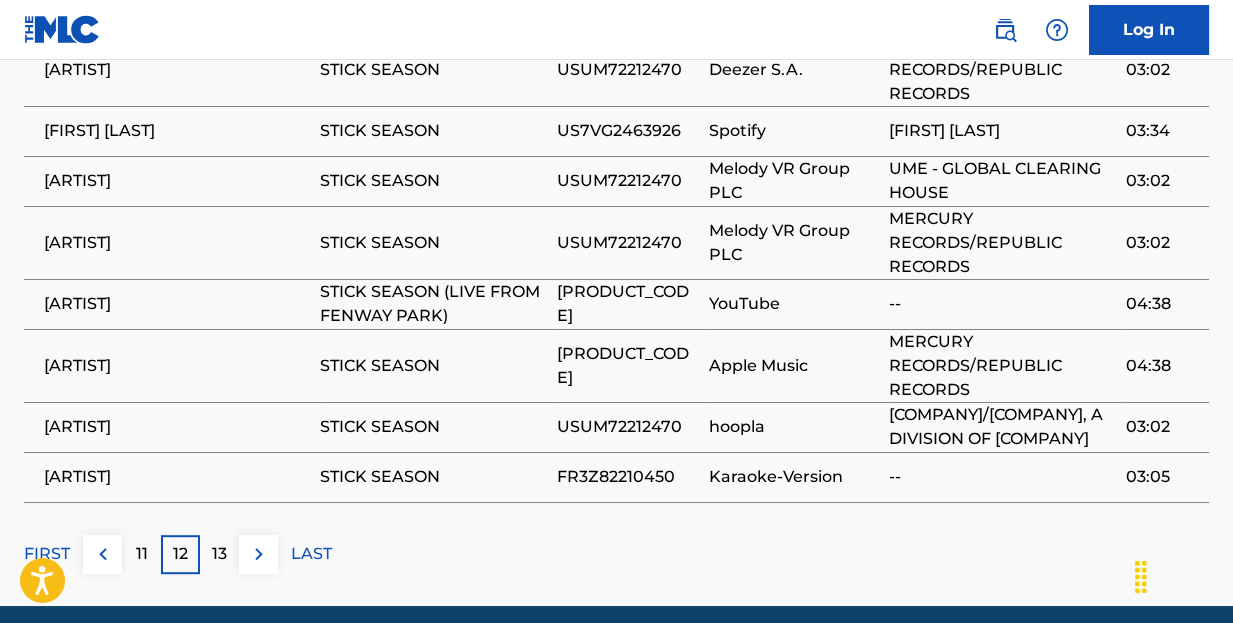 scroll, scrollTop: 2040, scrollLeft: 0, axis: vertical 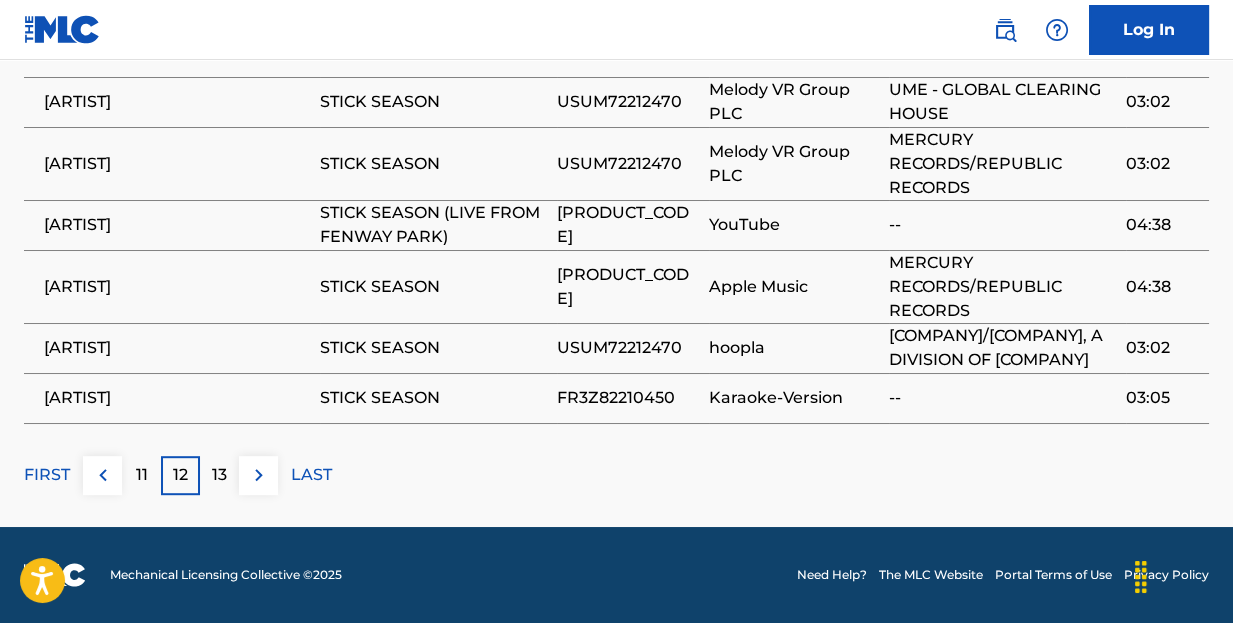 click on "13" at bounding box center [219, 475] 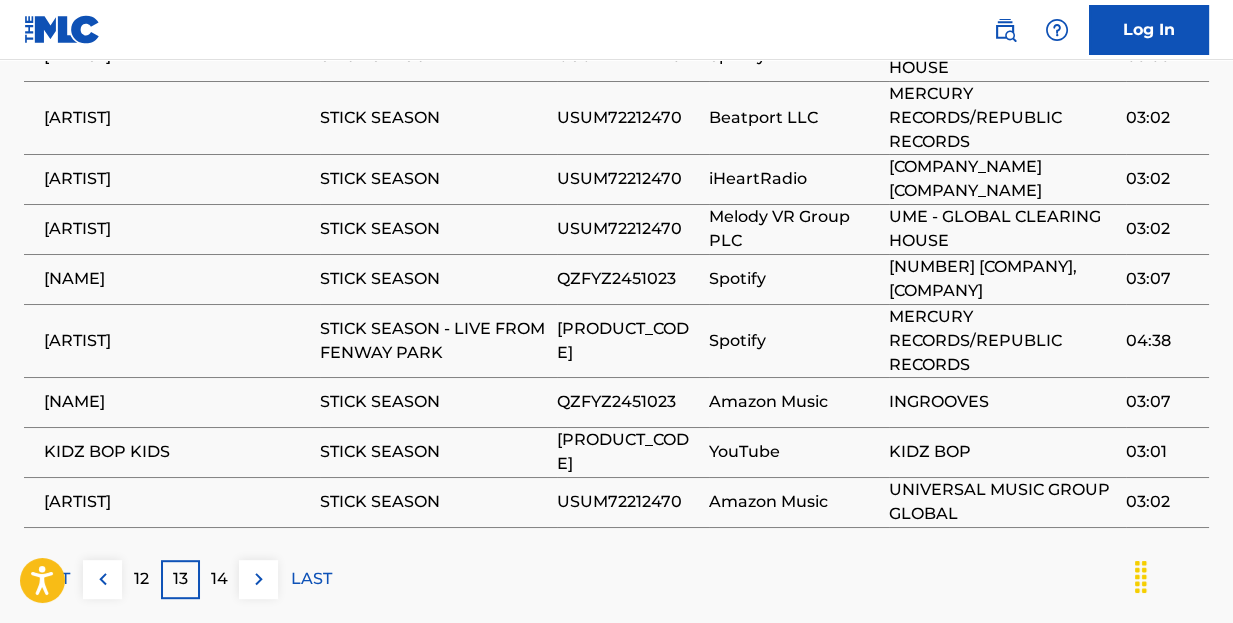 scroll, scrollTop: 1992, scrollLeft: 0, axis: vertical 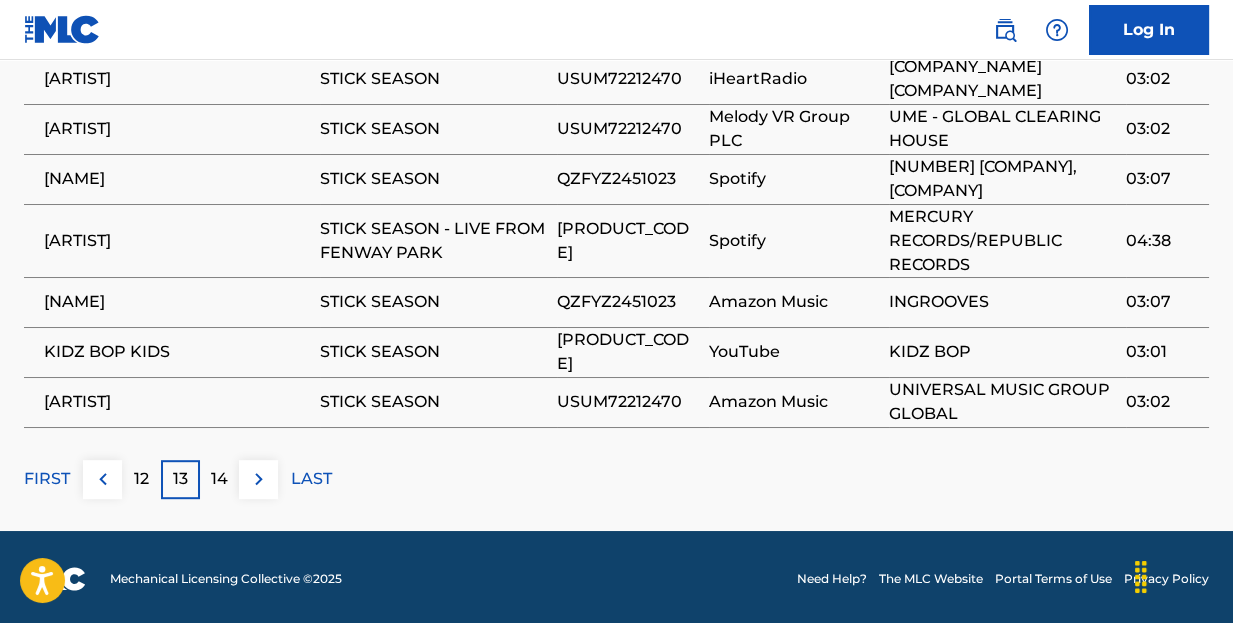 click on "14" at bounding box center (219, 479) 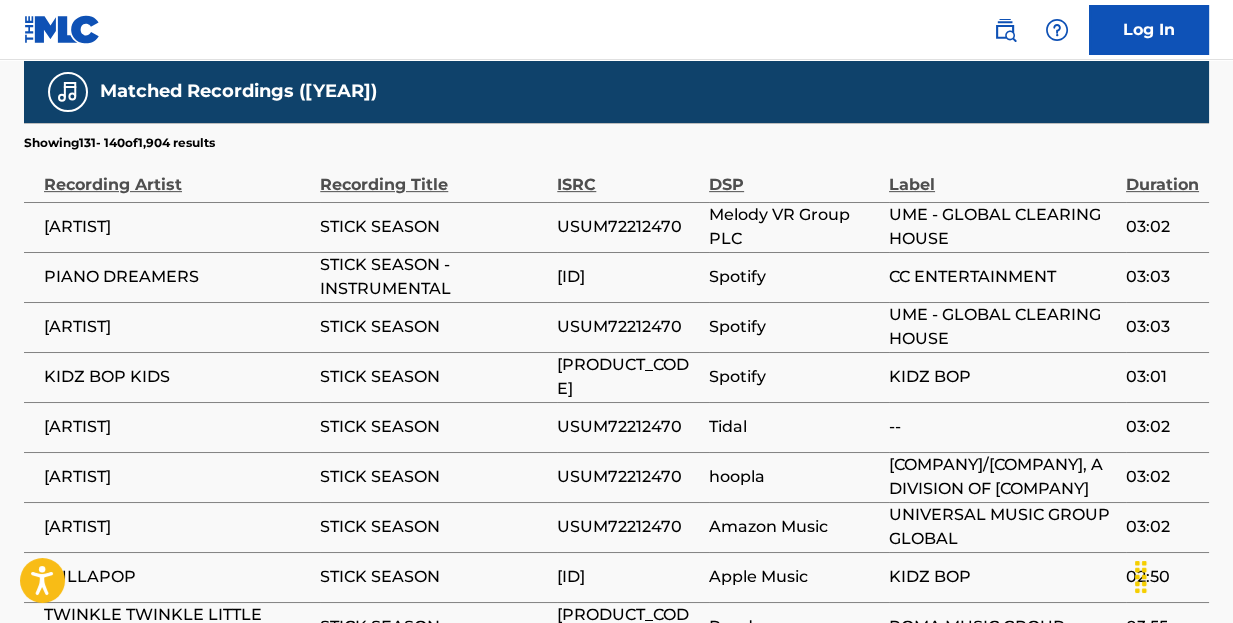 scroll, scrollTop: 1871, scrollLeft: 0, axis: vertical 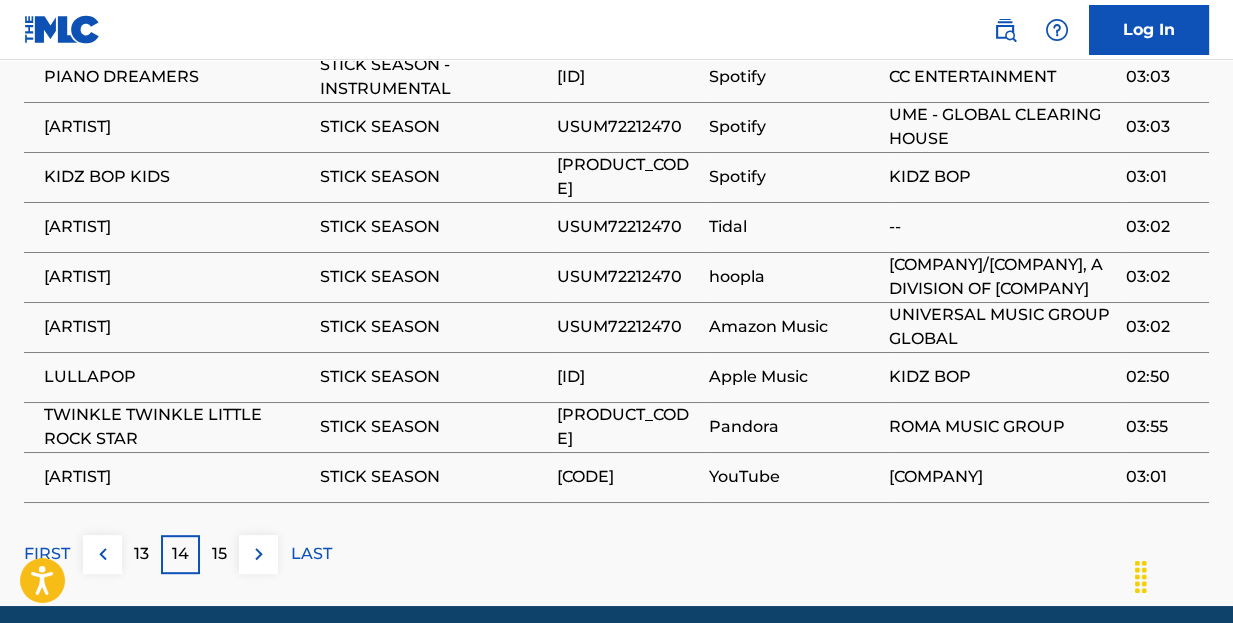 click on "15" at bounding box center [219, 554] 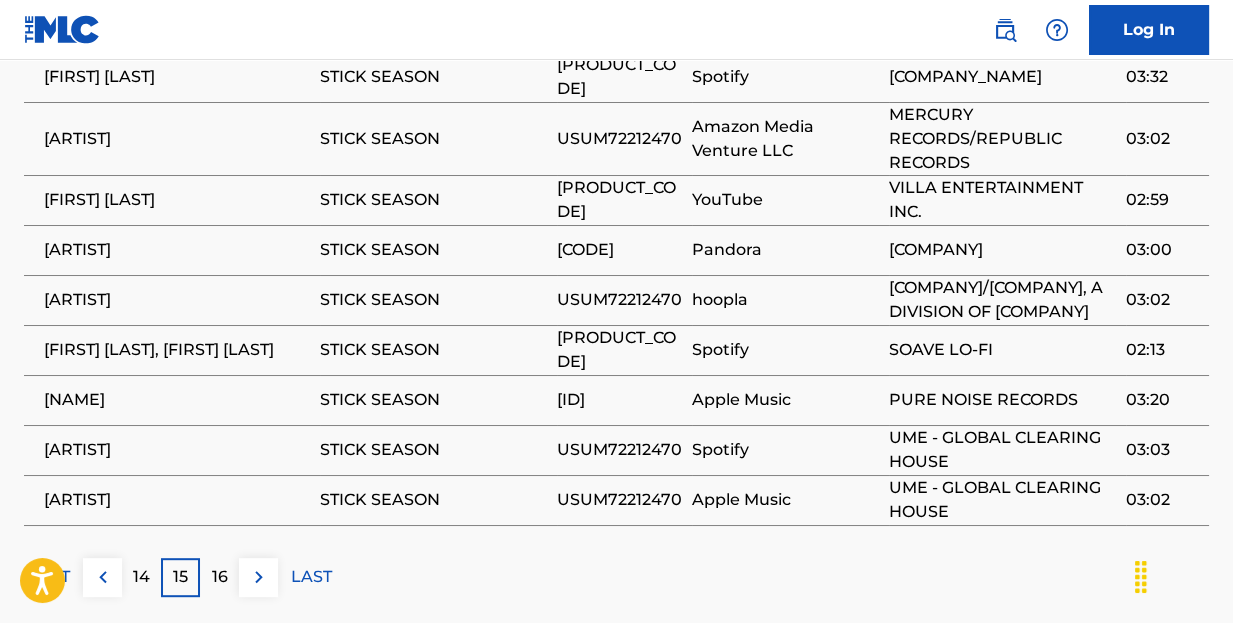 scroll, scrollTop: 1971, scrollLeft: 0, axis: vertical 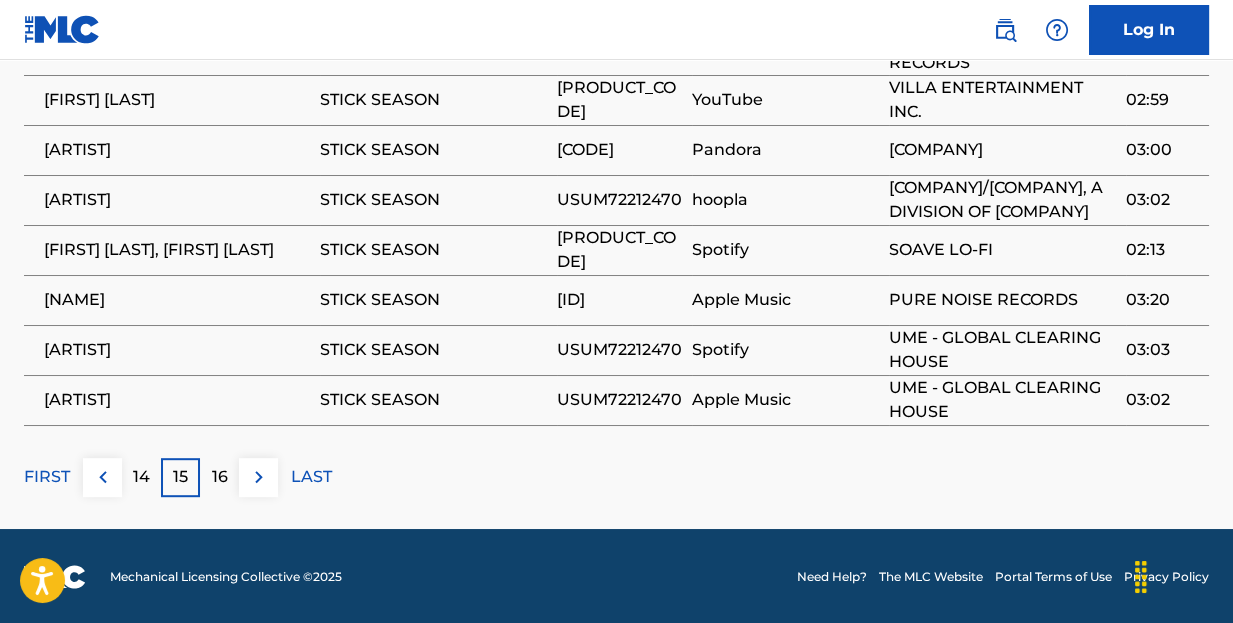 click on "16" at bounding box center [220, 477] 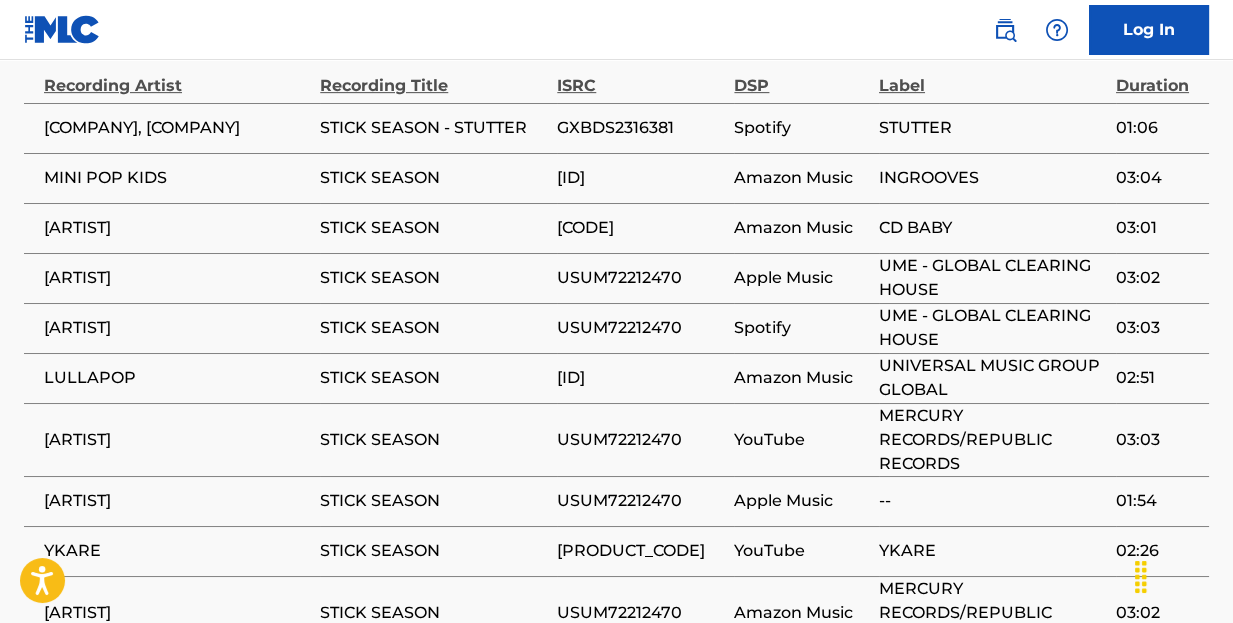 scroll, scrollTop: 1970, scrollLeft: 0, axis: vertical 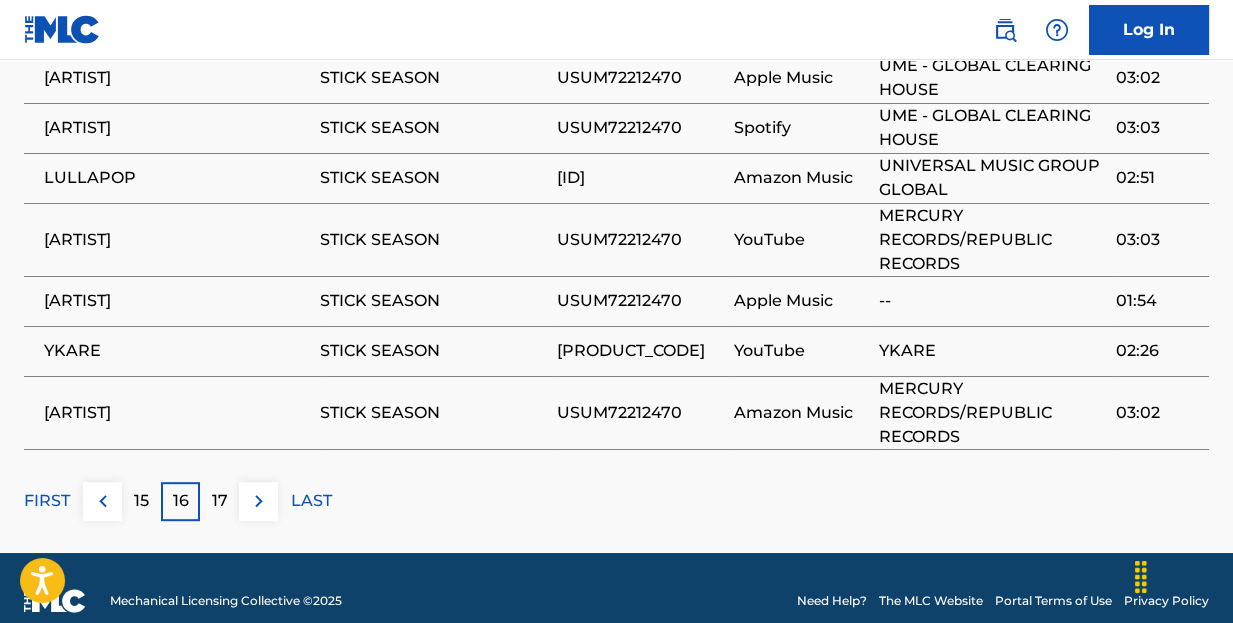 click on "17" at bounding box center (220, 501) 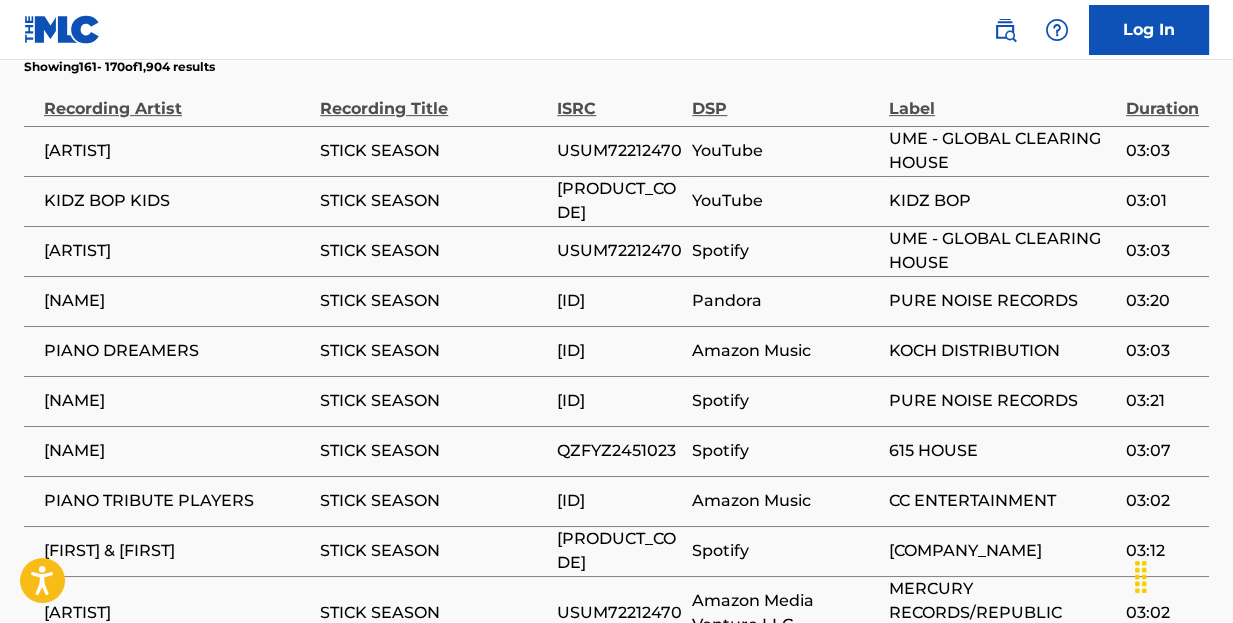 scroll, scrollTop: 1847, scrollLeft: 0, axis: vertical 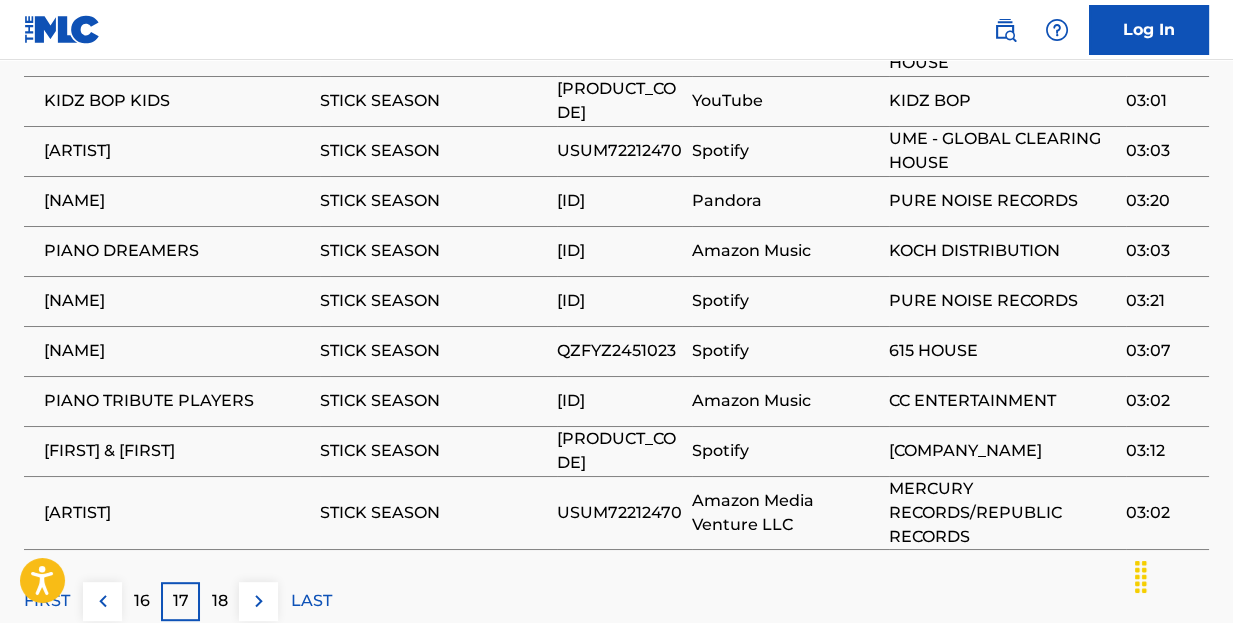 click on "18" at bounding box center (220, 601) 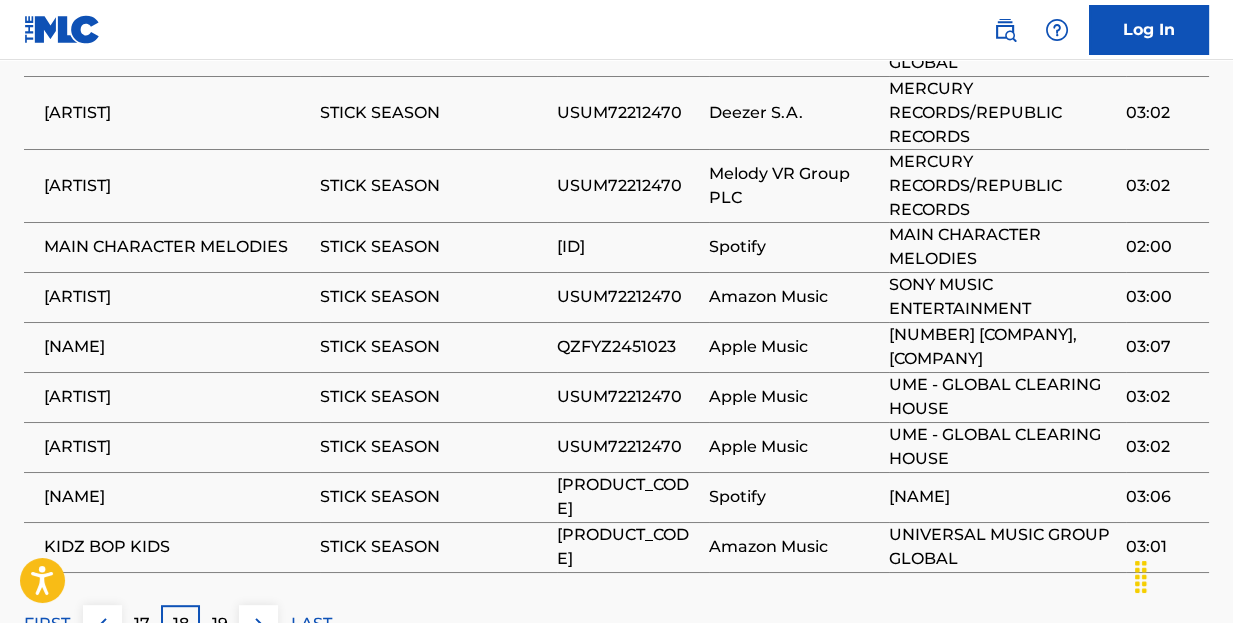 scroll, scrollTop: 1947, scrollLeft: 0, axis: vertical 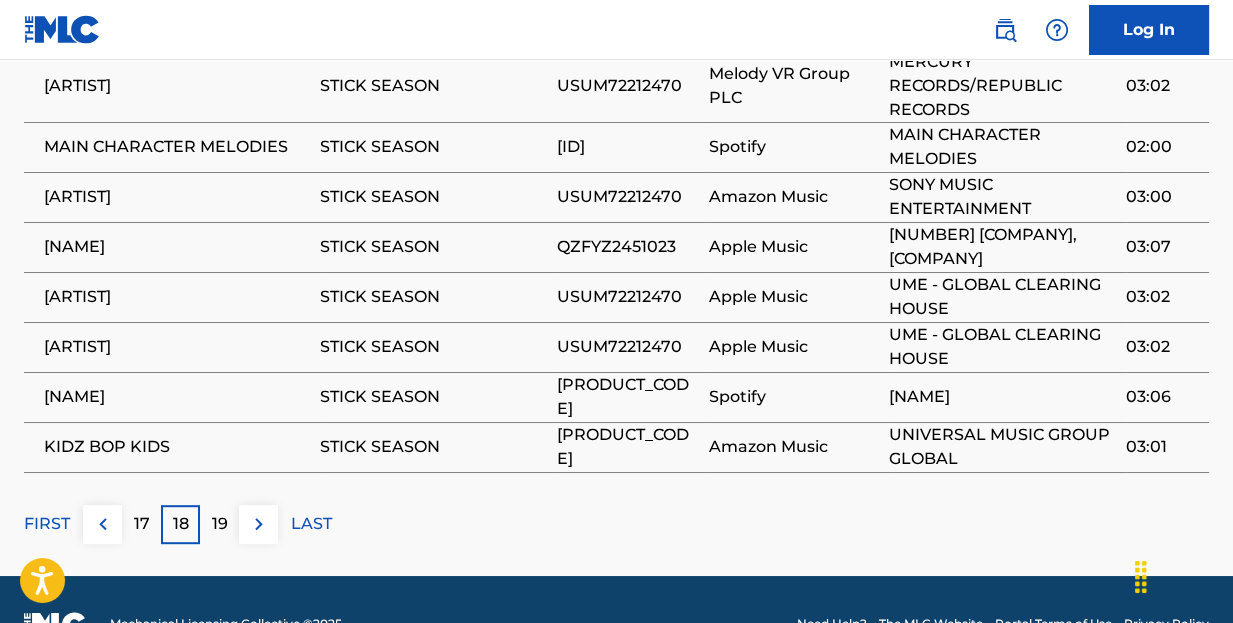 click on "19" at bounding box center (220, 524) 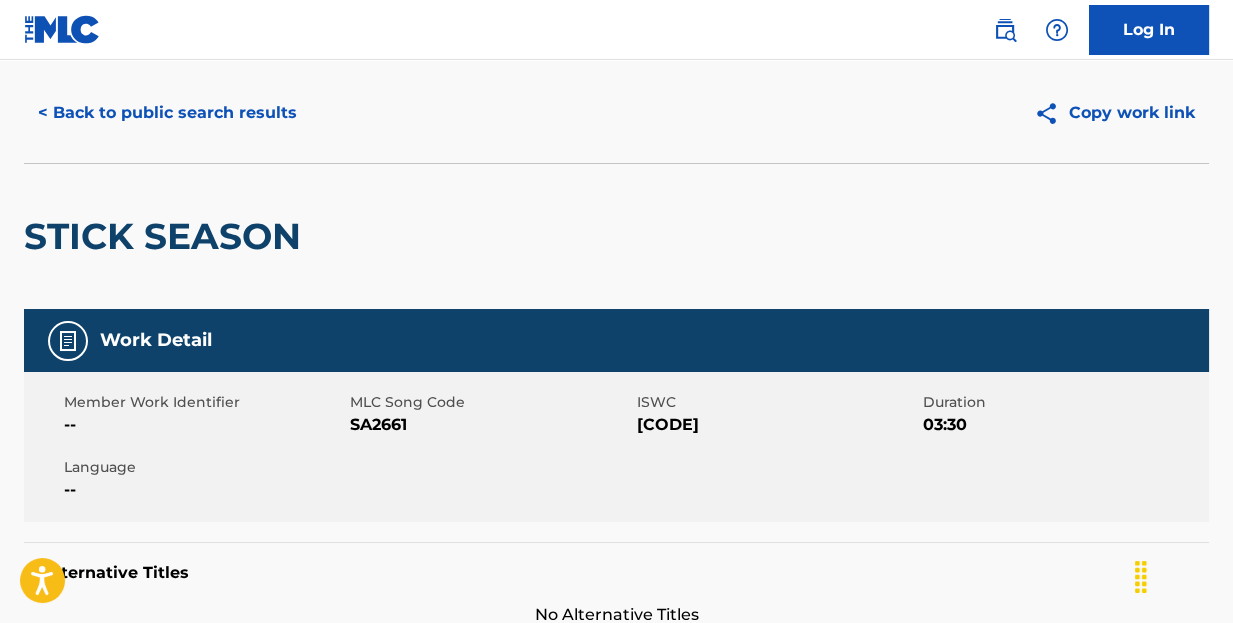scroll, scrollTop: 0, scrollLeft: 0, axis: both 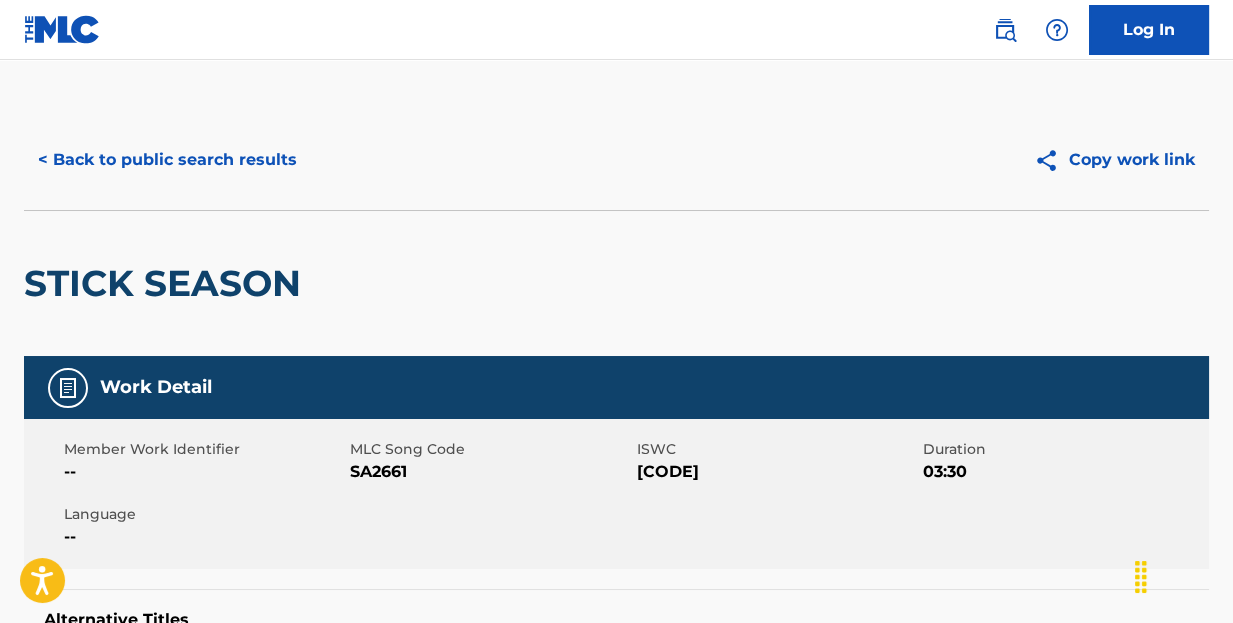click on "< Back to public search results" at bounding box center [167, 160] 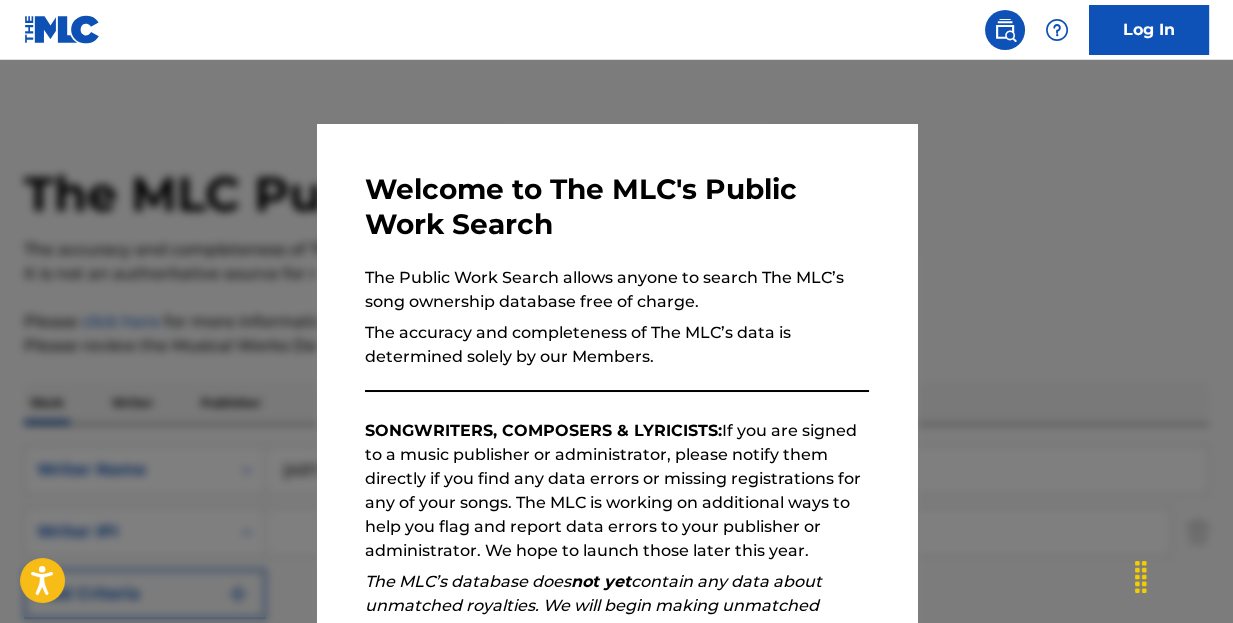 scroll, scrollTop: 1199, scrollLeft: 0, axis: vertical 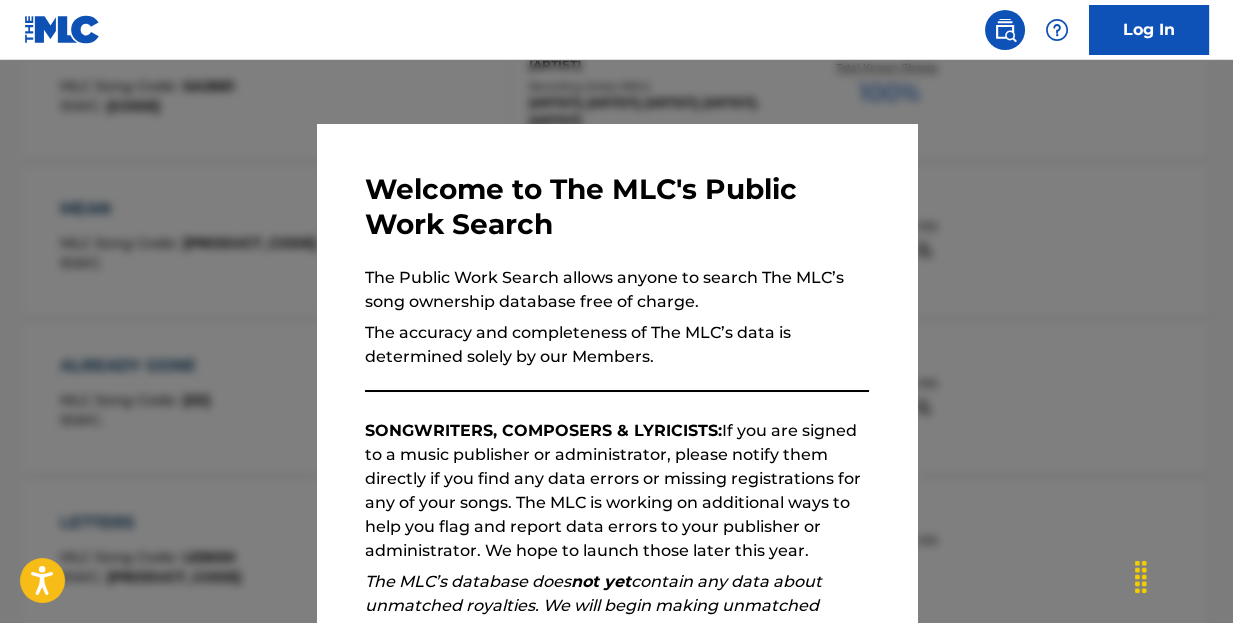 click at bounding box center [616, 371] 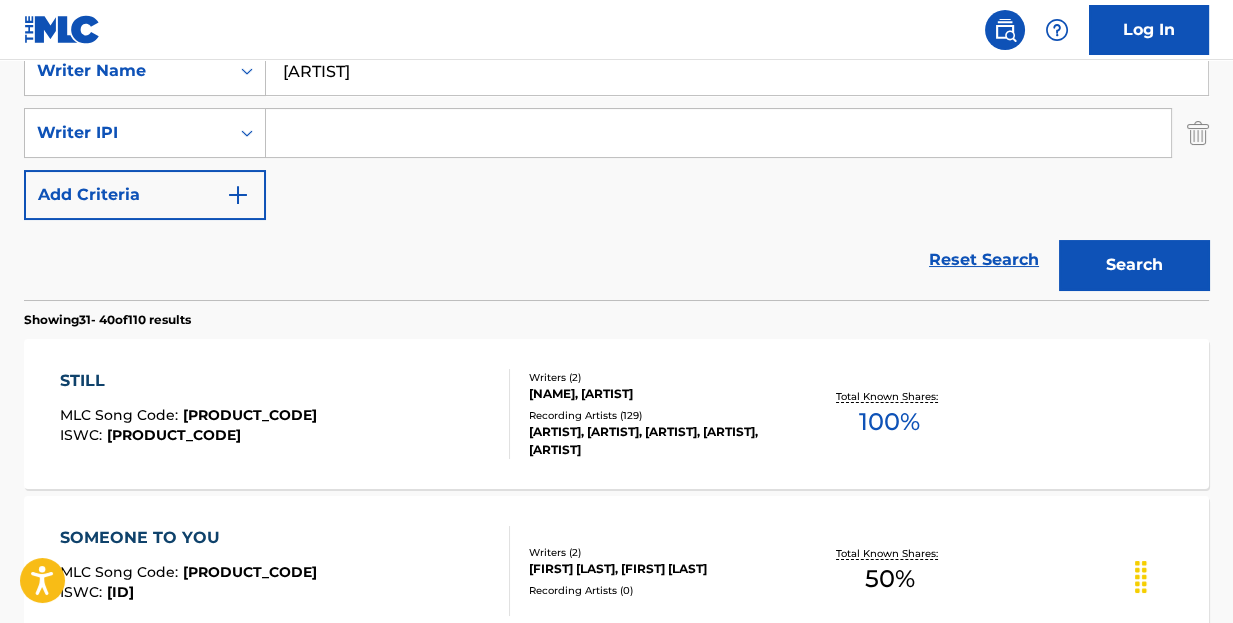 scroll, scrollTop: 0, scrollLeft: 0, axis: both 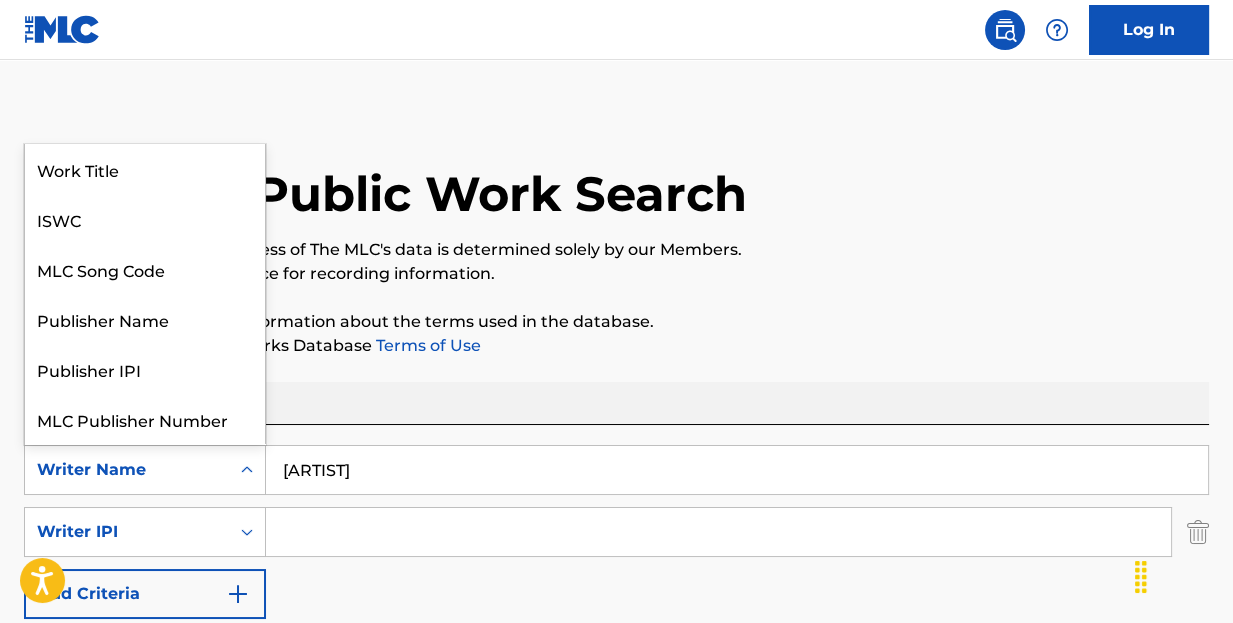 click 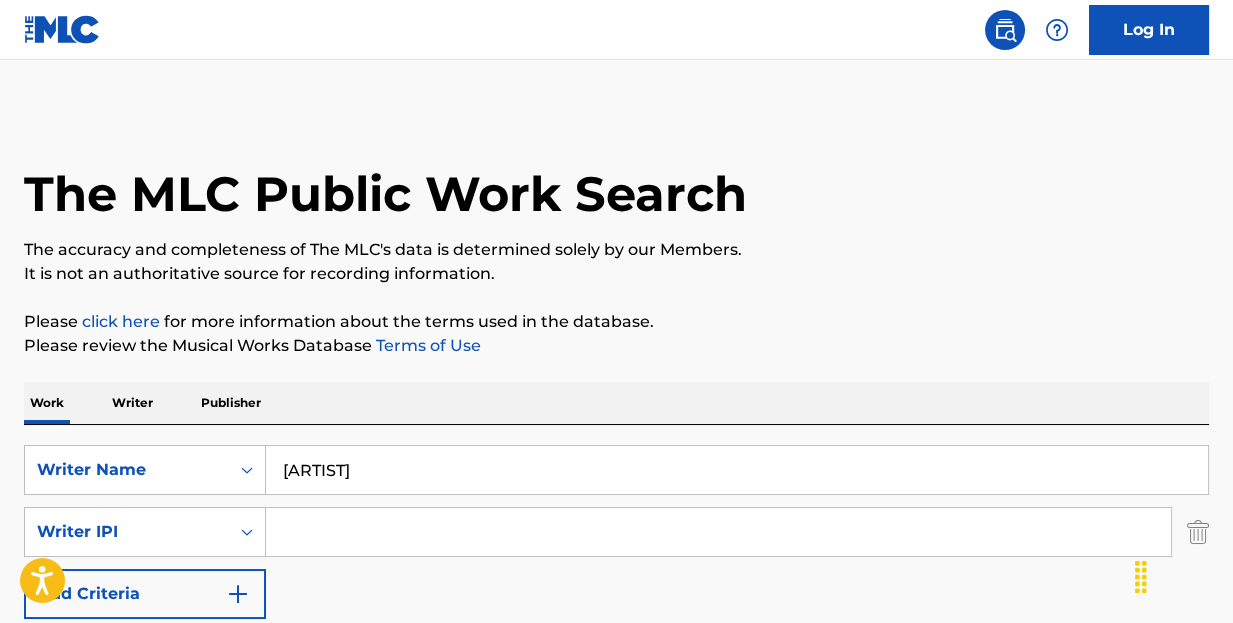 click 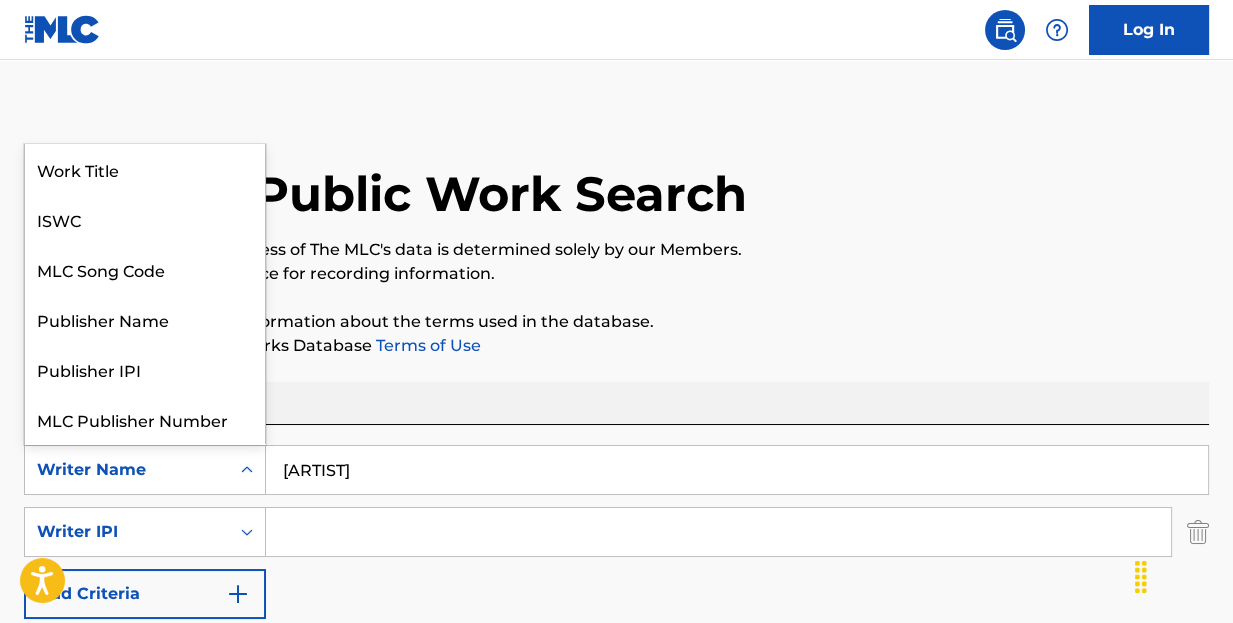 click 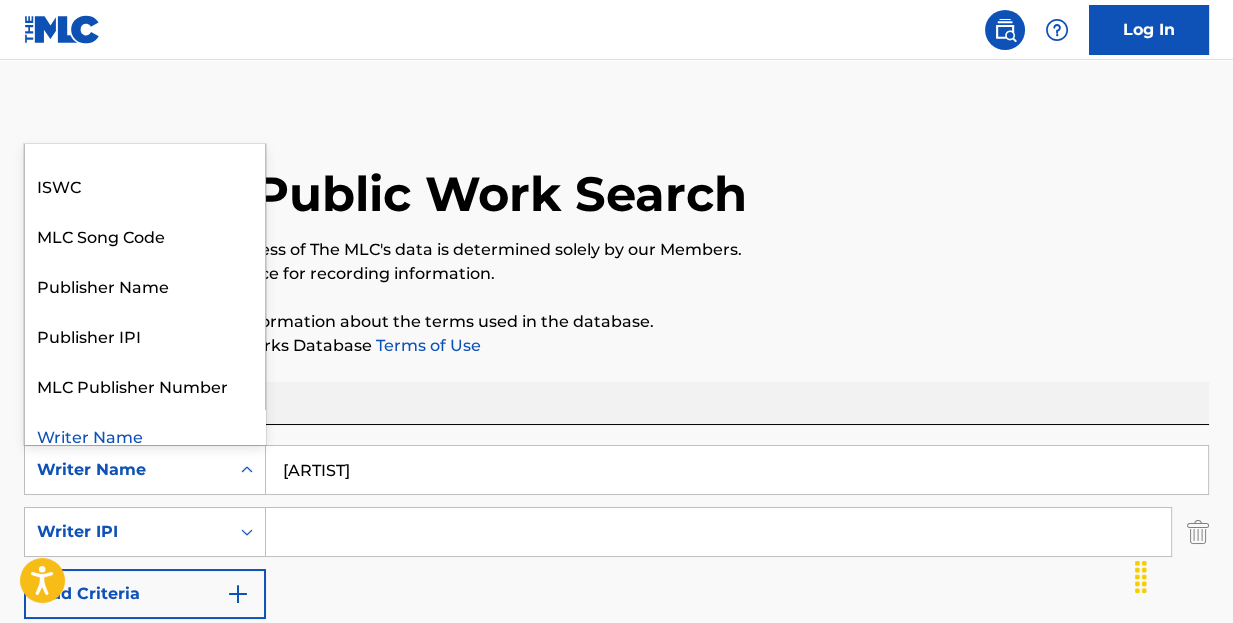 scroll, scrollTop: 49, scrollLeft: 0, axis: vertical 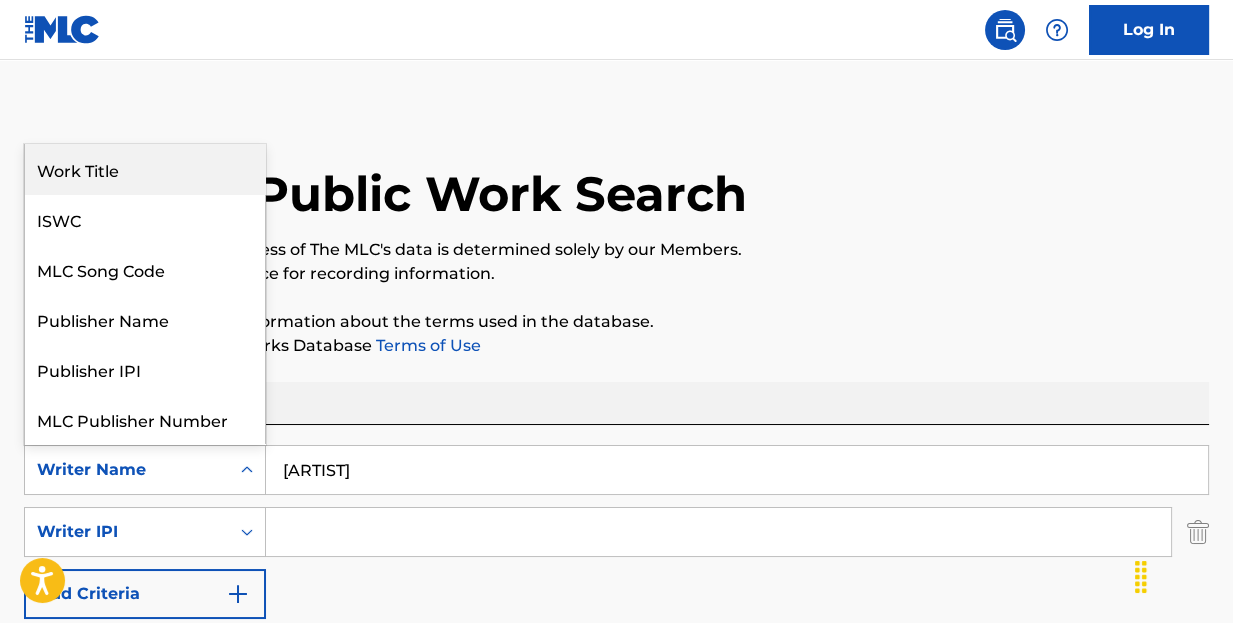 click on "Work Title" at bounding box center [145, 169] 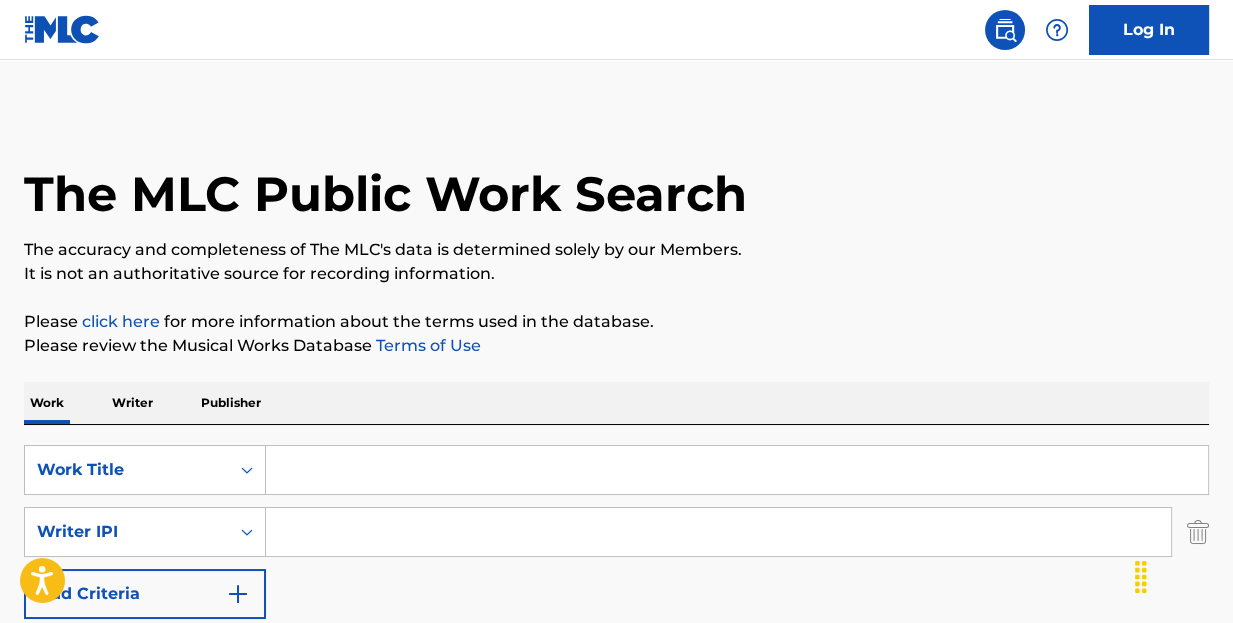 click at bounding box center (737, 470) 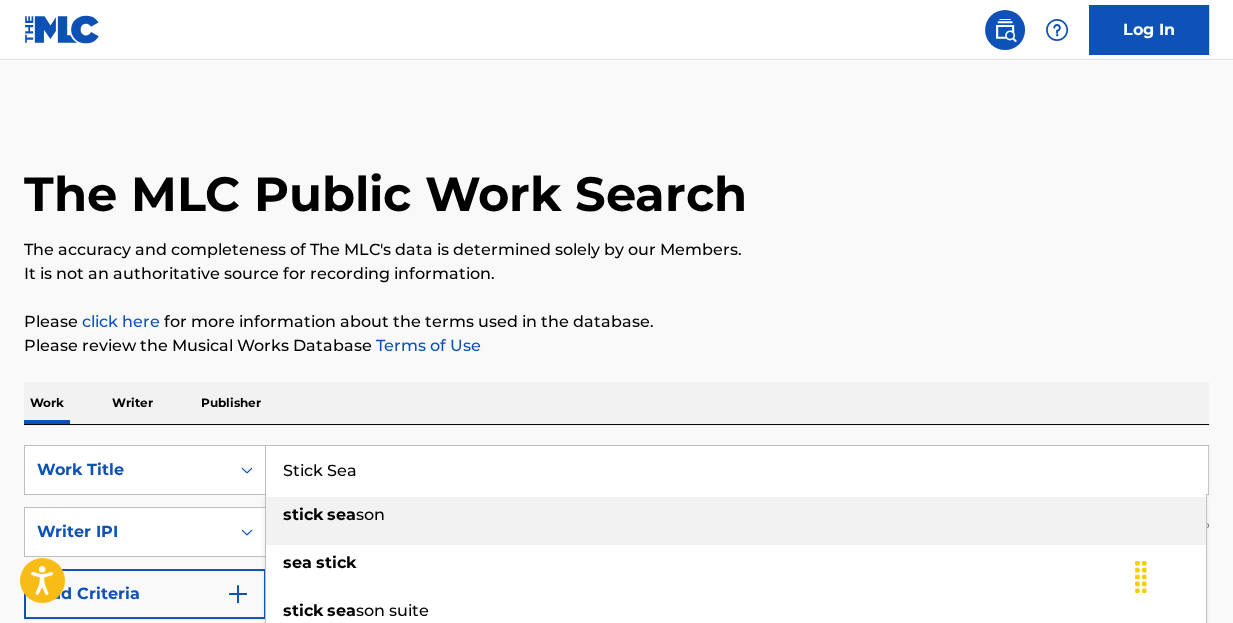 click on "stick   sea son" at bounding box center [736, 515] 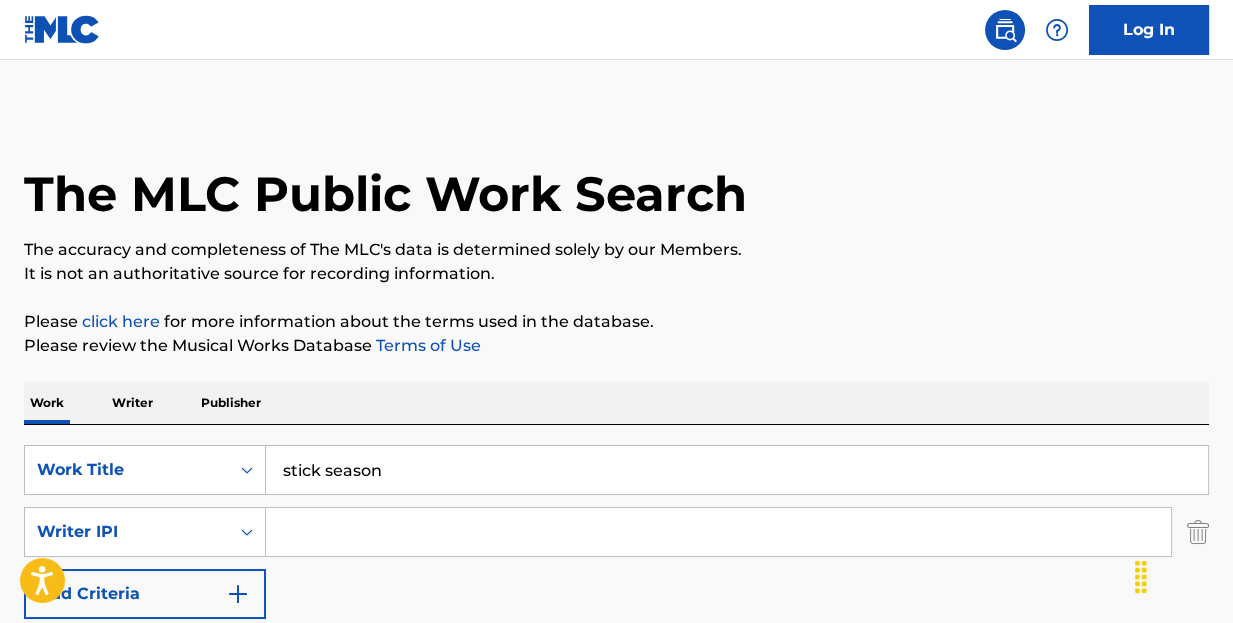 click at bounding box center [718, 532] 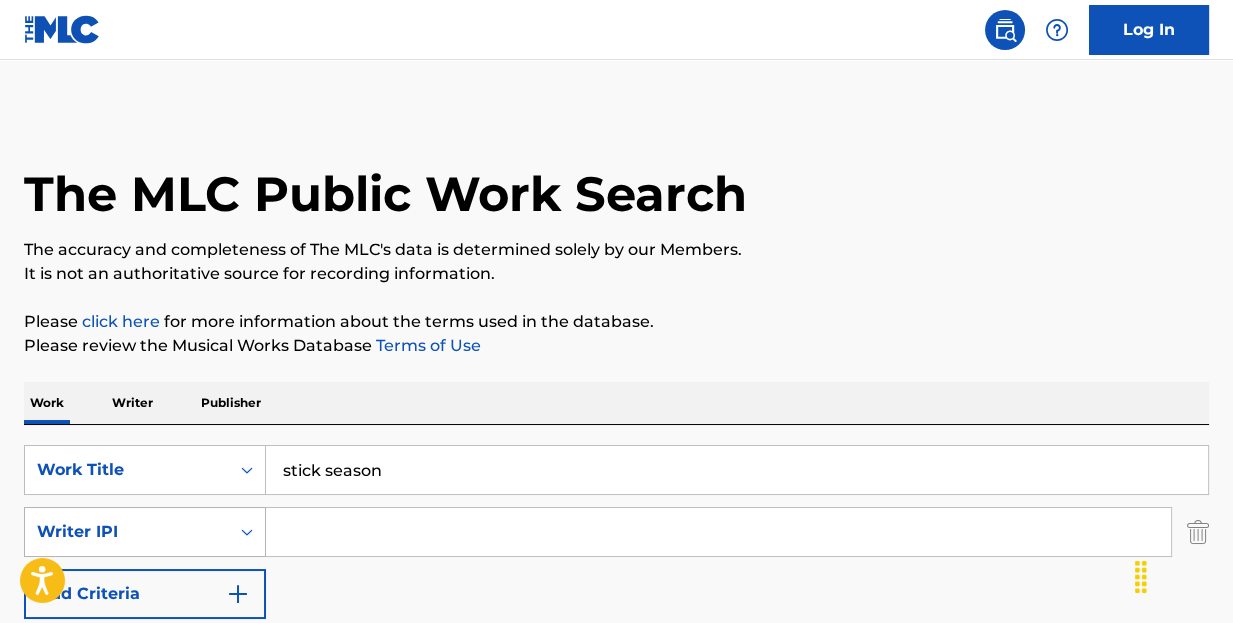 click 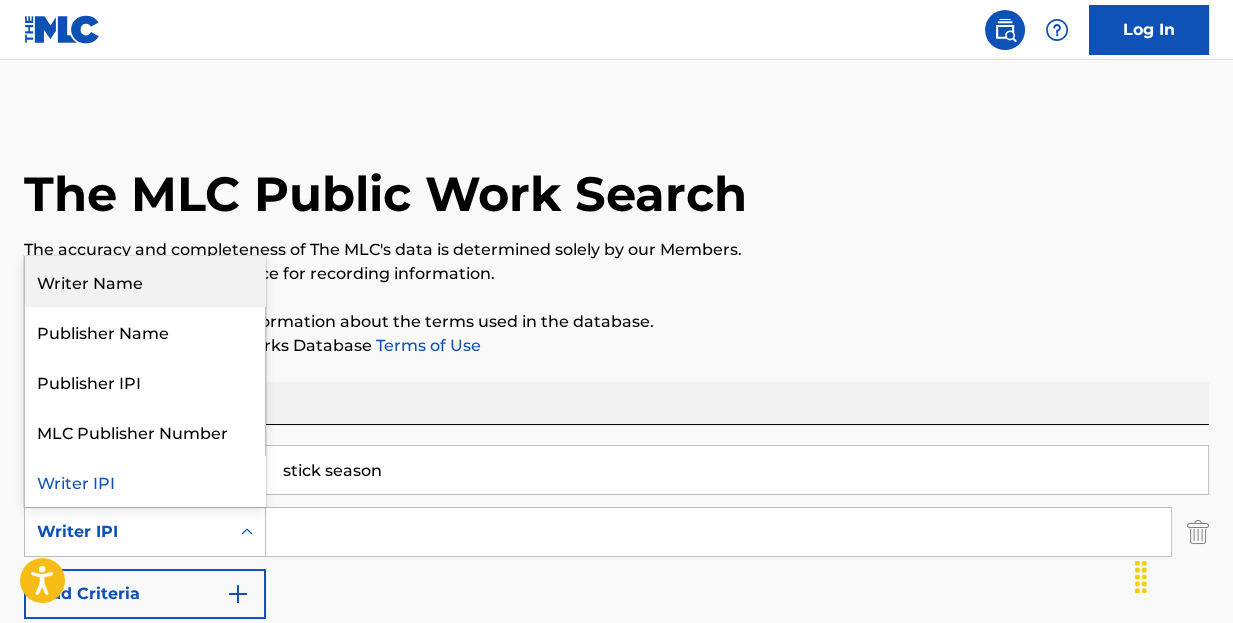 click on "Writer Name" at bounding box center [145, 281] 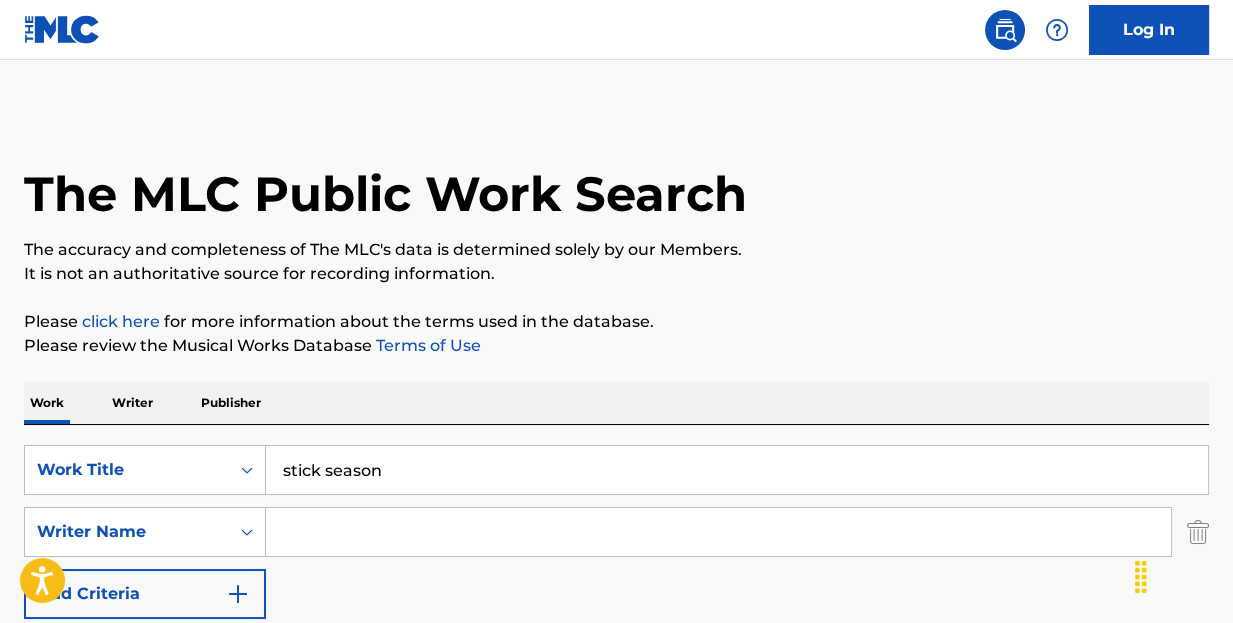 click at bounding box center (718, 532) 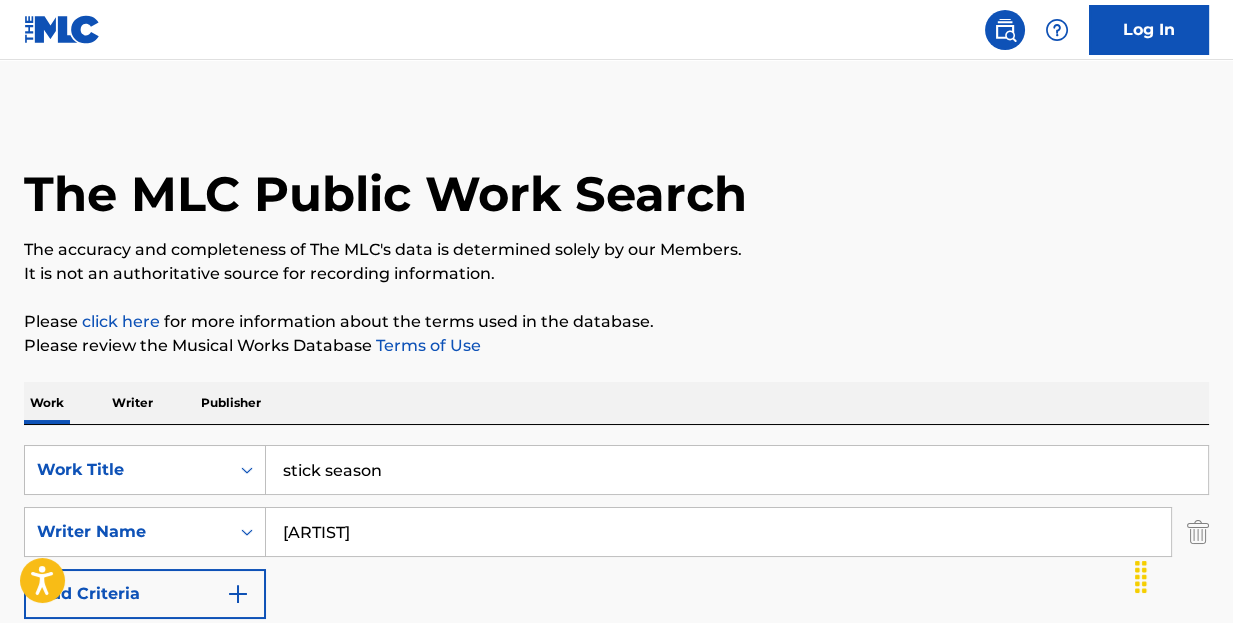 type on "[ARTIST]" 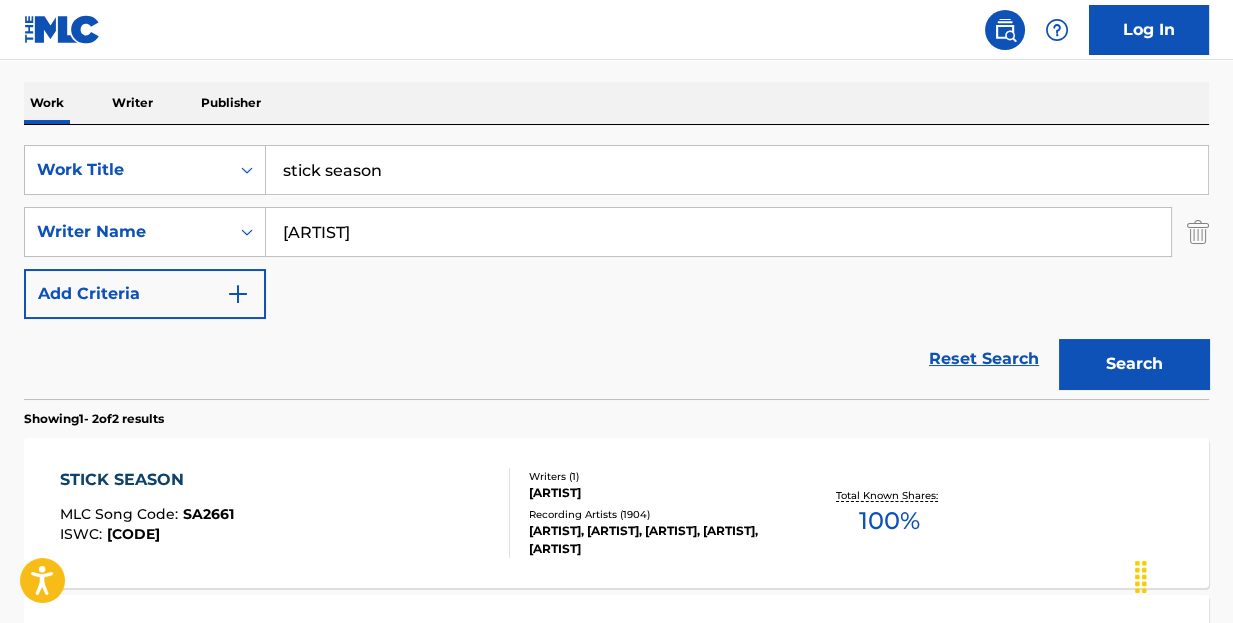 scroll, scrollTop: 400, scrollLeft: 0, axis: vertical 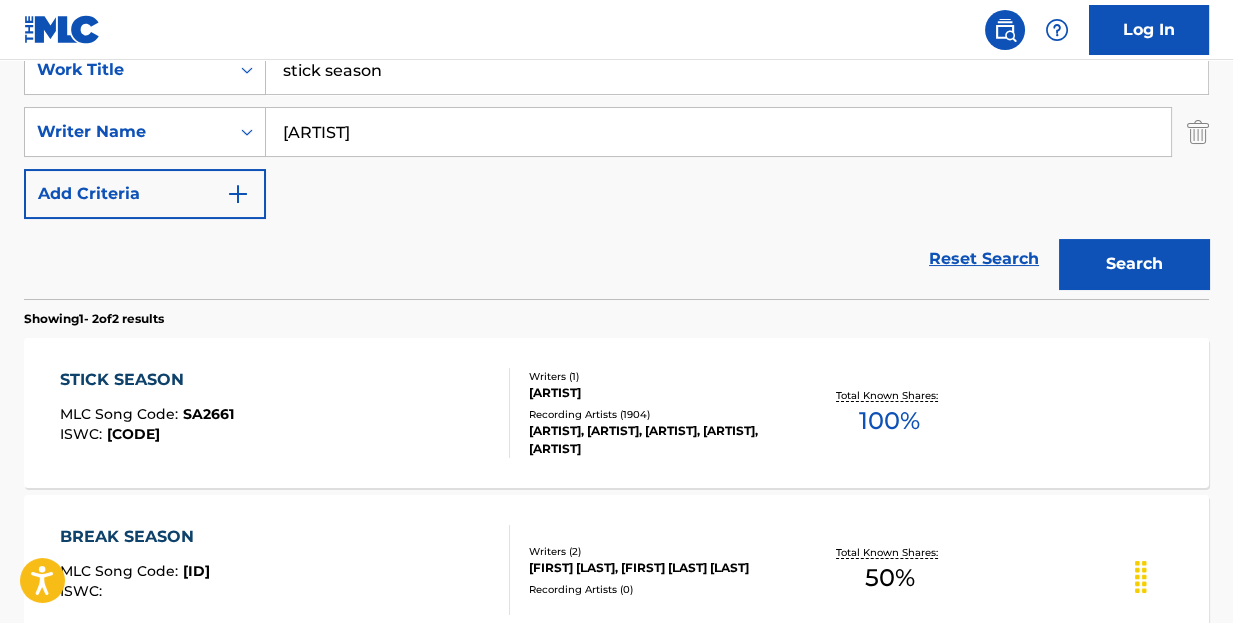 click on "STICK SEASON" at bounding box center [147, 380] 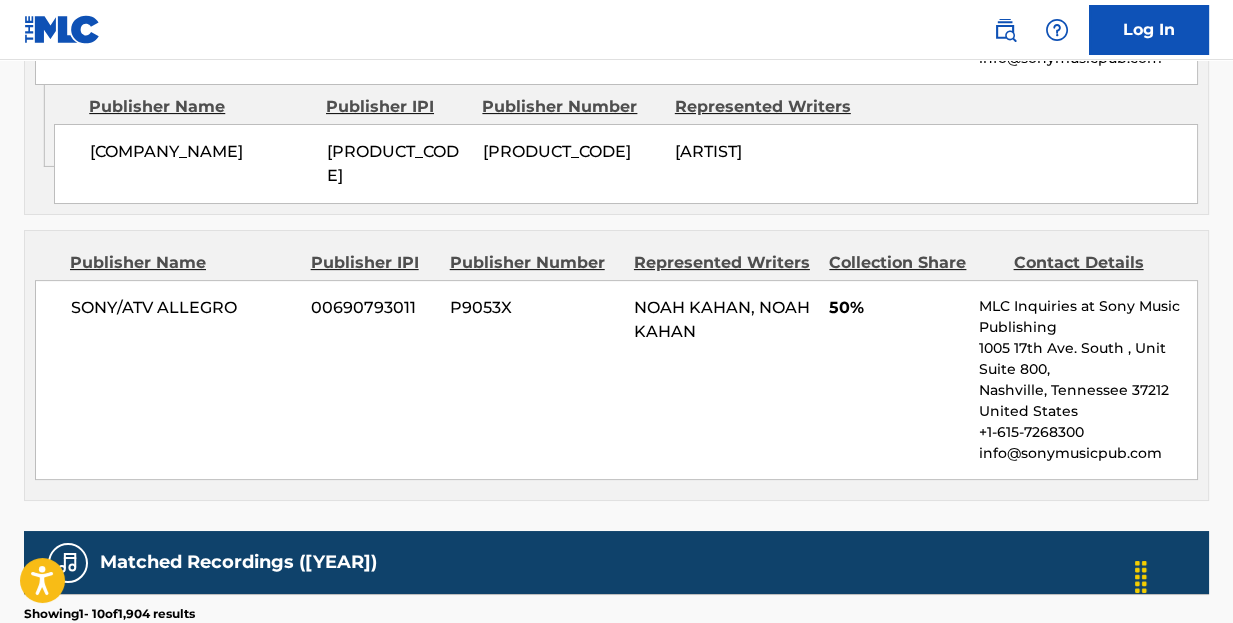 scroll, scrollTop: 1300, scrollLeft: 0, axis: vertical 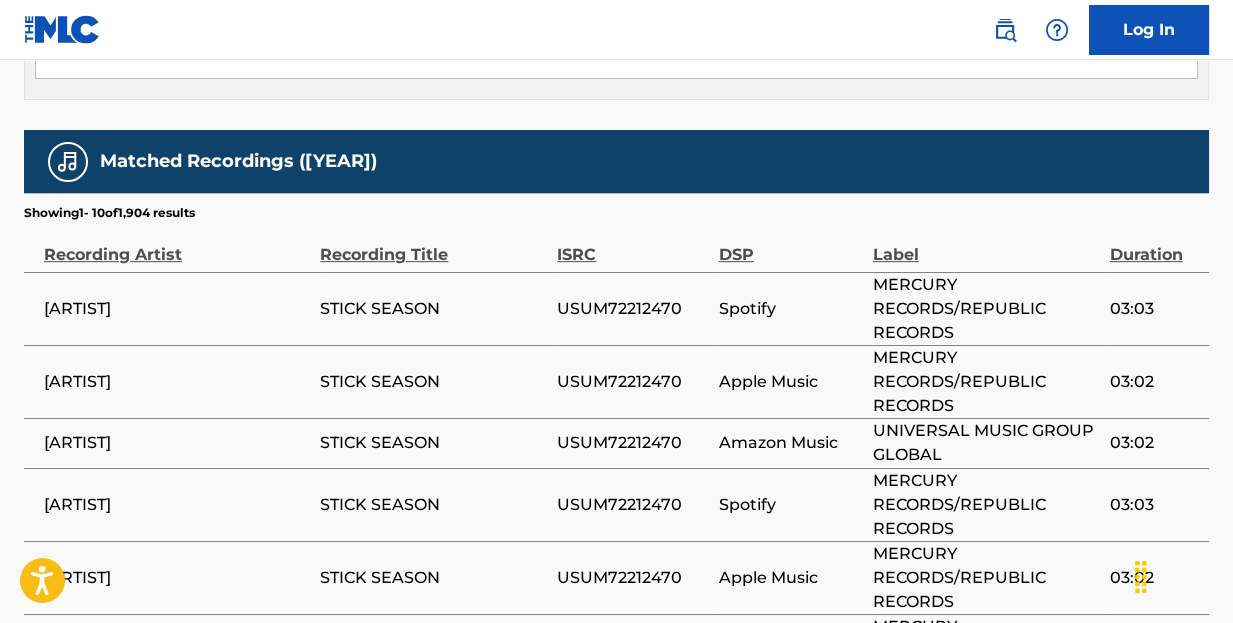 click on "Recording Artist" at bounding box center (177, 244) 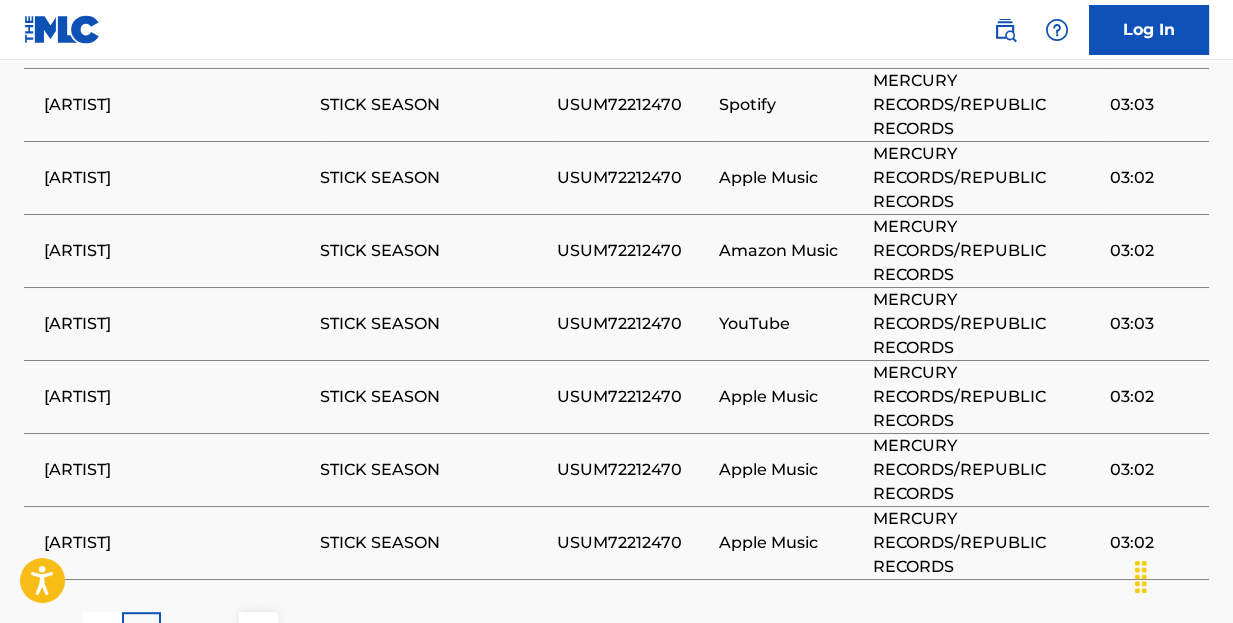 scroll, scrollTop: 2101, scrollLeft: 0, axis: vertical 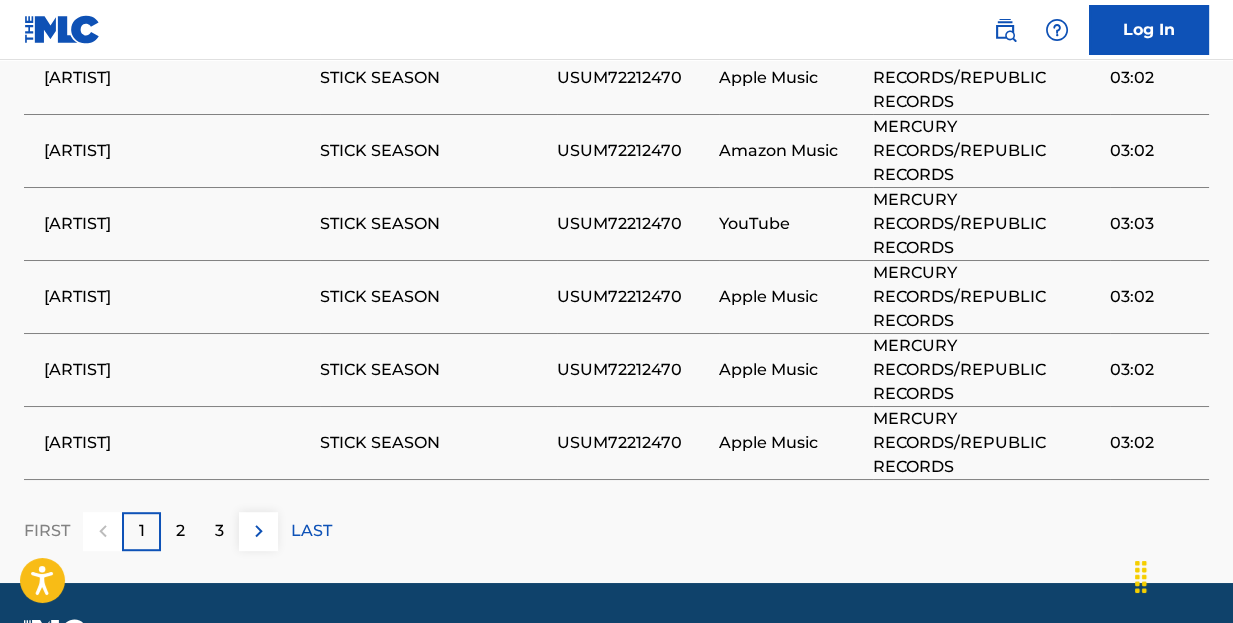 click on "LAST" at bounding box center [311, 531] 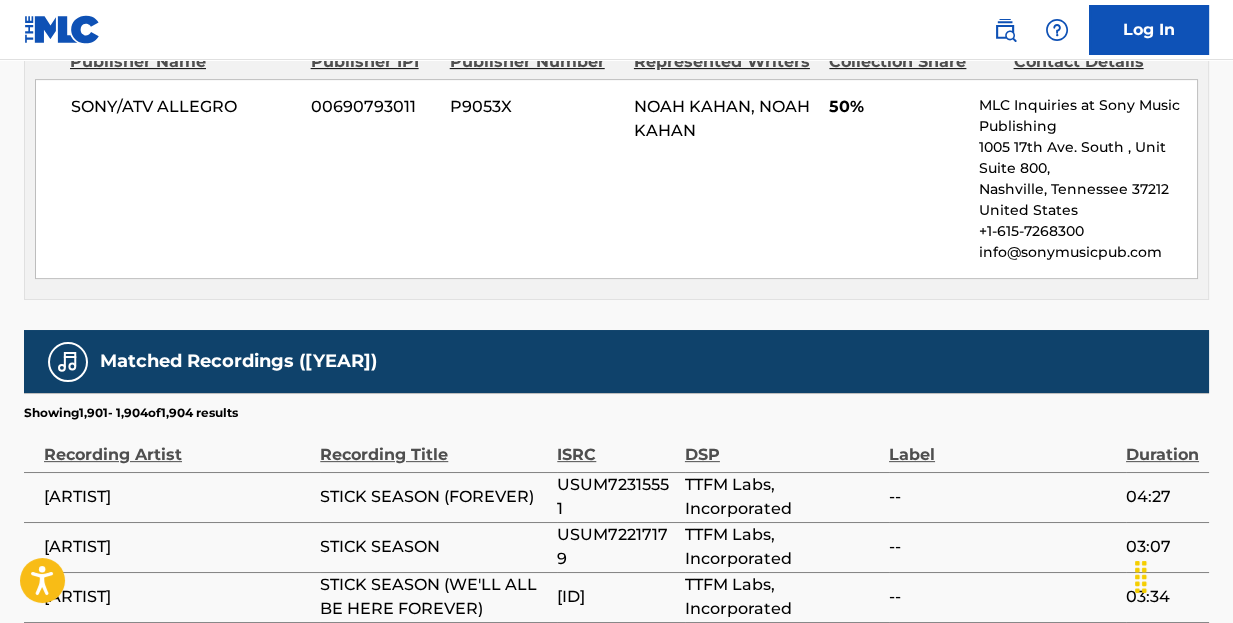 scroll, scrollTop: 1625, scrollLeft: 0, axis: vertical 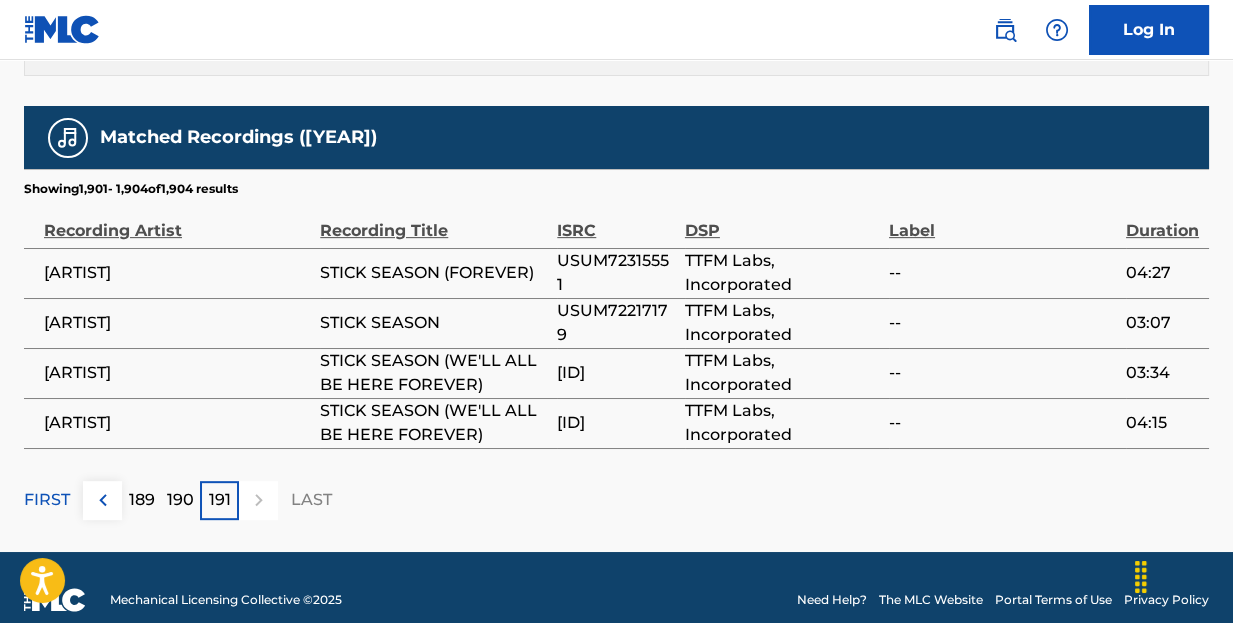 click on "190" at bounding box center [180, 500] 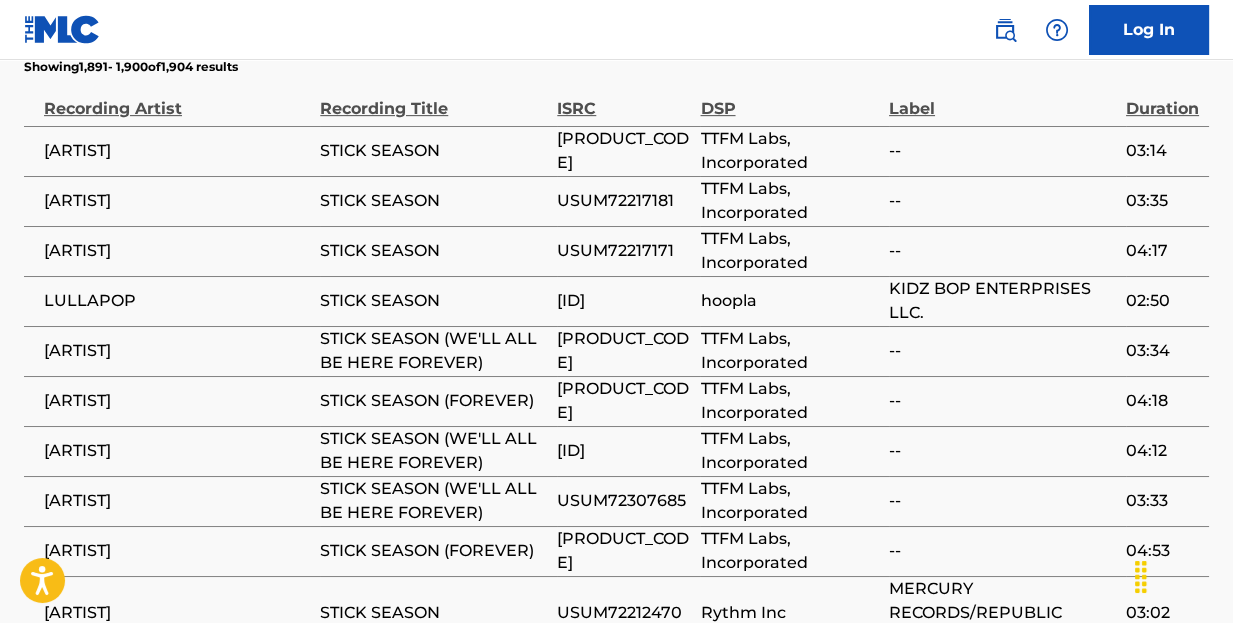 scroll, scrollTop: 1947, scrollLeft: 0, axis: vertical 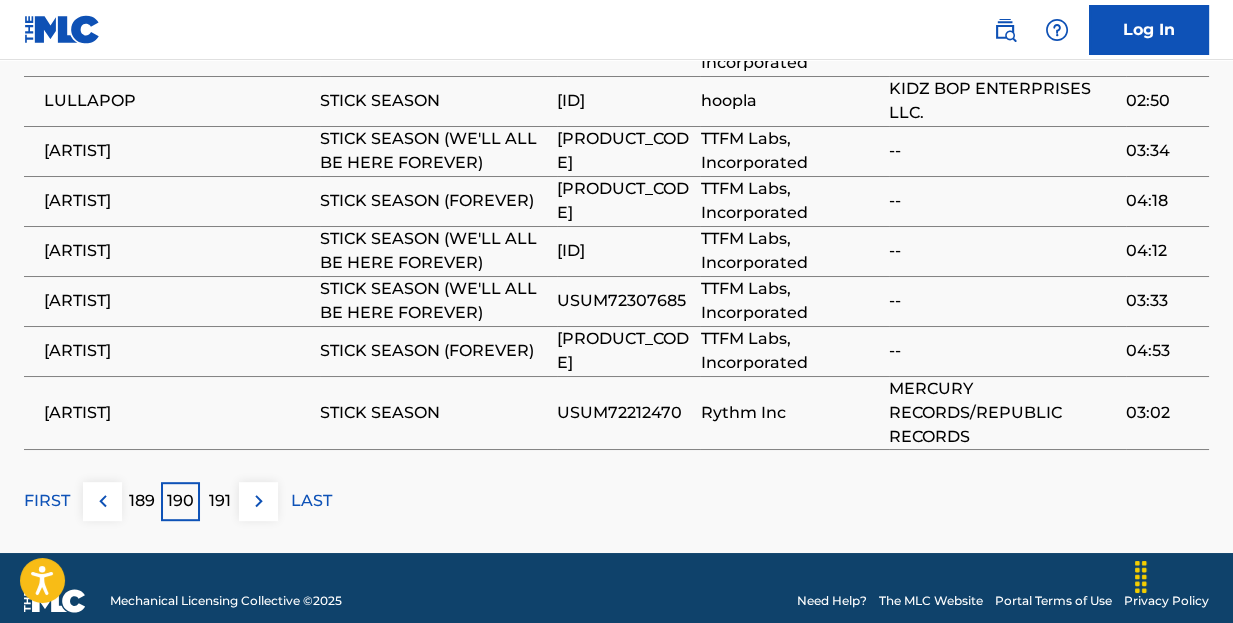 click on "189" at bounding box center [142, 501] 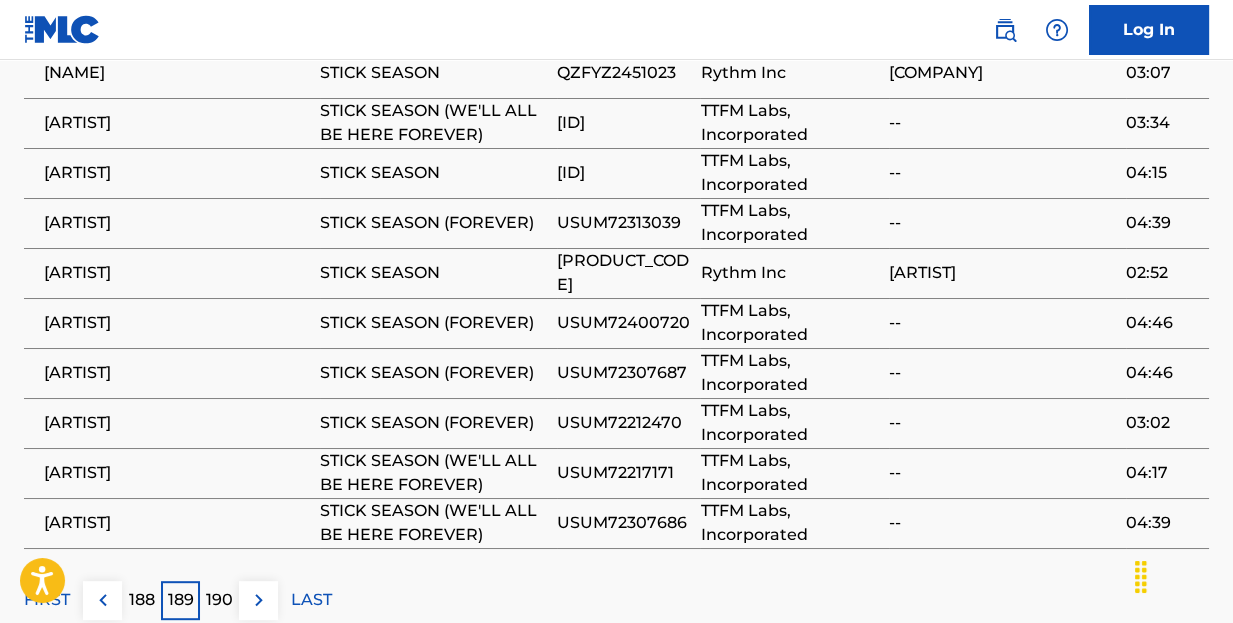 scroll, scrollTop: 1925, scrollLeft: 0, axis: vertical 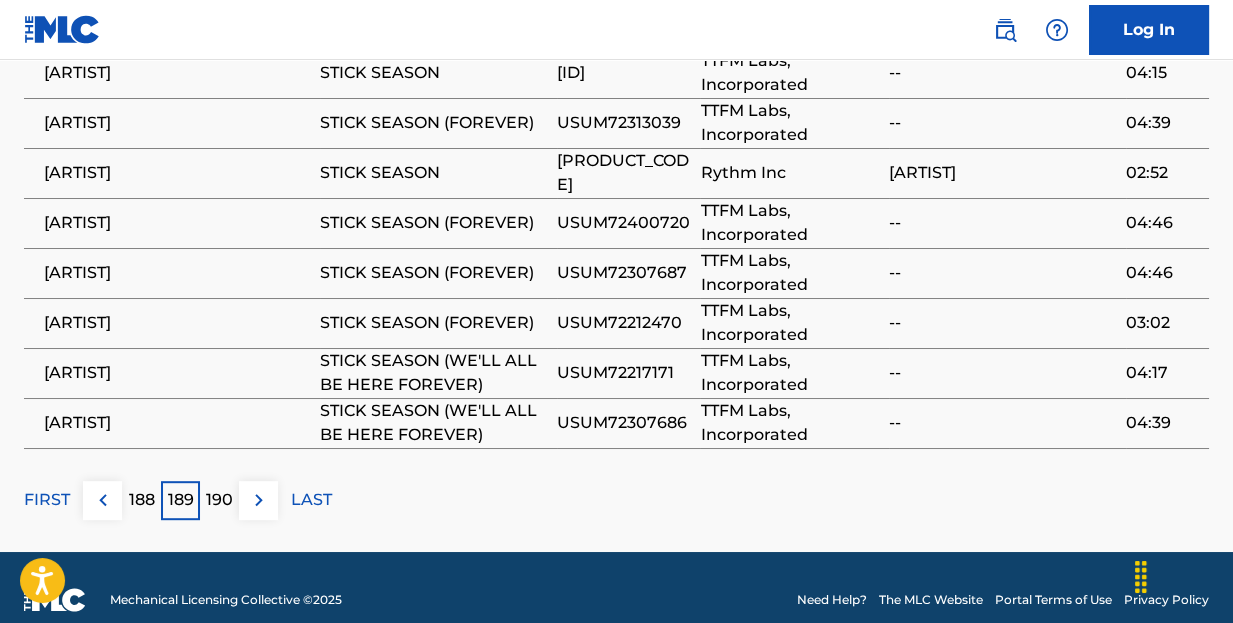 click on "188" at bounding box center (142, 500) 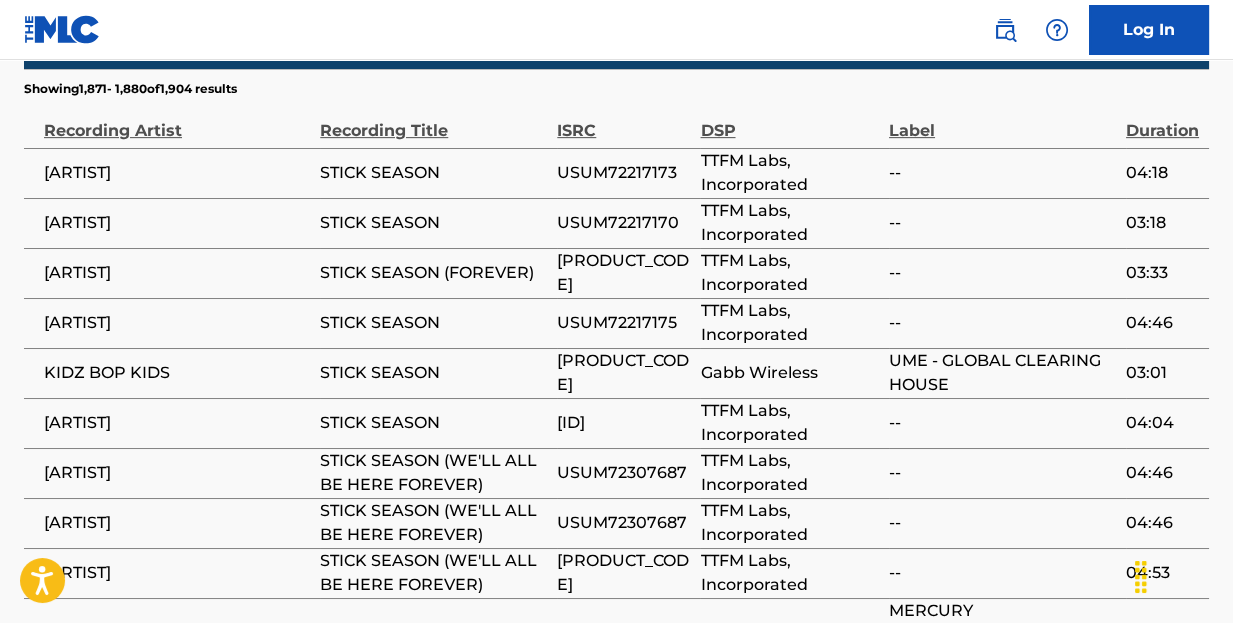 scroll, scrollTop: 1825, scrollLeft: 0, axis: vertical 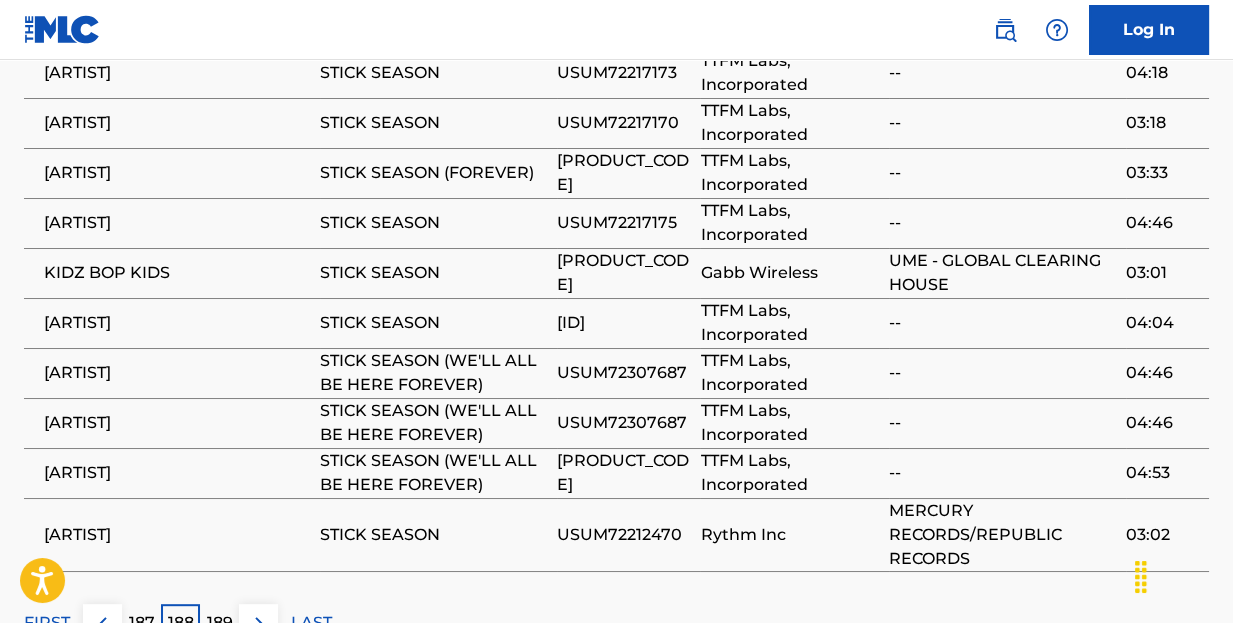 click on "187" at bounding box center (142, 623) 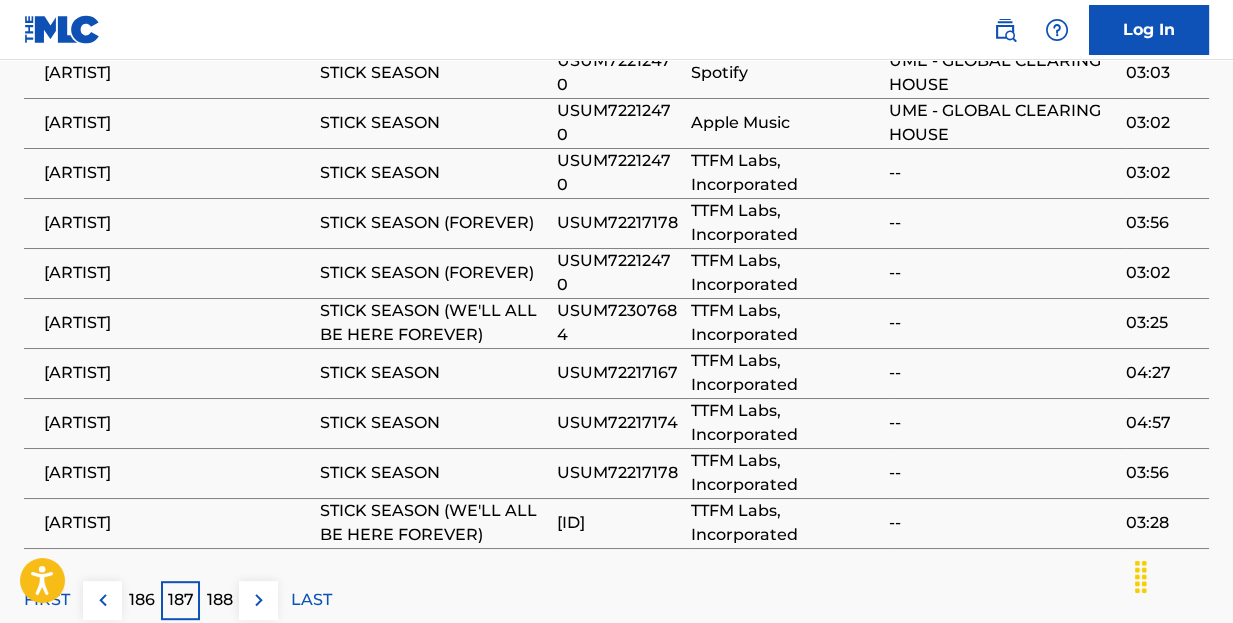 scroll, scrollTop: 1925, scrollLeft: 0, axis: vertical 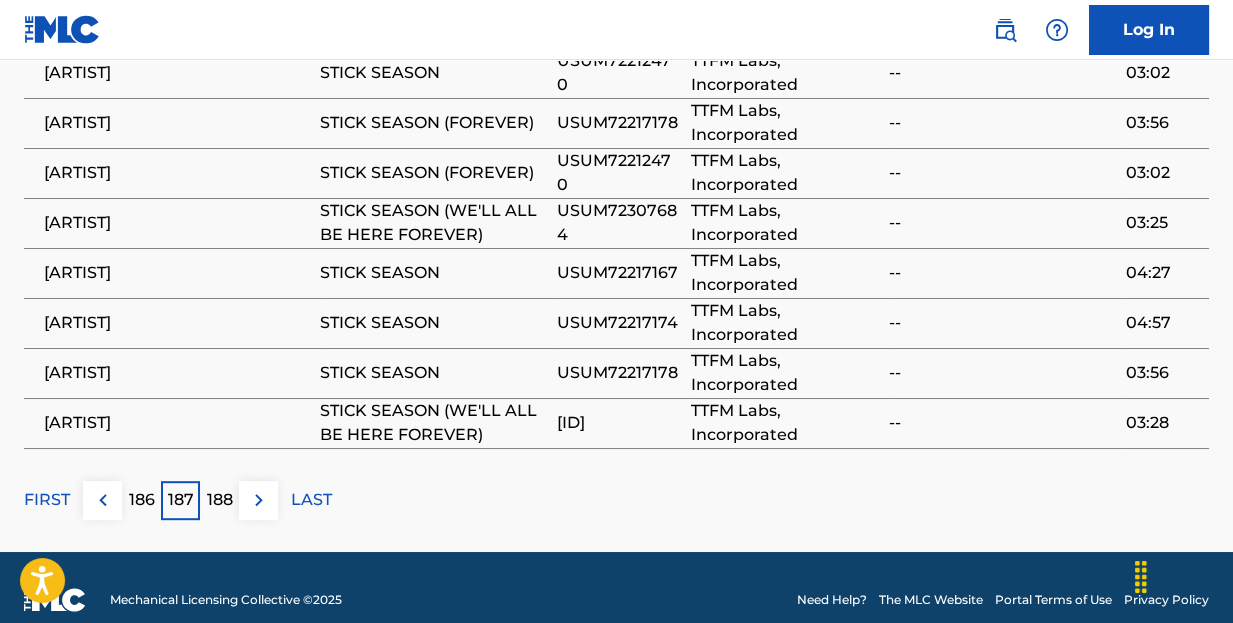 click on "186" at bounding box center [142, 500] 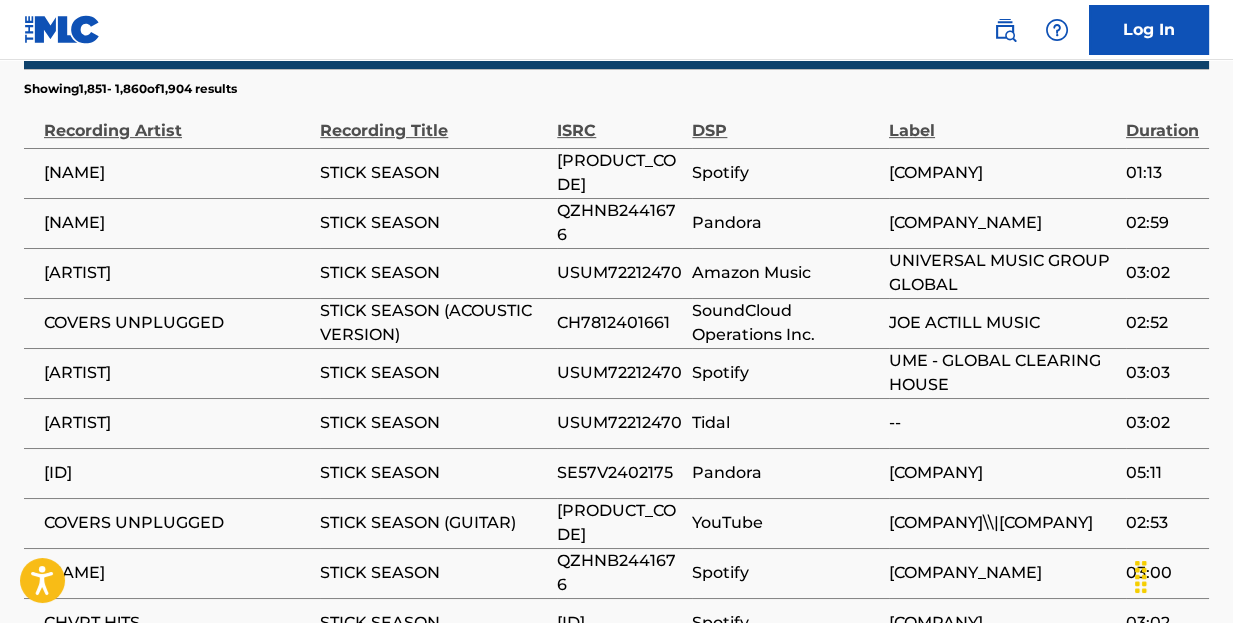 scroll, scrollTop: 1825, scrollLeft: 0, axis: vertical 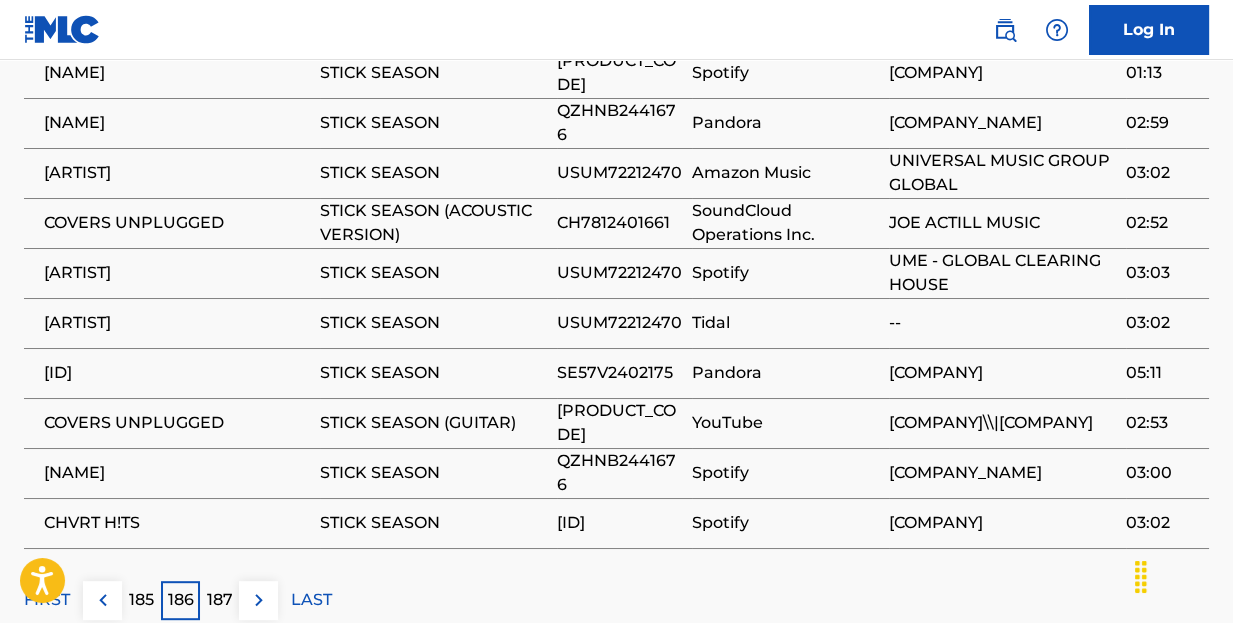 click on "185" at bounding box center (141, 600) 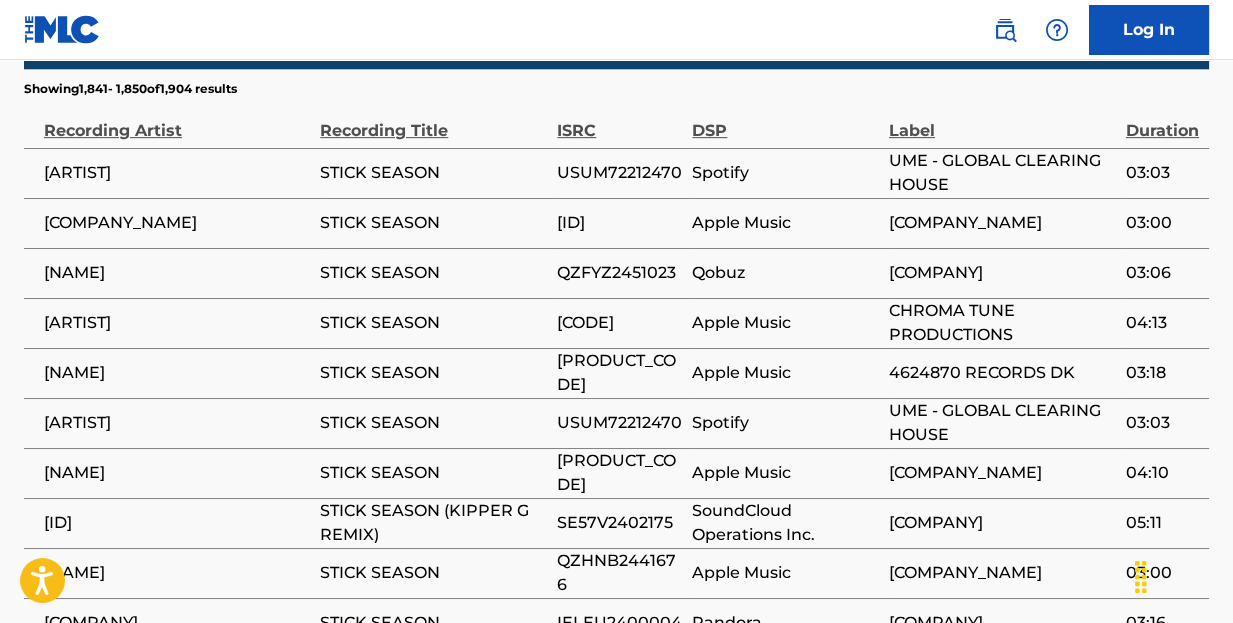 scroll, scrollTop: 1825, scrollLeft: 0, axis: vertical 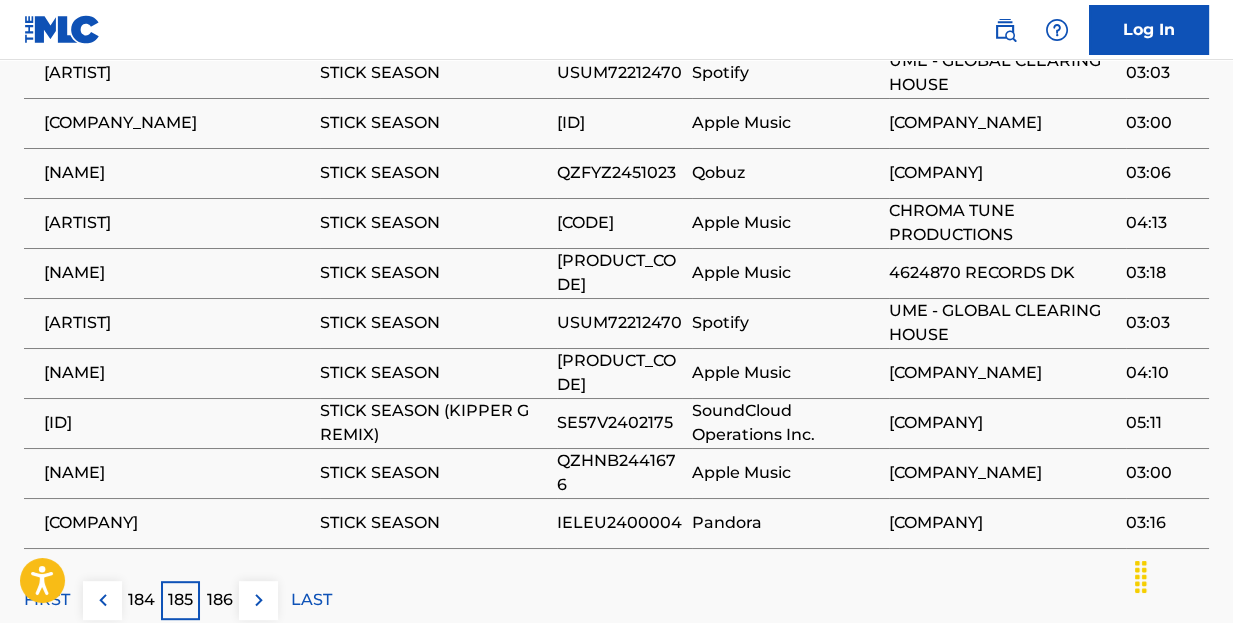 click on "184" at bounding box center (141, 600) 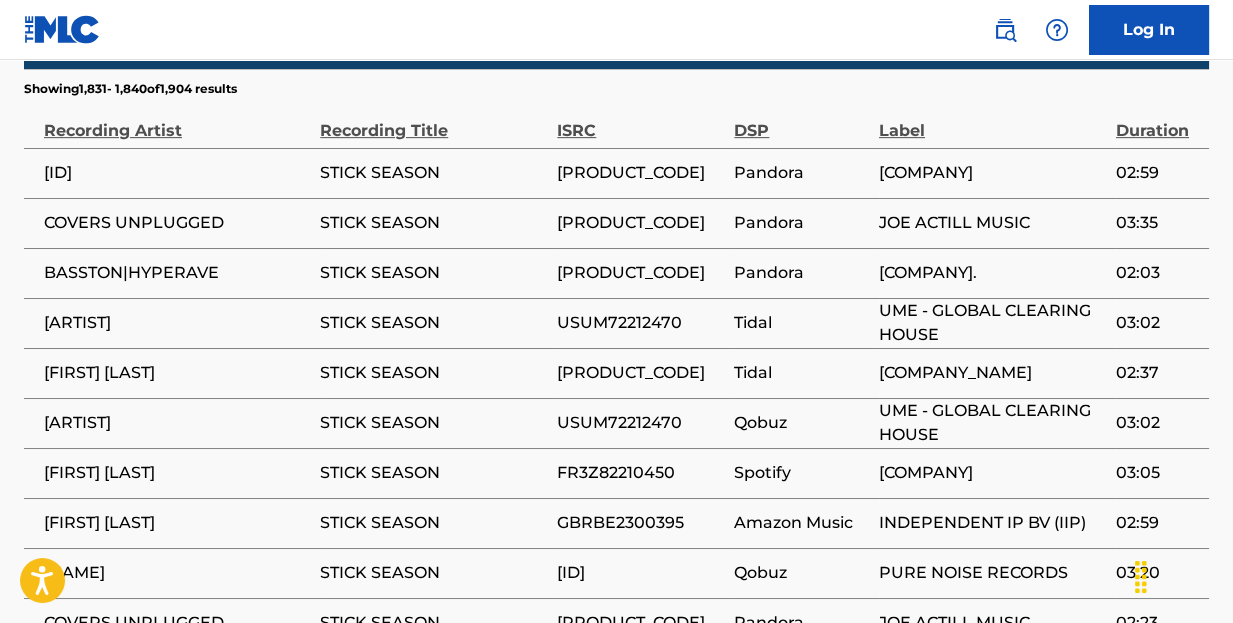 scroll, scrollTop: 1825, scrollLeft: 0, axis: vertical 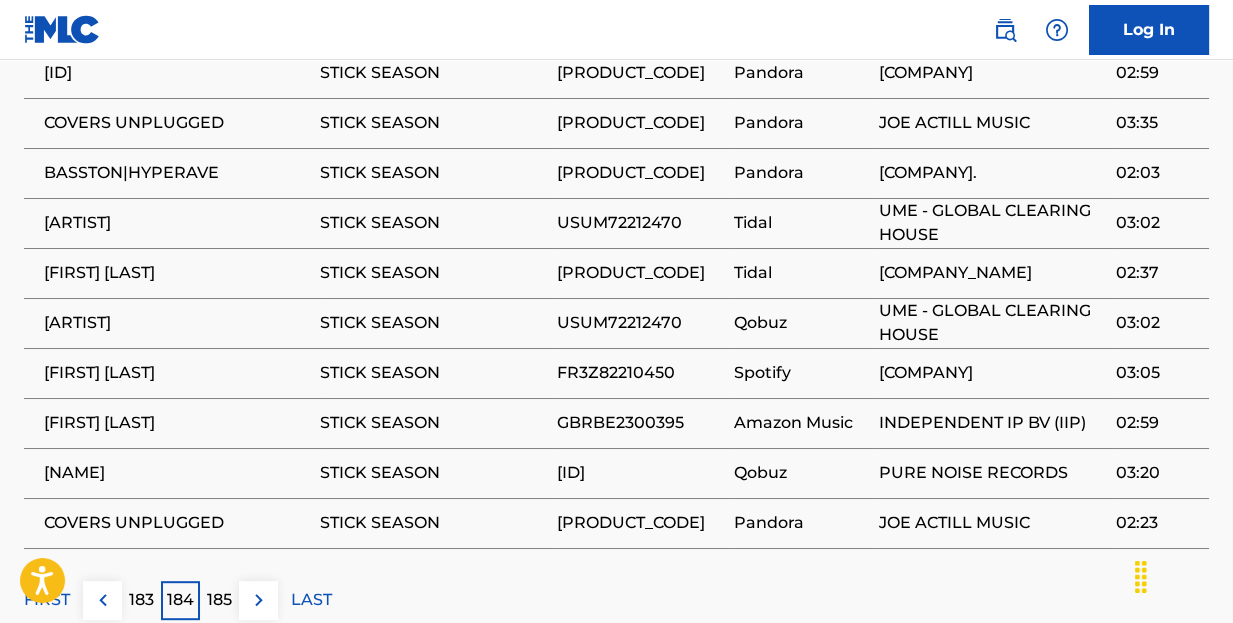 click on "183" at bounding box center (141, 600) 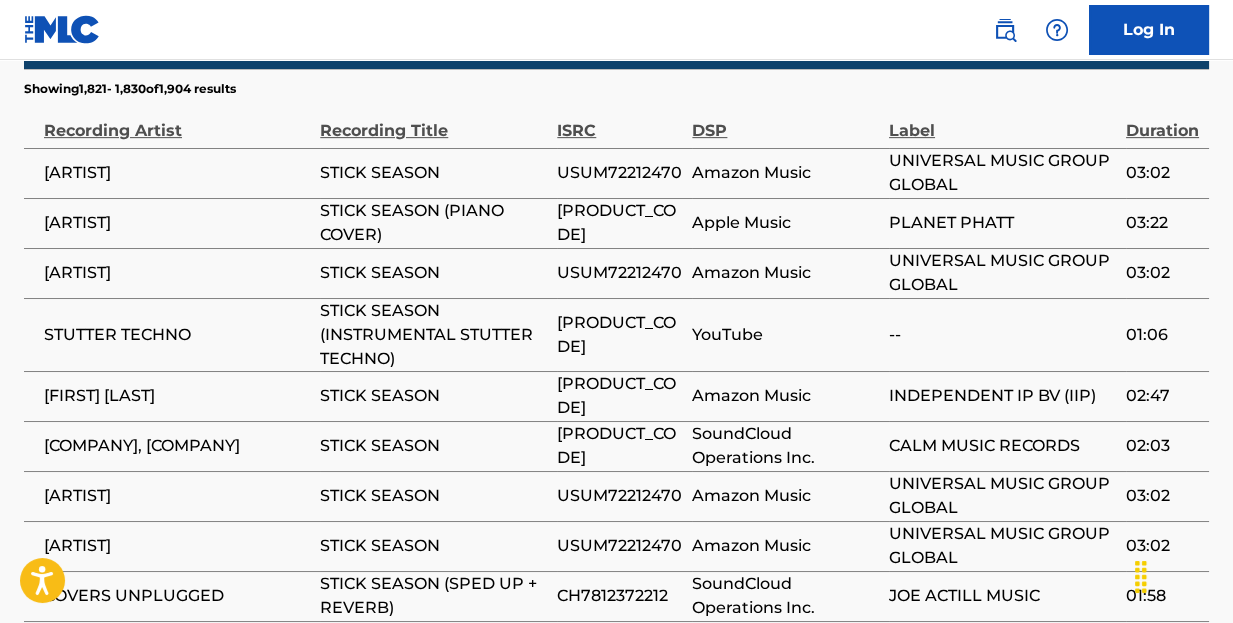 scroll, scrollTop: 1825, scrollLeft: 0, axis: vertical 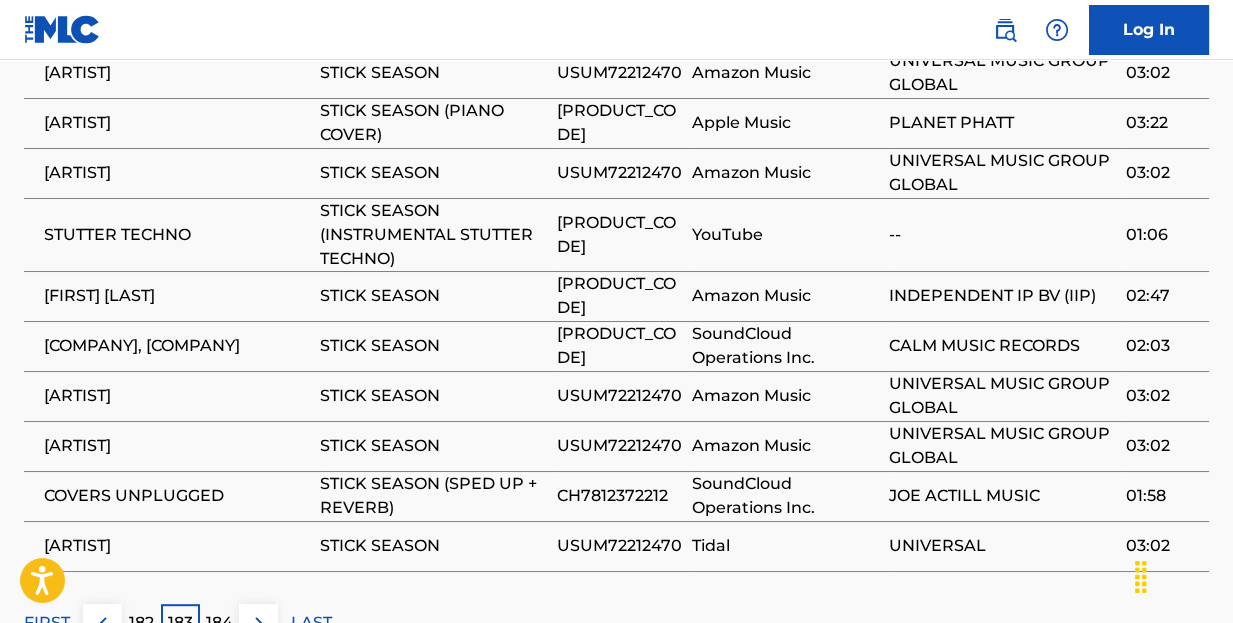 click on "182" at bounding box center [141, 623] 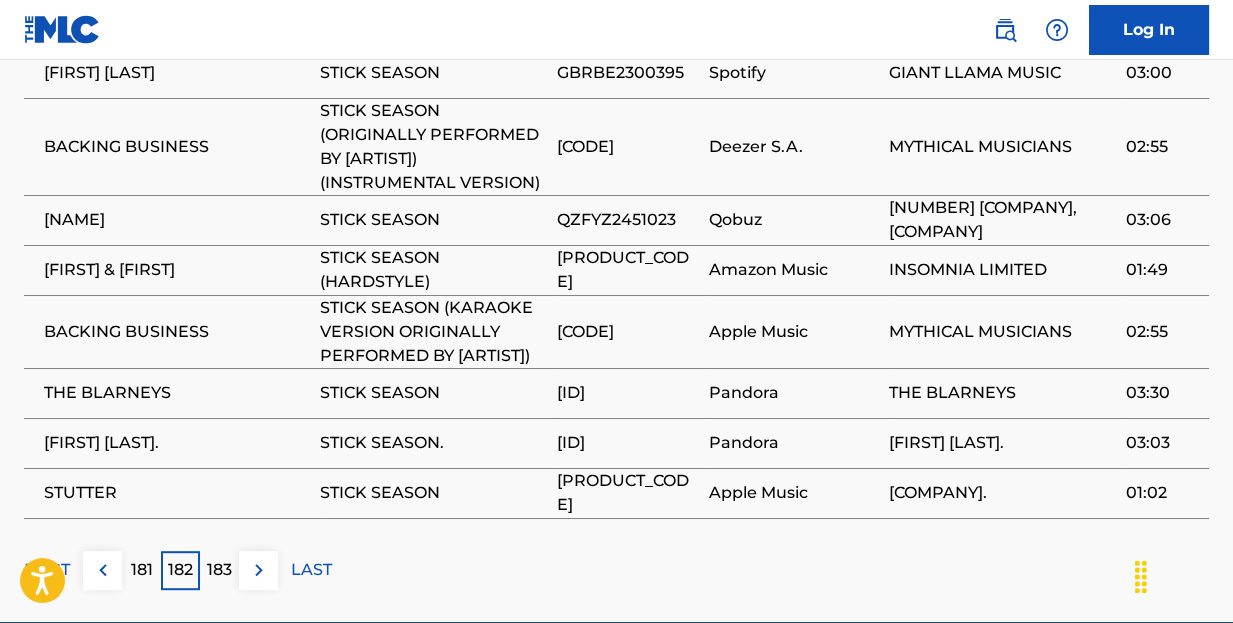 scroll, scrollTop: 2018, scrollLeft: 0, axis: vertical 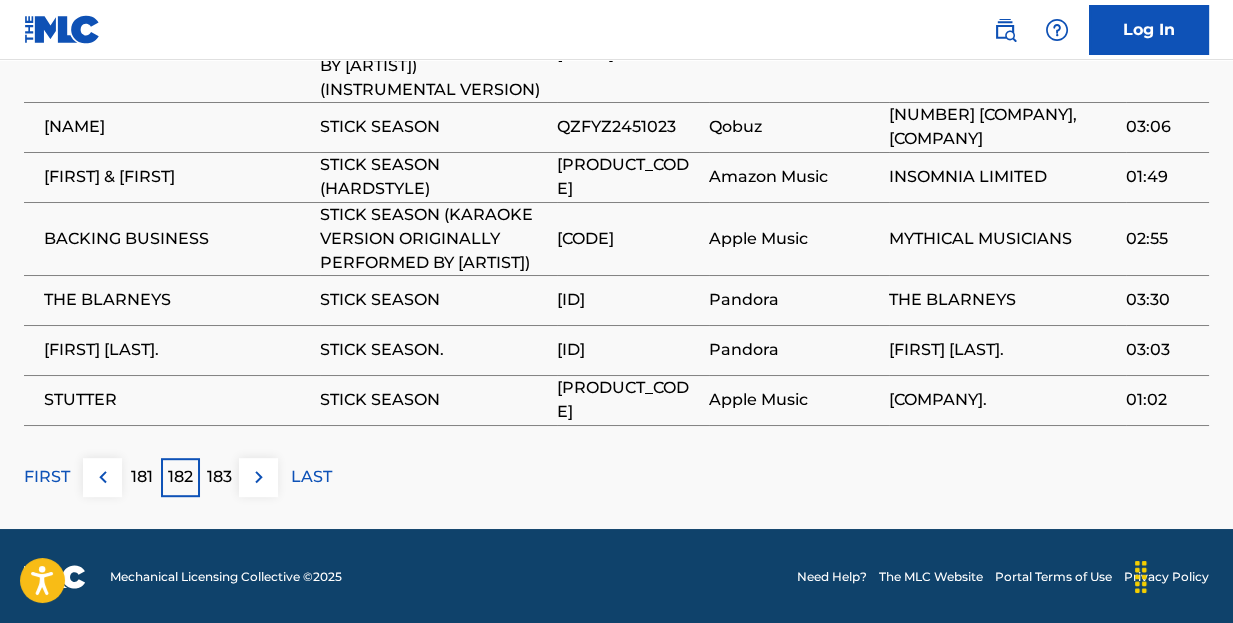 click on "181" at bounding box center [142, 477] 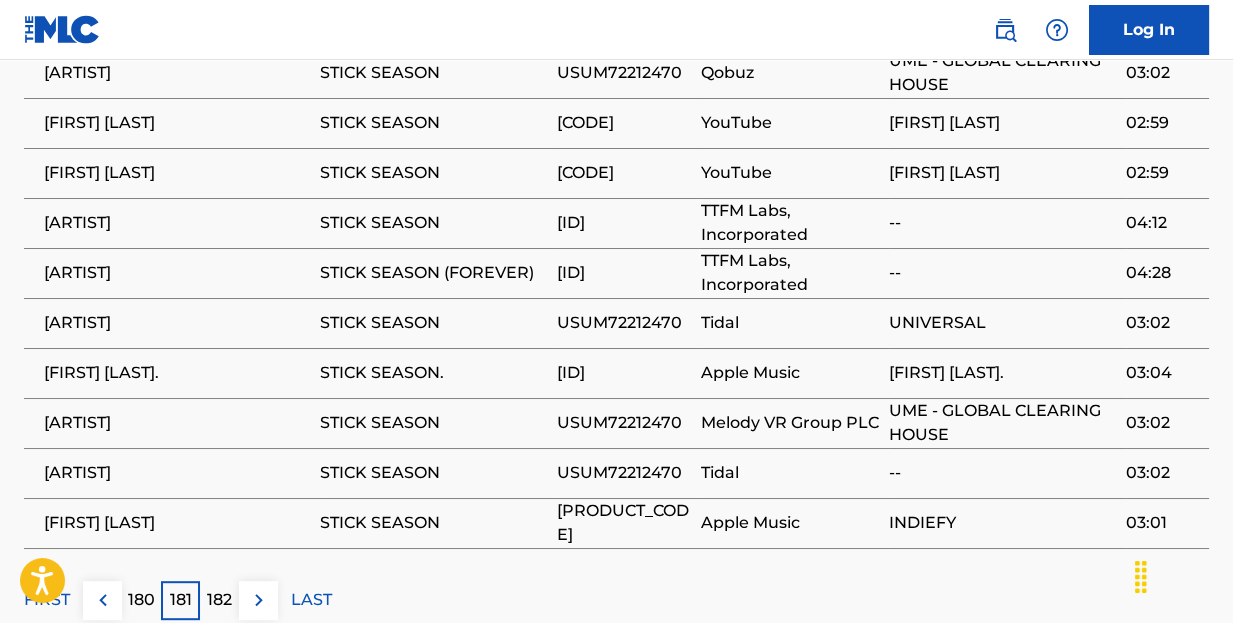 scroll, scrollTop: 1725, scrollLeft: 0, axis: vertical 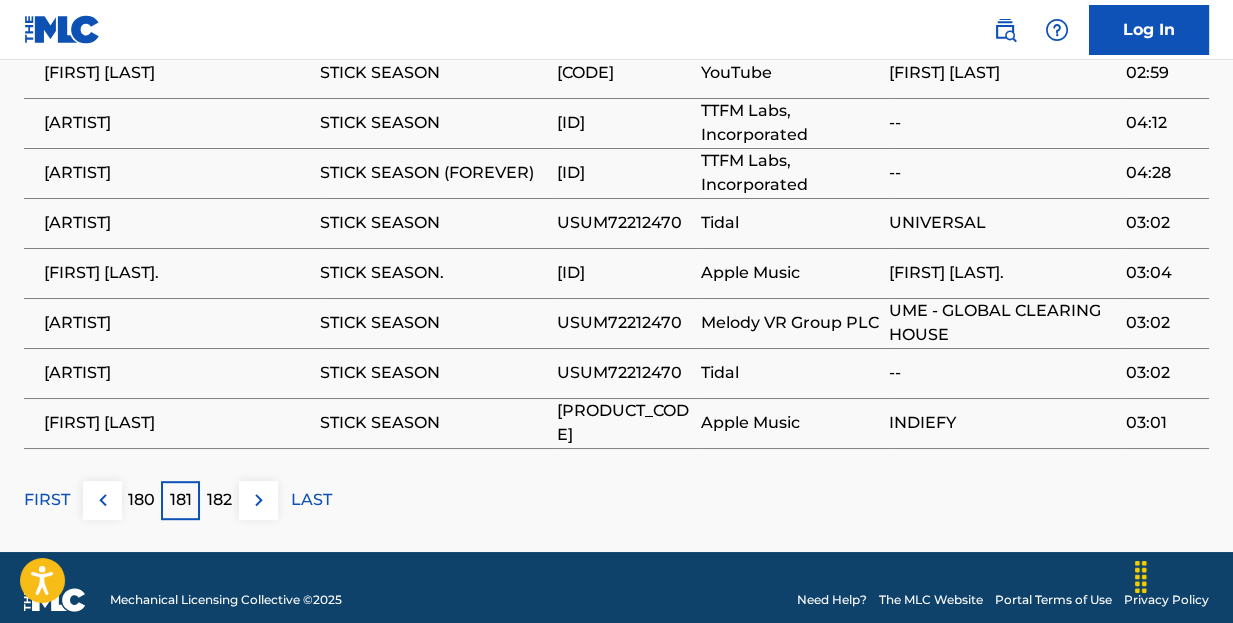 click on "180" at bounding box center (141, 500) 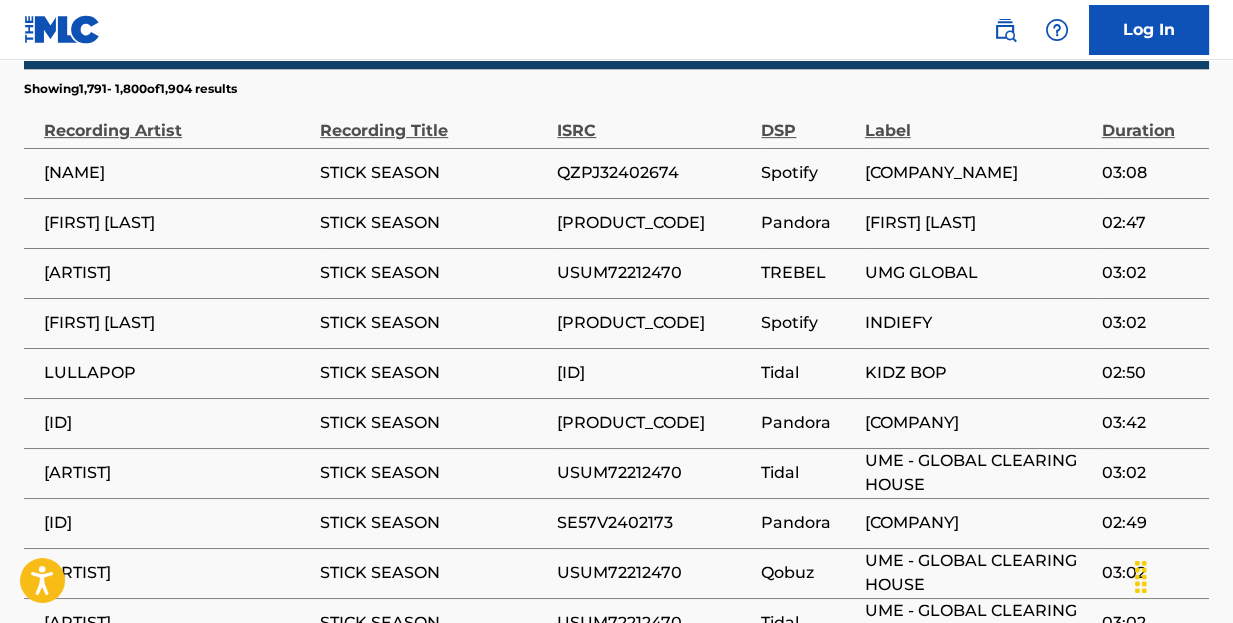 scroll, scrollTop: 1825, scrollLeft: 0, axis: vertical 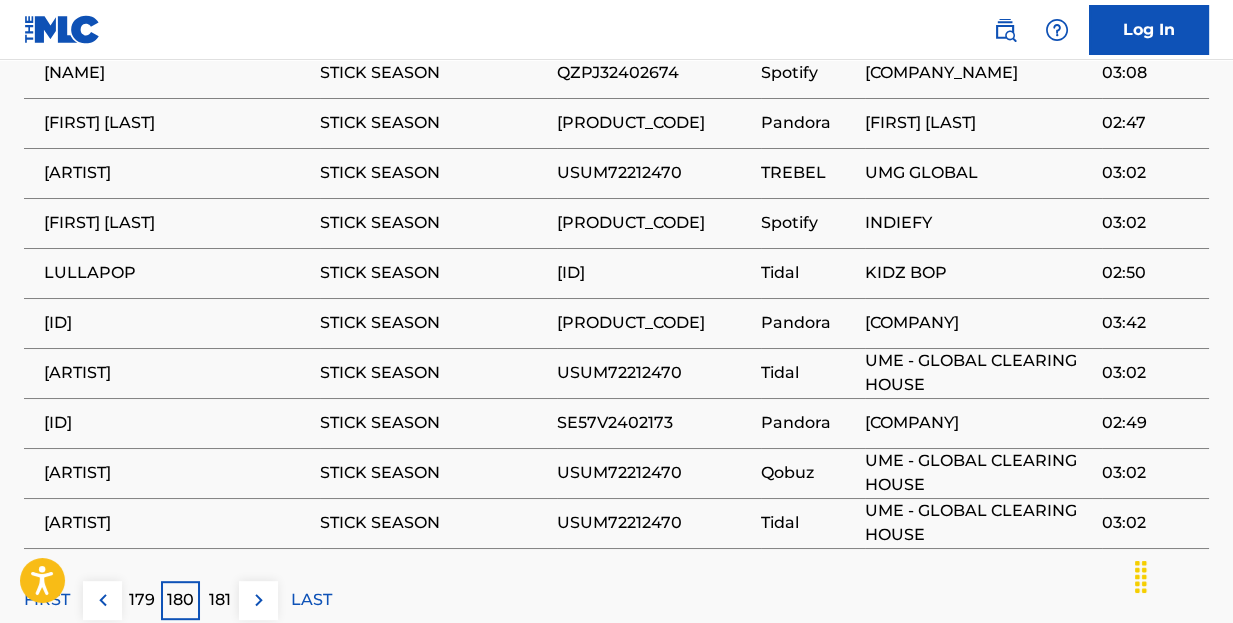 click on "179" at bounding box center [142, 600] 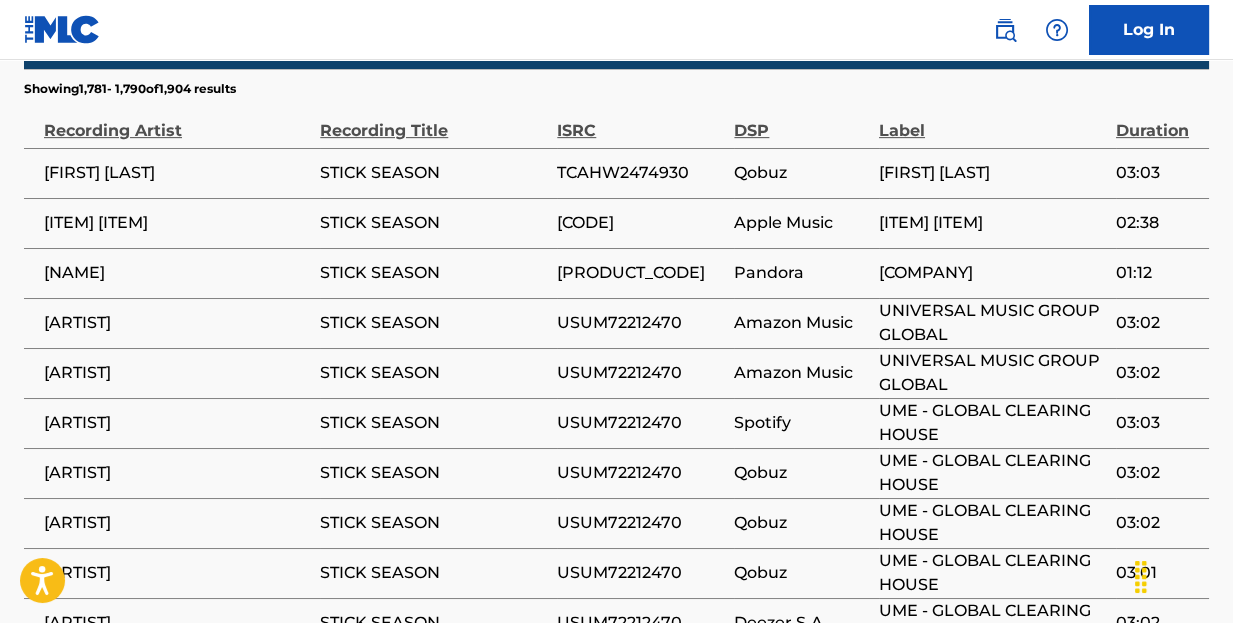 scroll, scrollTop: 1825, scrollLeft: 0, axis: vertical 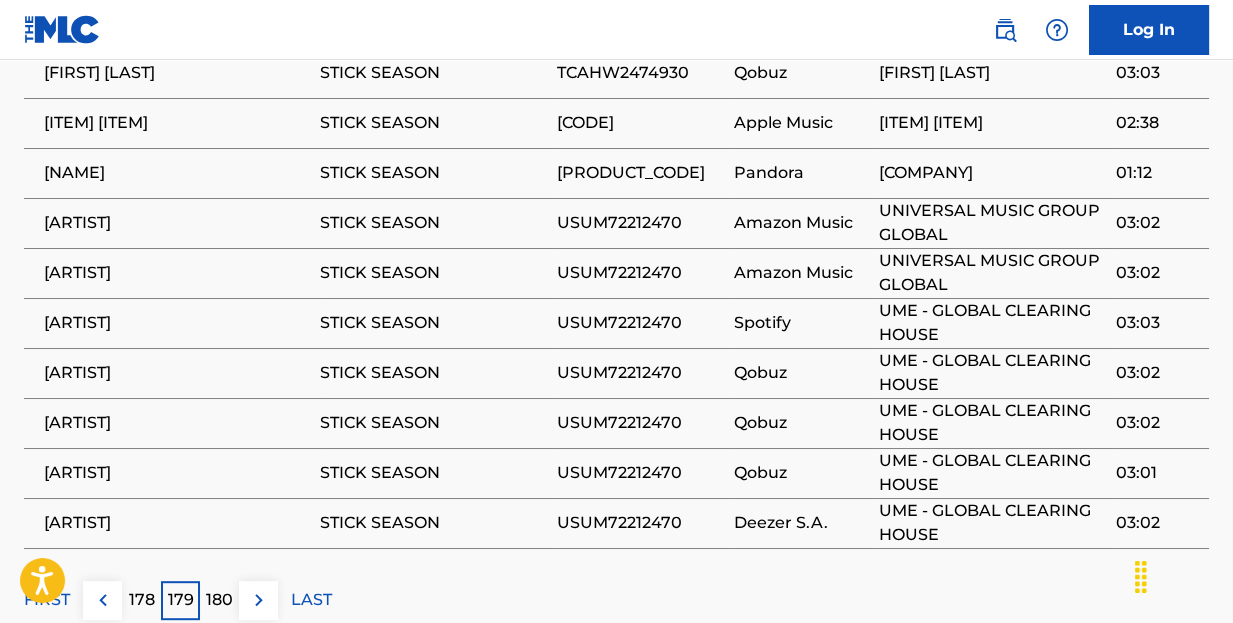 click on "178" at bounding box center [142, 600] 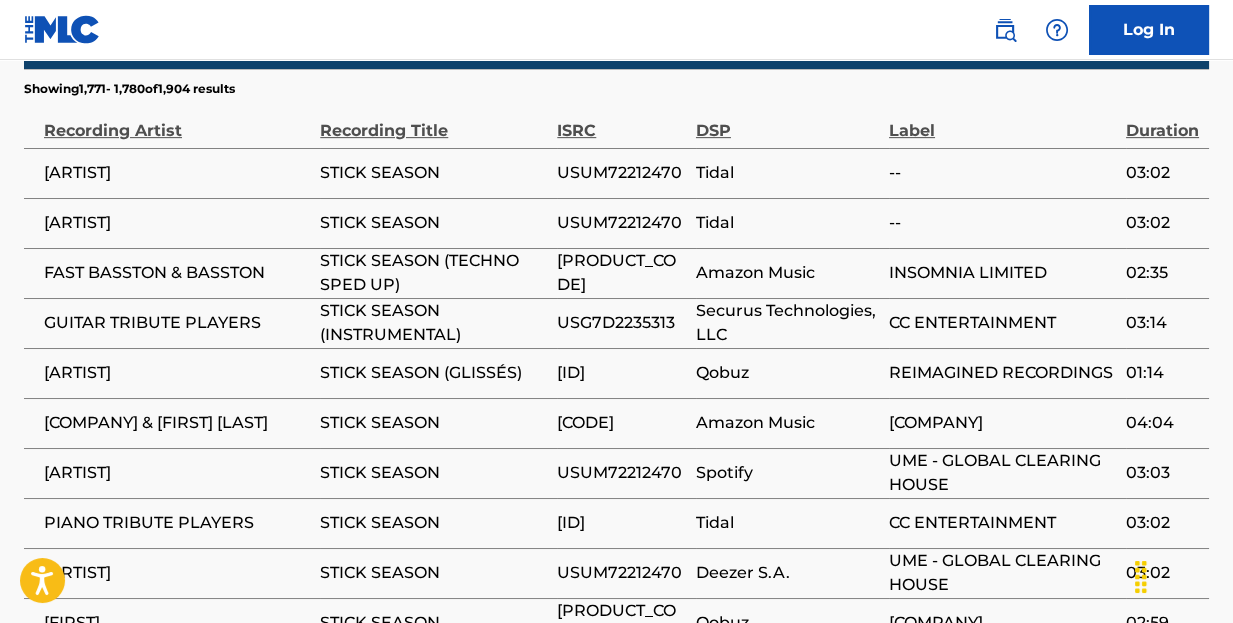 scroll, scrollTop: 1825, scrollLeft: 0, axis: vertical 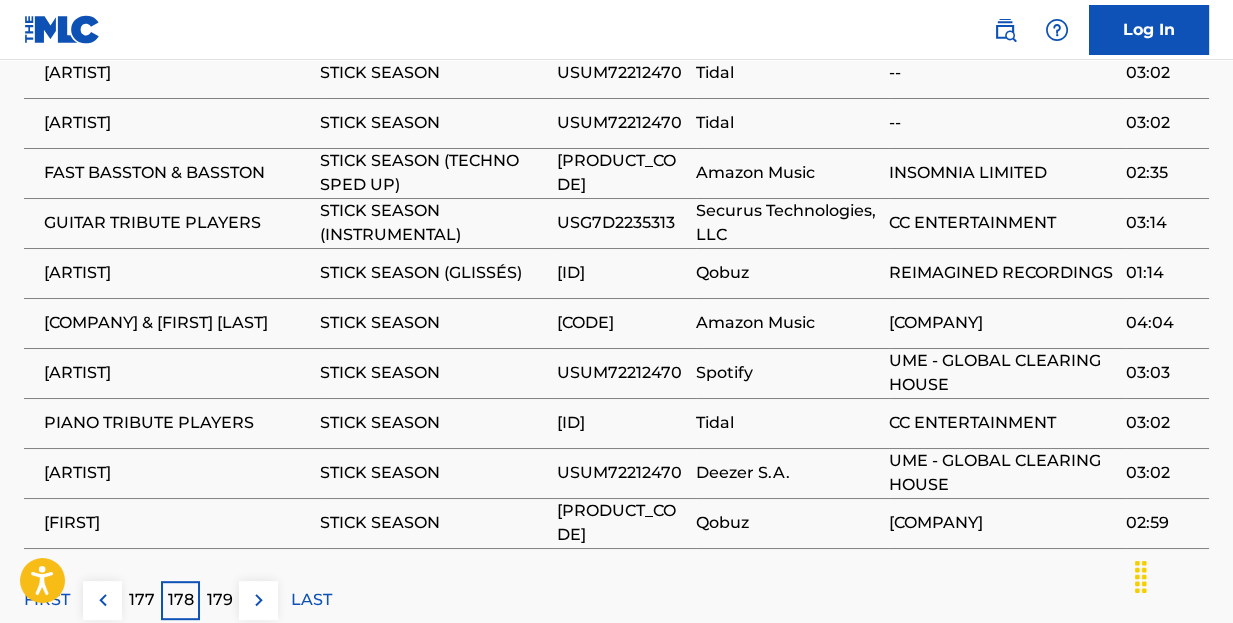 click on "177" at bounding box center (142, 600) 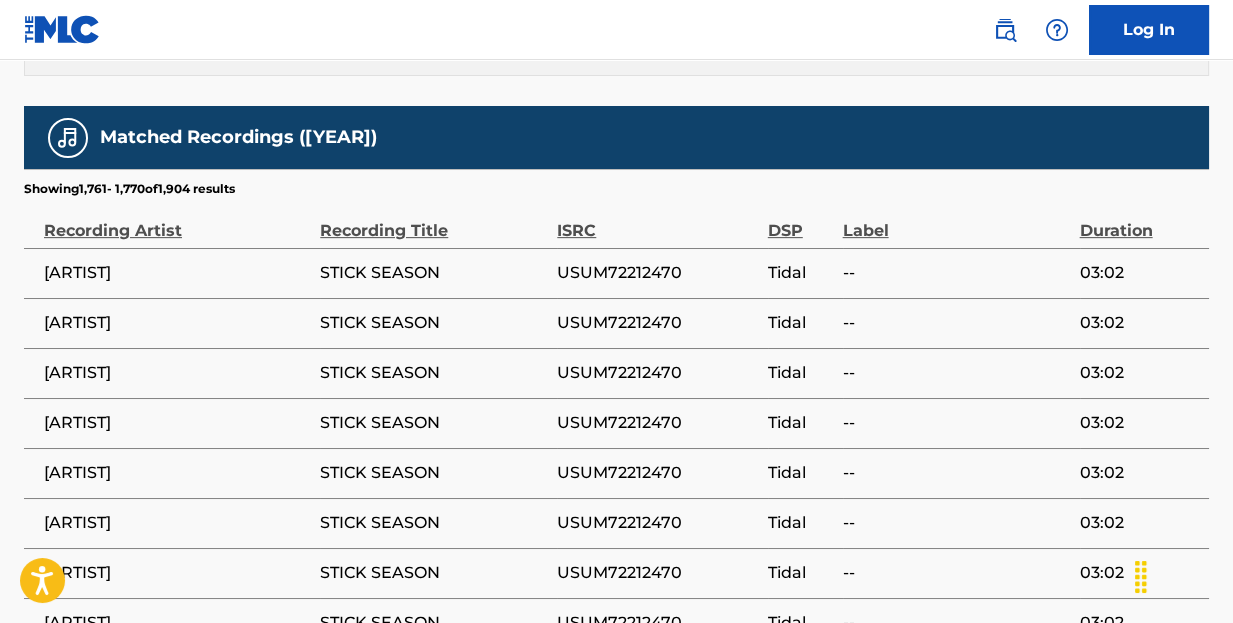 scroll, scrollTop: 1825, scrollLeft: 0, axis: vertical 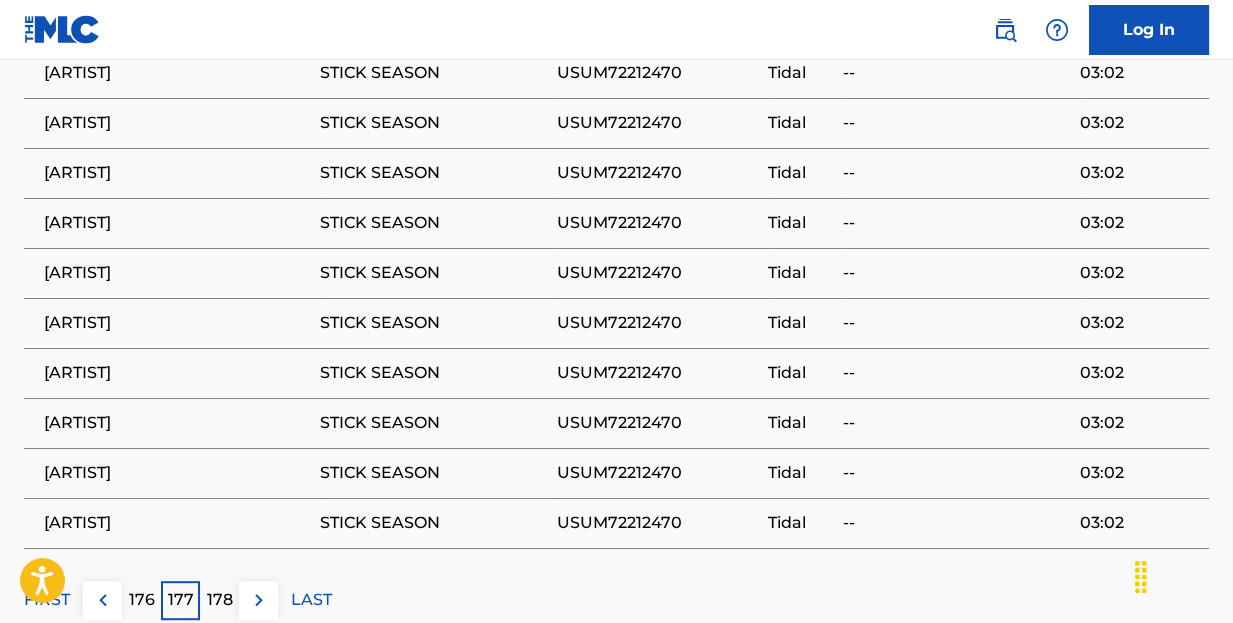 click on "176" at bounding box center (142, 600) 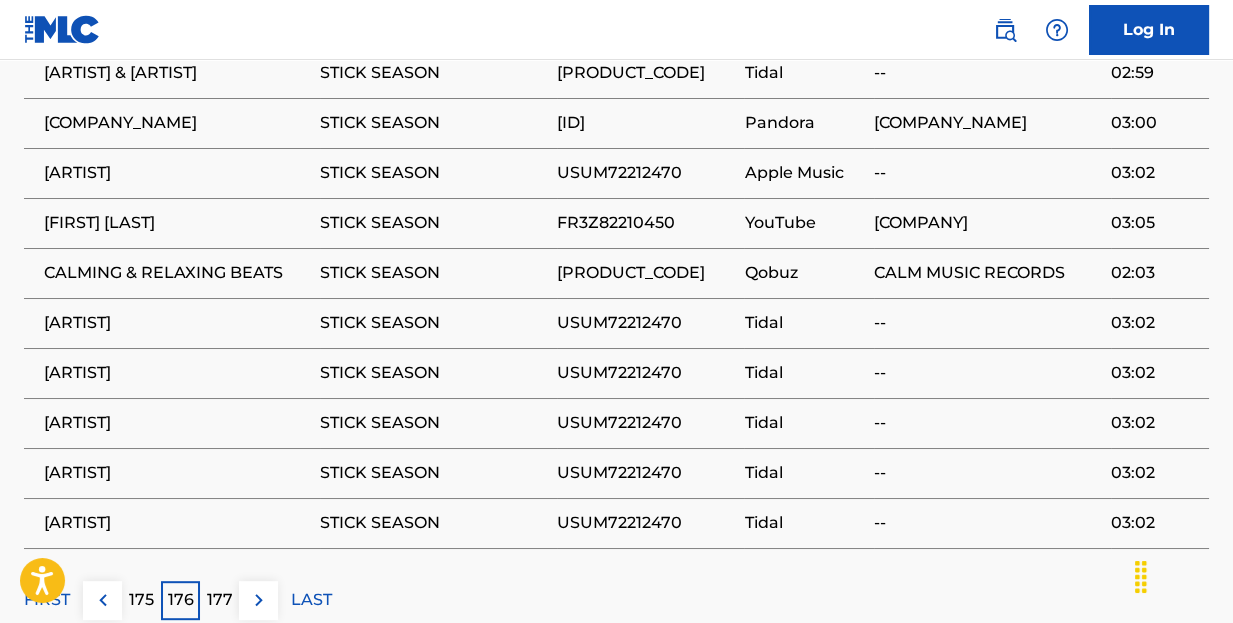 scroll, scrollTop: 1925, scrollLeft: 0, axis: vertical 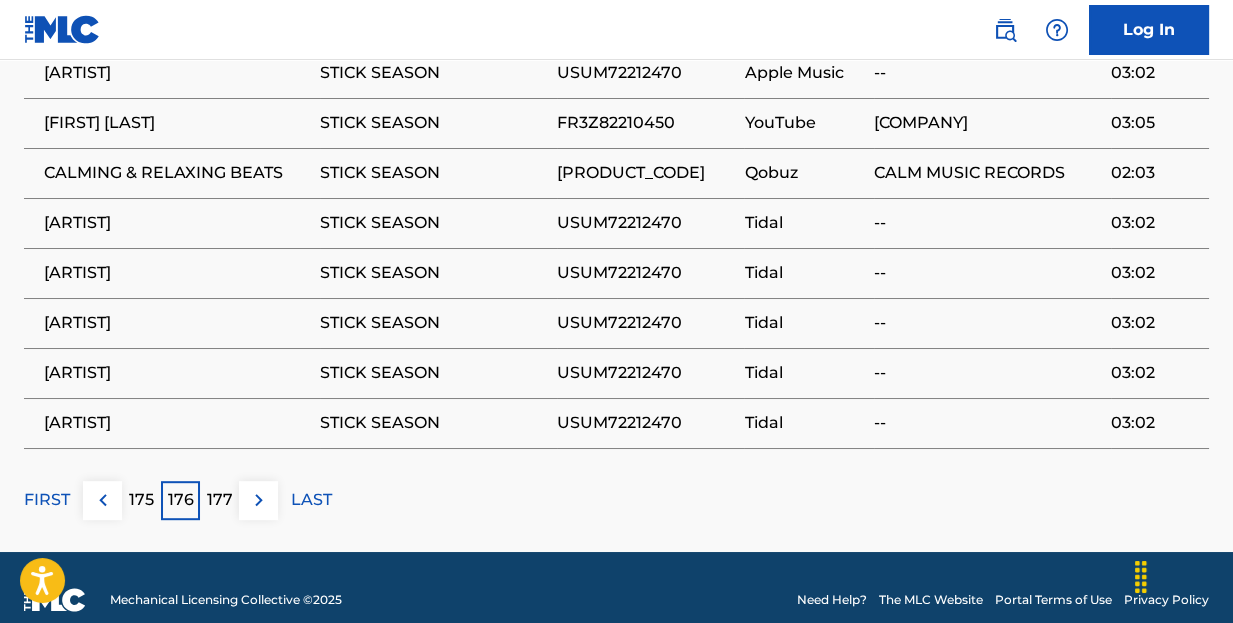 click on "175" at bounding box center (141, 500) 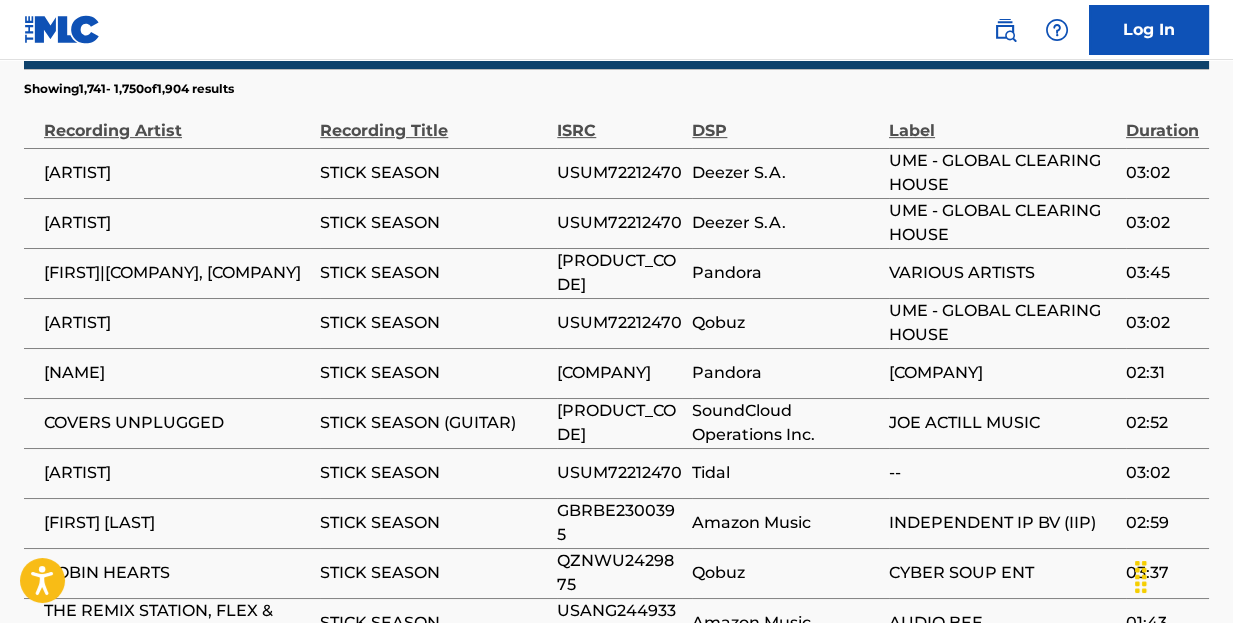 scroll, scrollTop: 1825, scrollLeft: 0, axis: vertical 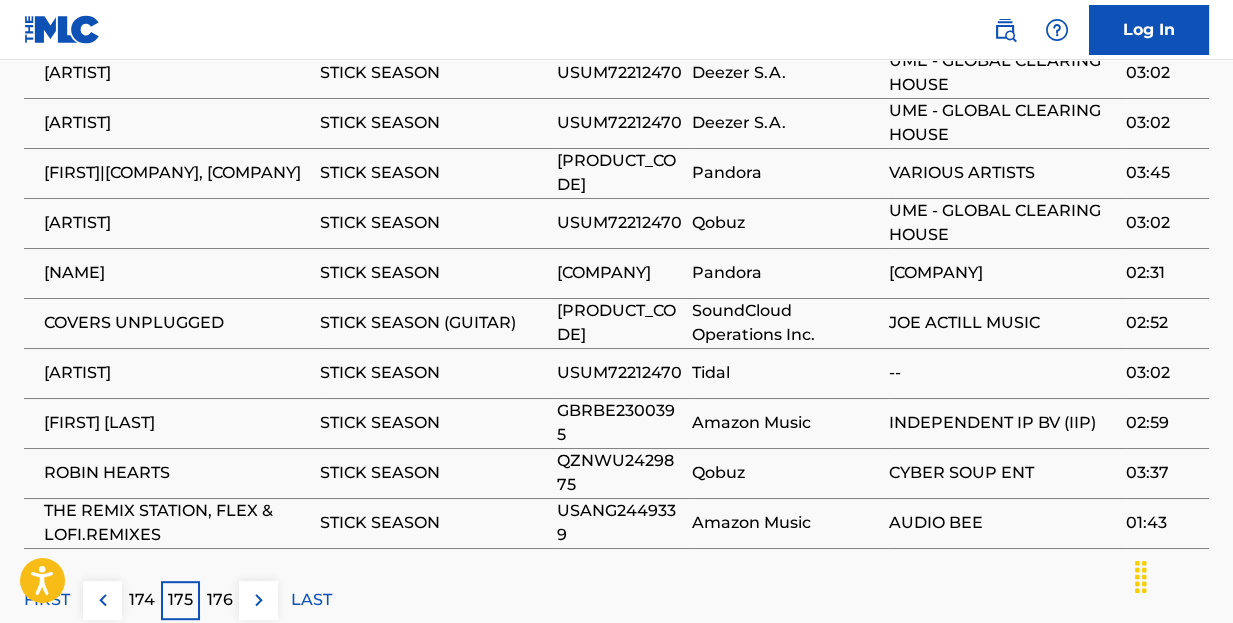 click on "174" at bounding box center (142, 600) 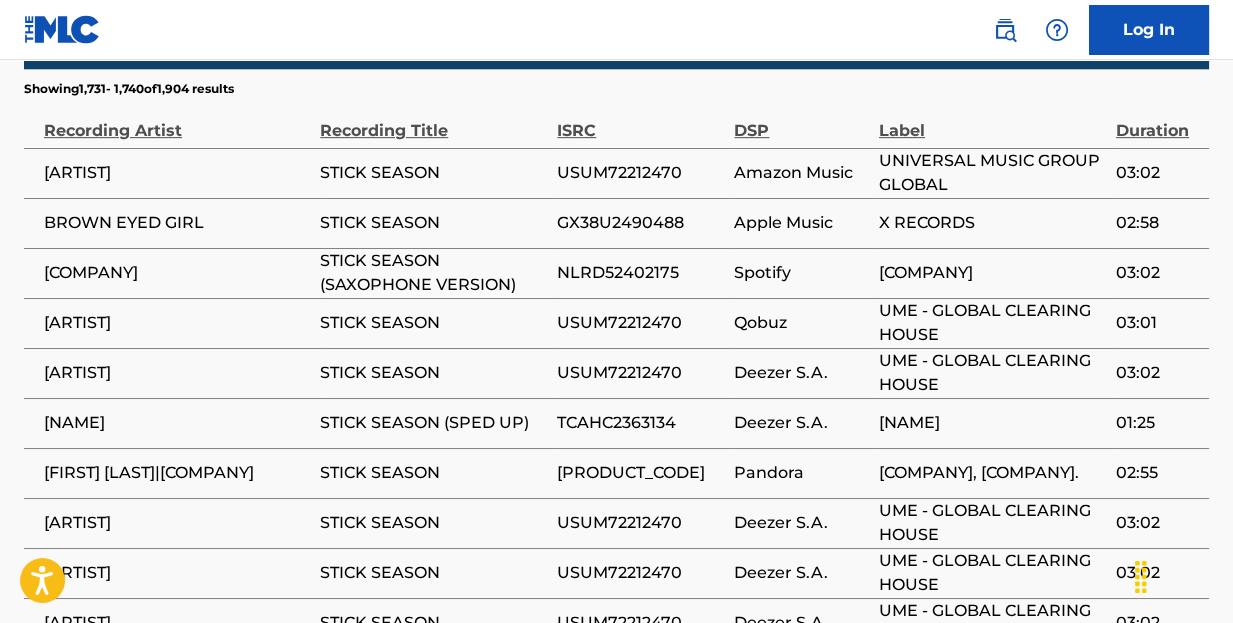 scroll, scrollTop: 1825, scrollLeft: 0, axis: vertical 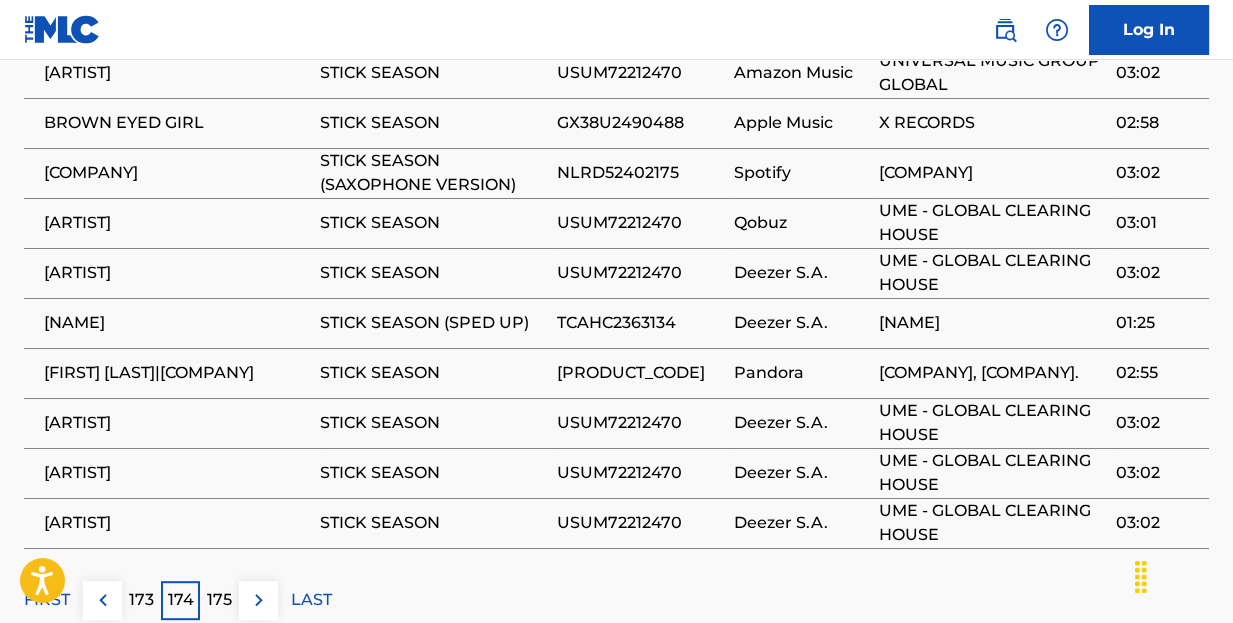click on "173" at bounding box center [141, 600] 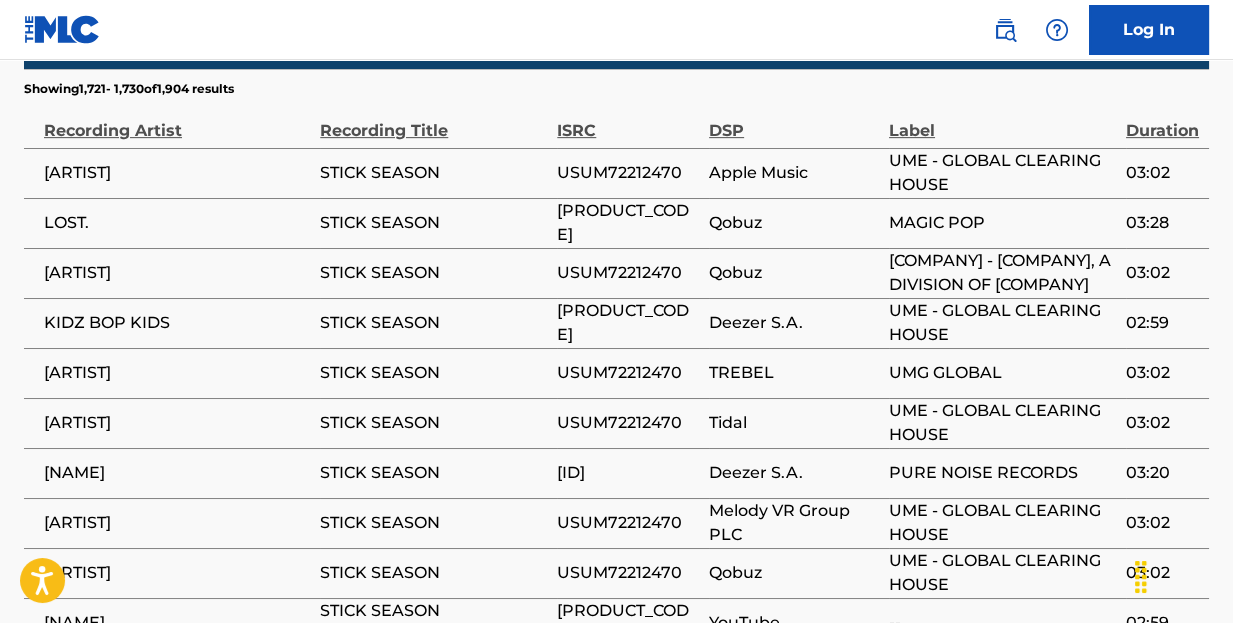 scroll, scrollTop: 1825, scrollLeft: 0, axis: vertical 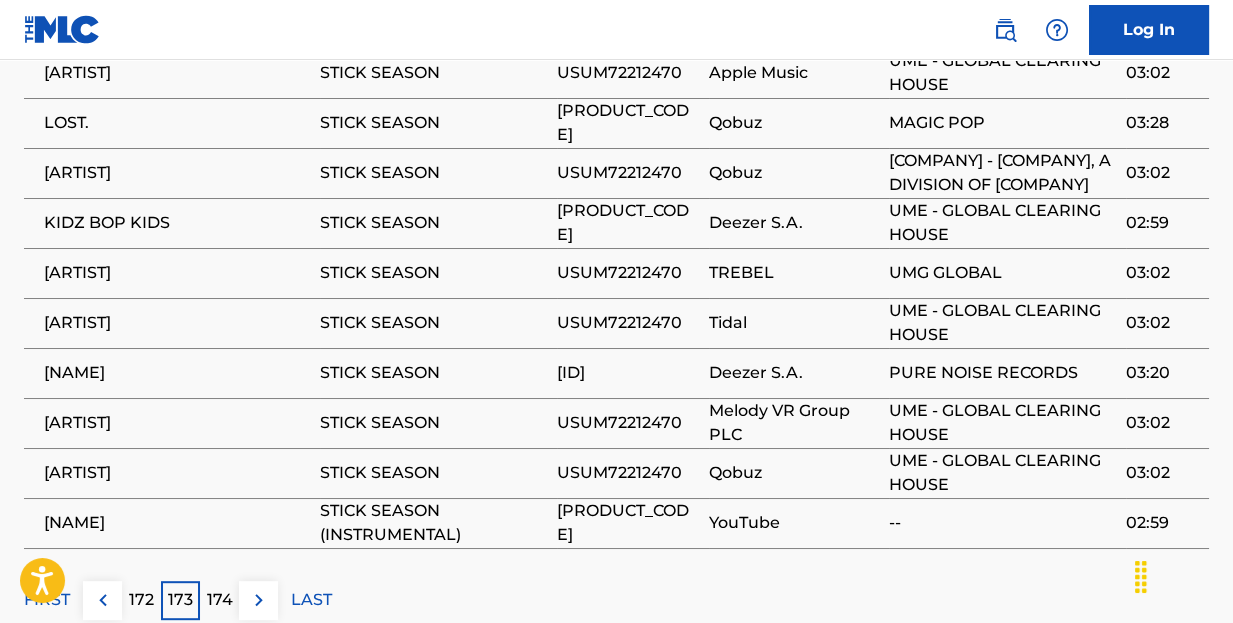 click on "172" at bounding box center (141, 600) 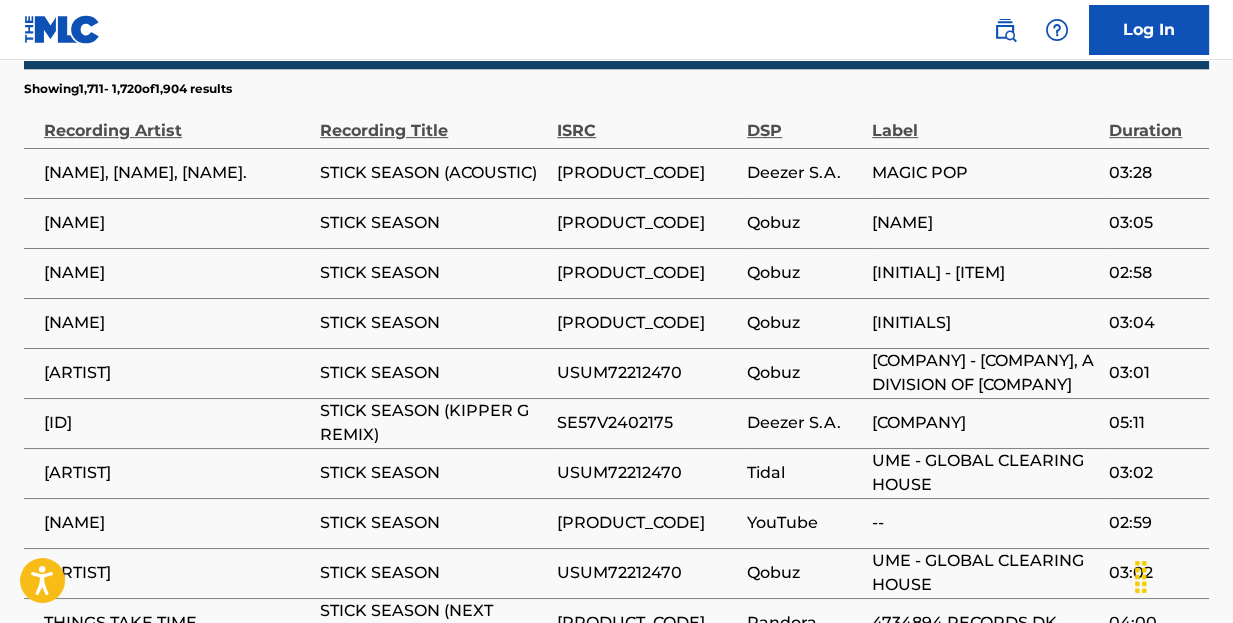 scroll, scrollTop: 1825, scrollLeft: 0, axis: vertical 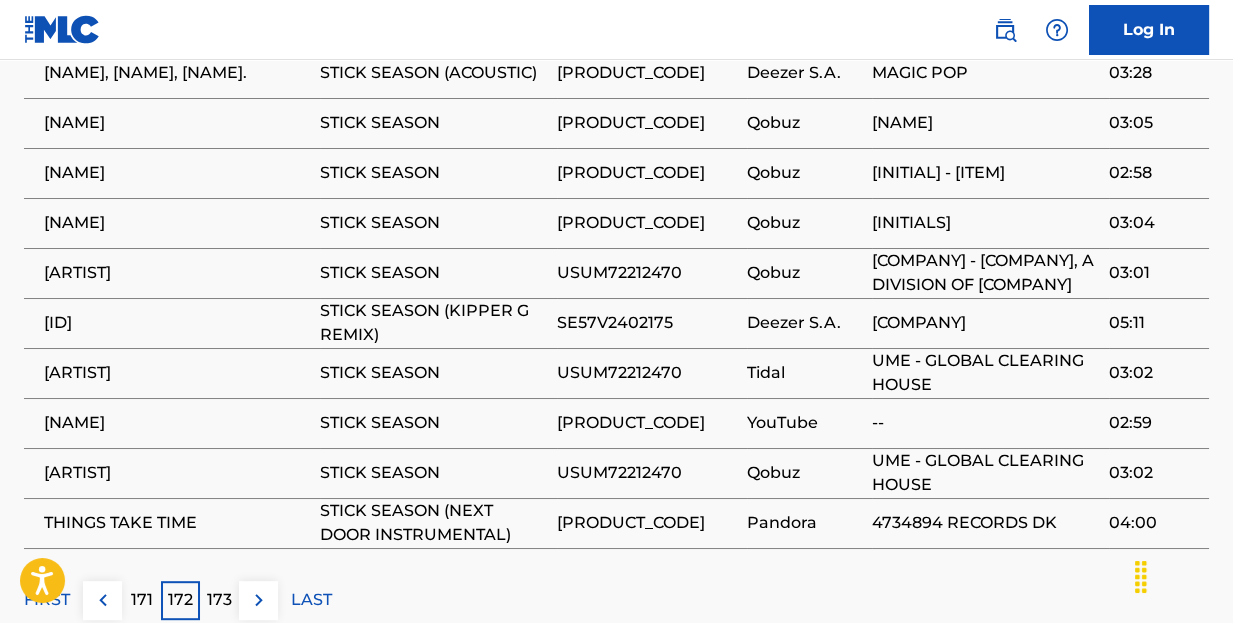 click on "171" at bounding box center [142, 600] 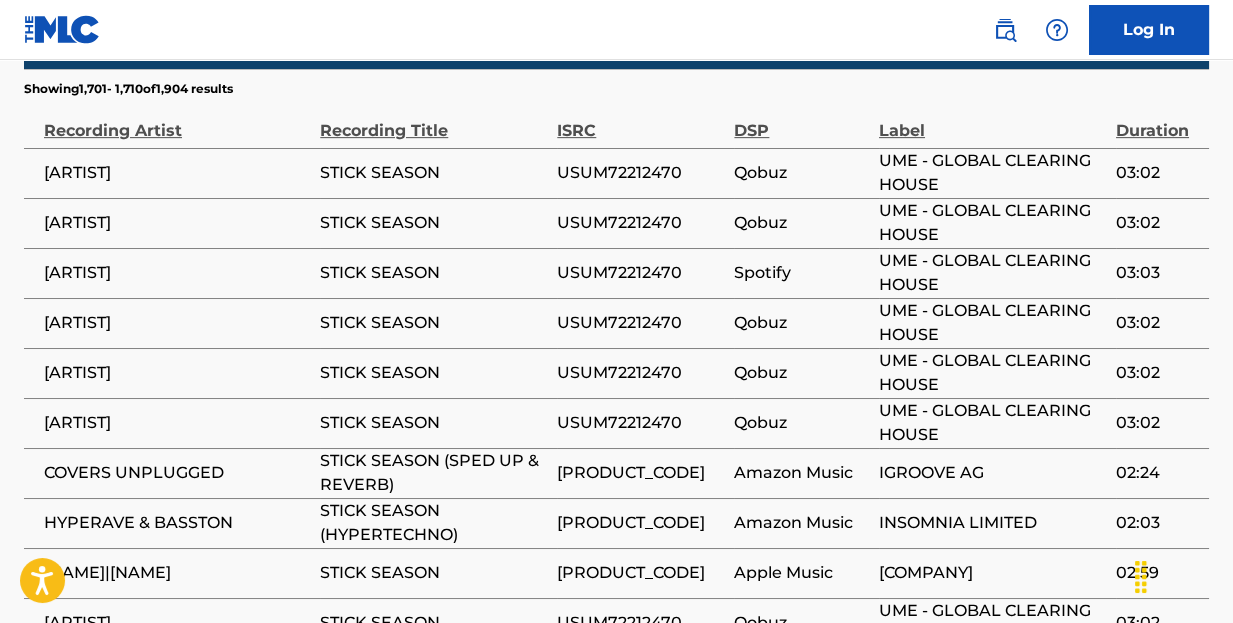 scroll, scrollTop: 1825, scrollLeft: 0, axis: vertical 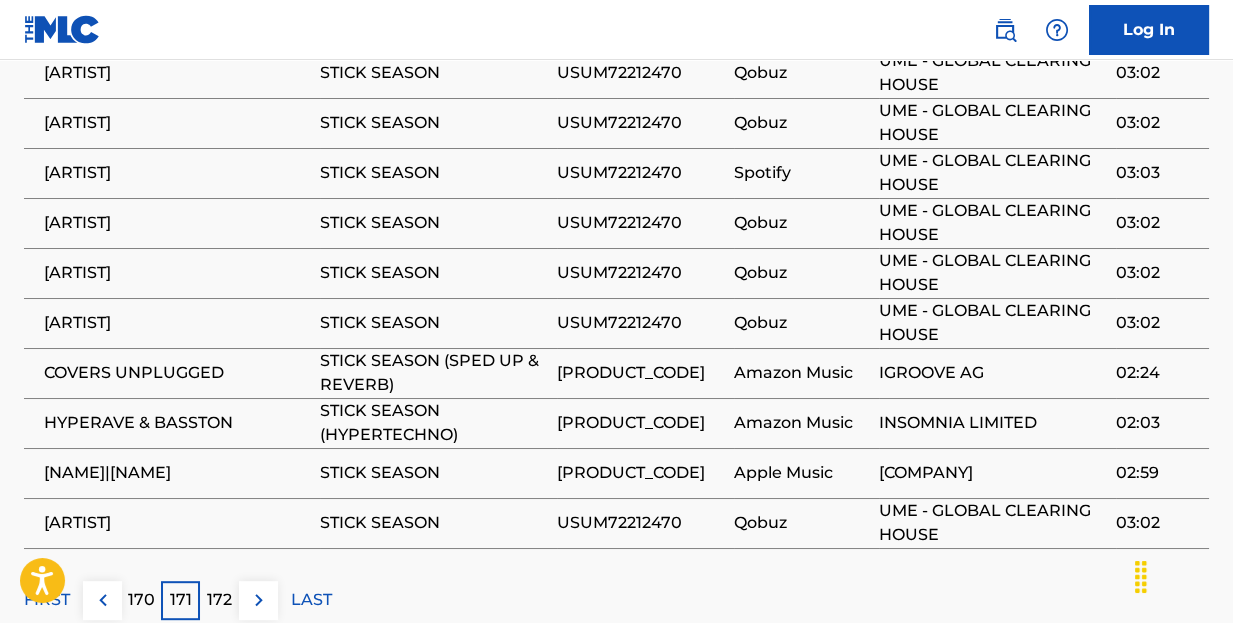 click on "170" at bounding box center (141, 600) 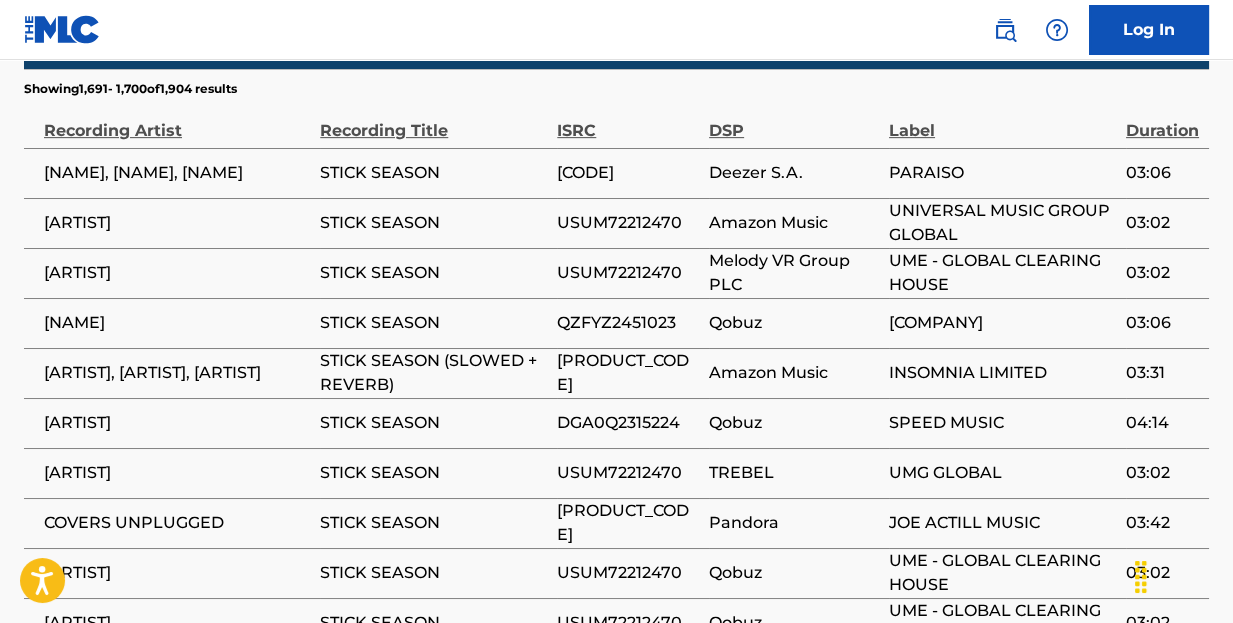 scroll, scrollTop: 1825, scrollLeft: 0, axis: vertical 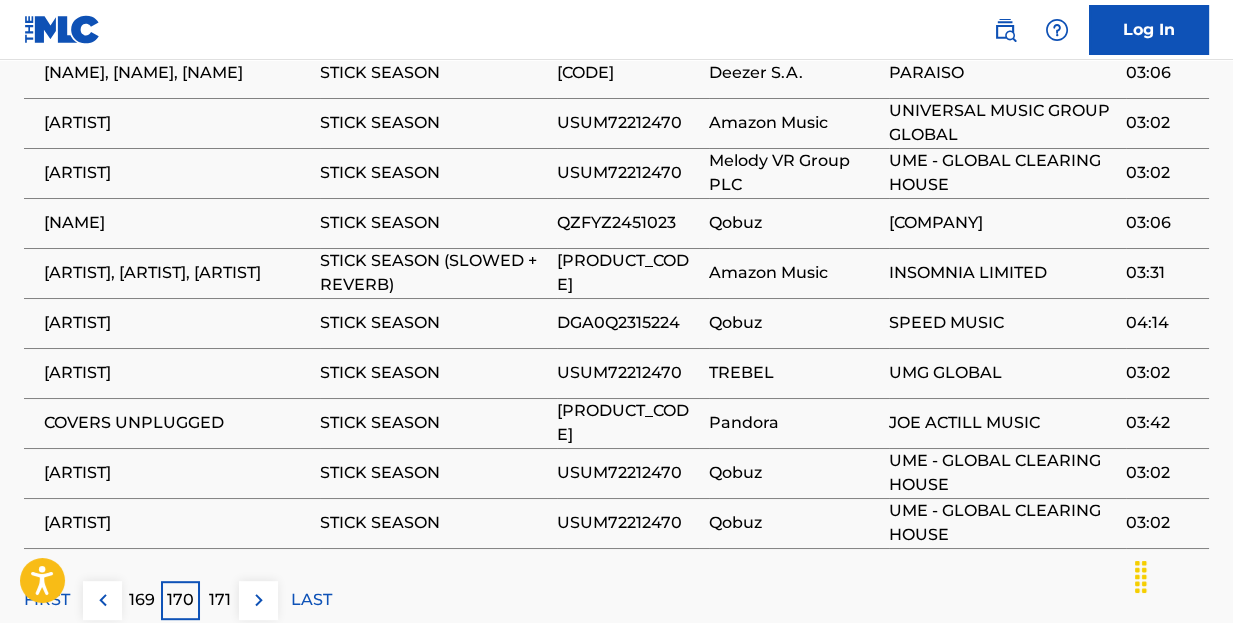 click on "169" at bounding box center [142, 600] 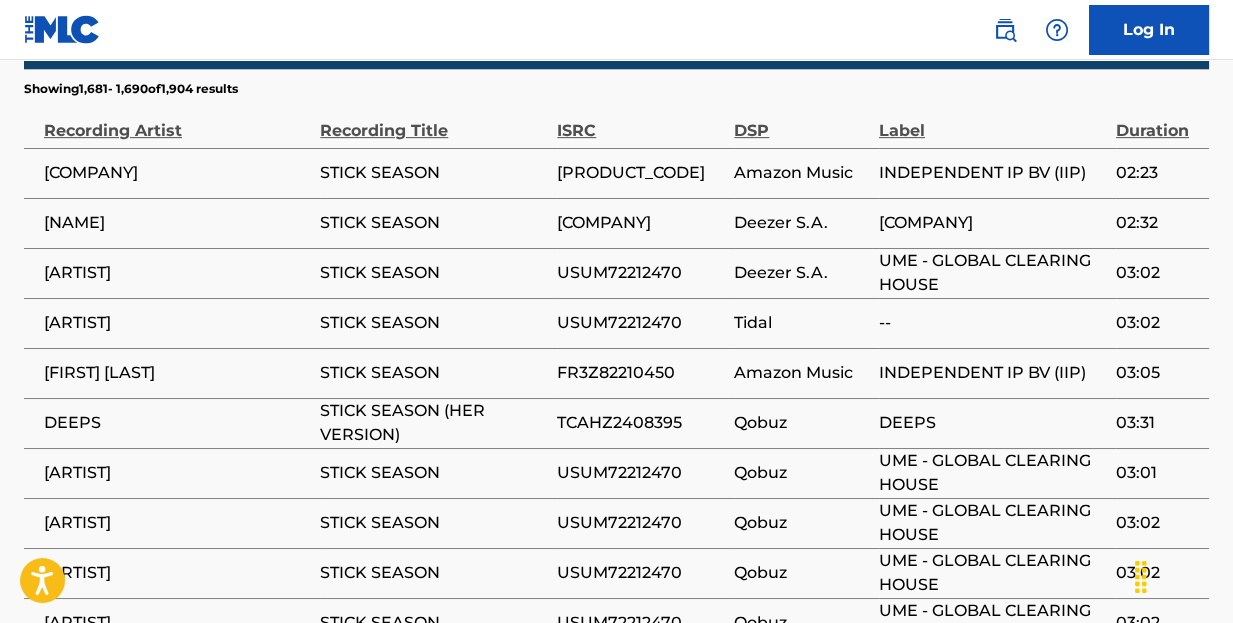 scroll, scrollTop: 1825, scrollLeft: 0, axis: vertical 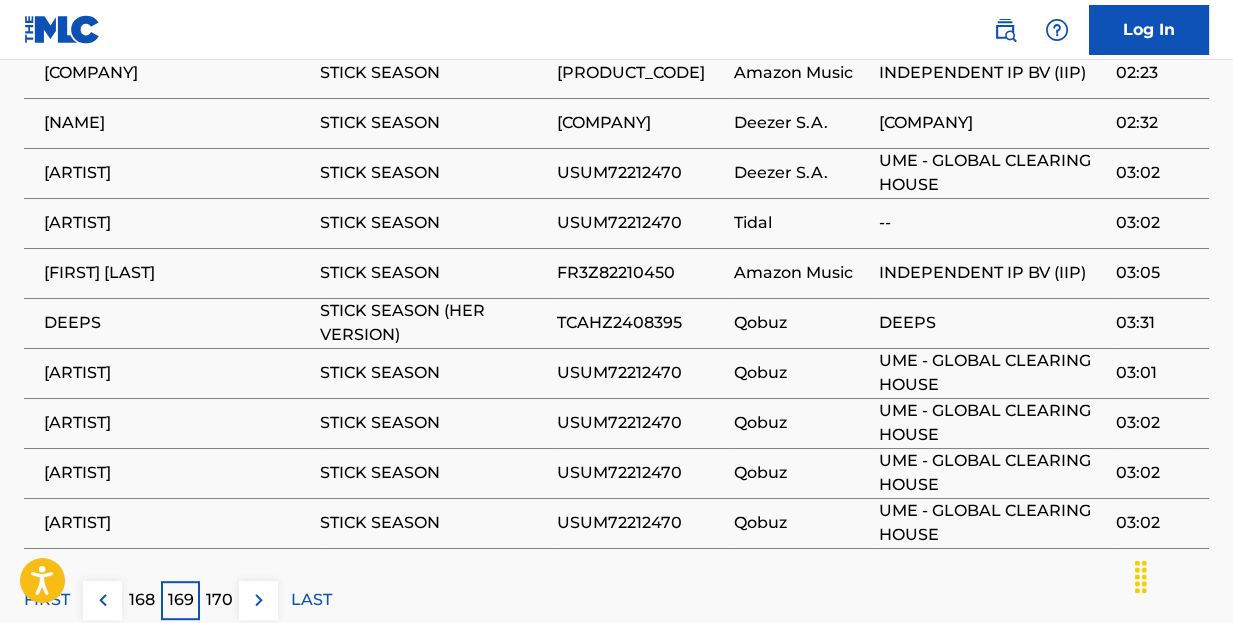 click on "168" at bounding box center [142, 600] 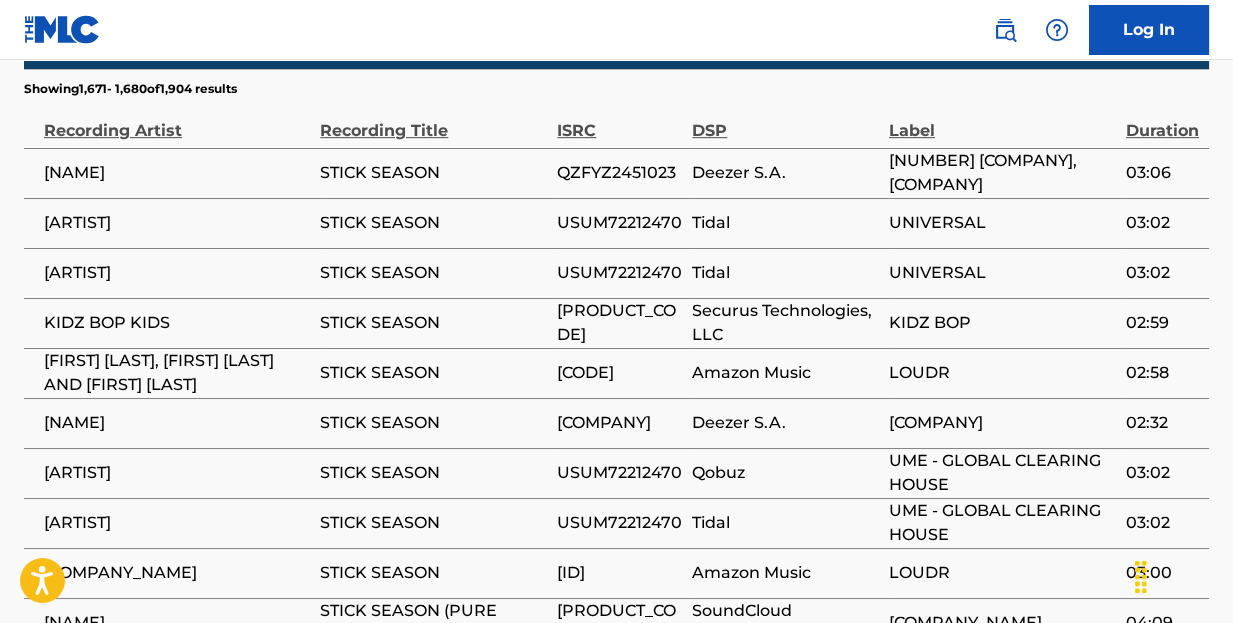 scroll, scrollTop: 1825, scrollLeft: 0, axis: vertical 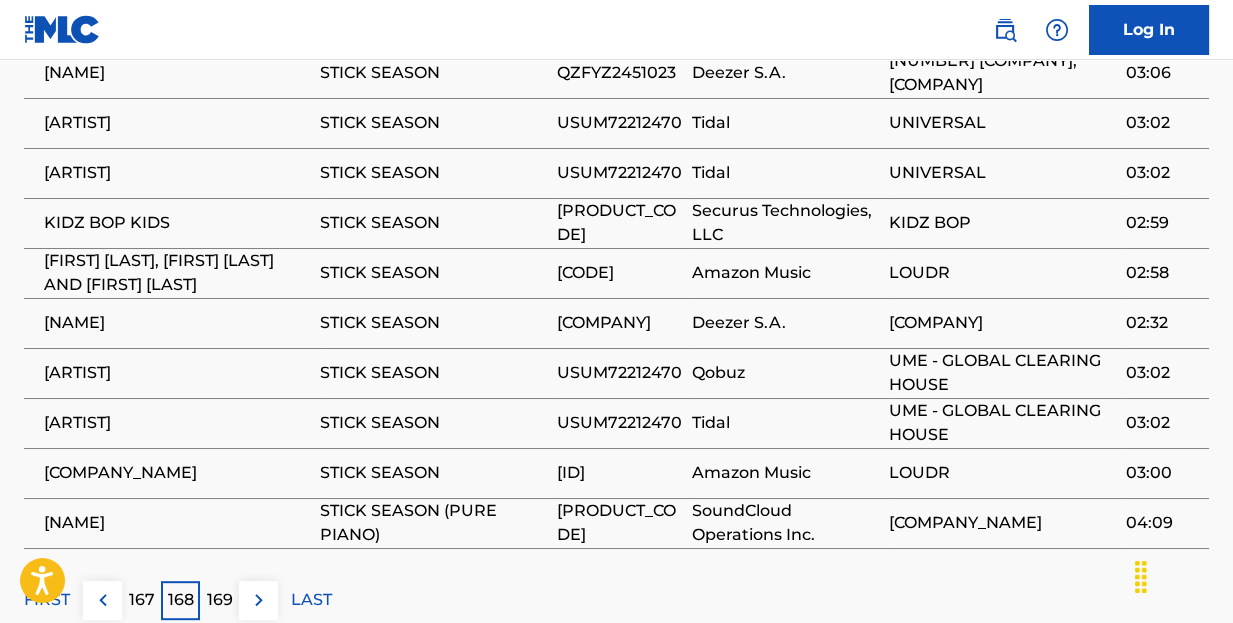 click on "167" at bounding box center (142, 600) 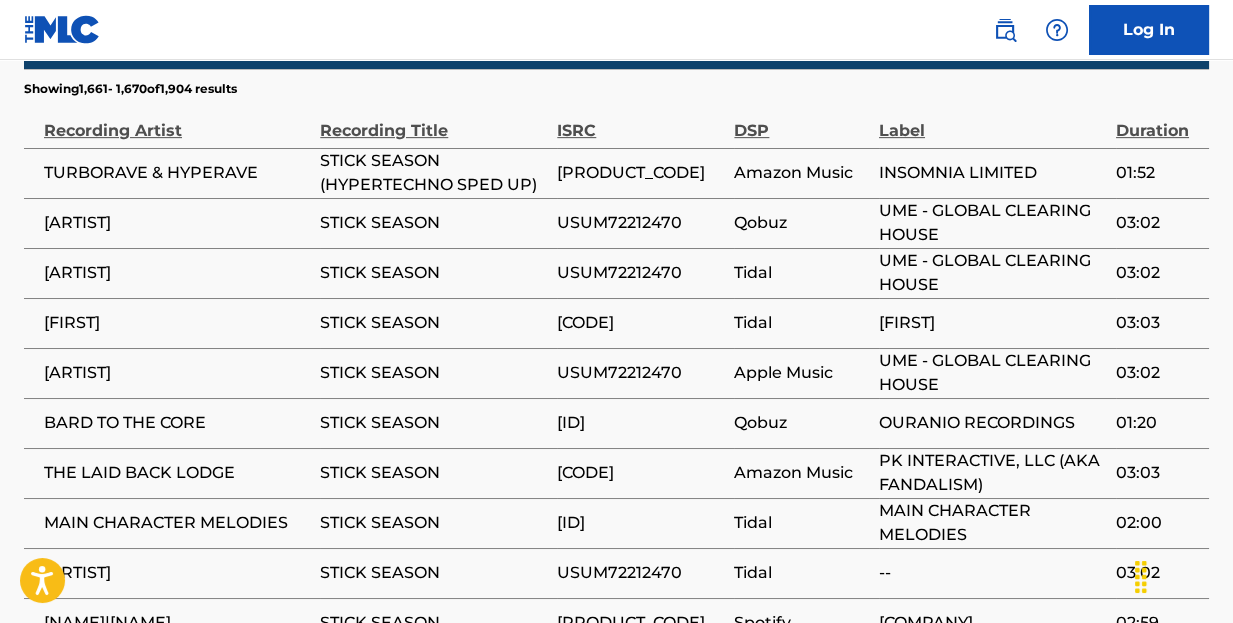 scroll, scrollTop: 1825, scrollLeft: 0, axis: vertical 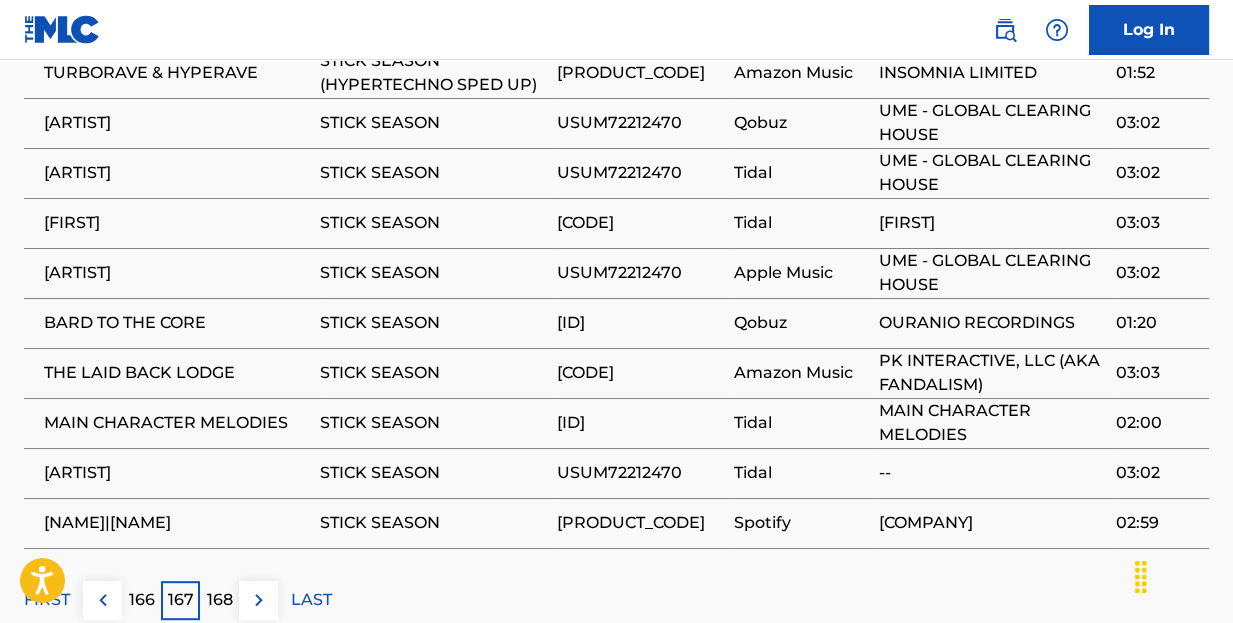 click on "166" at bounding box center [142, 600] 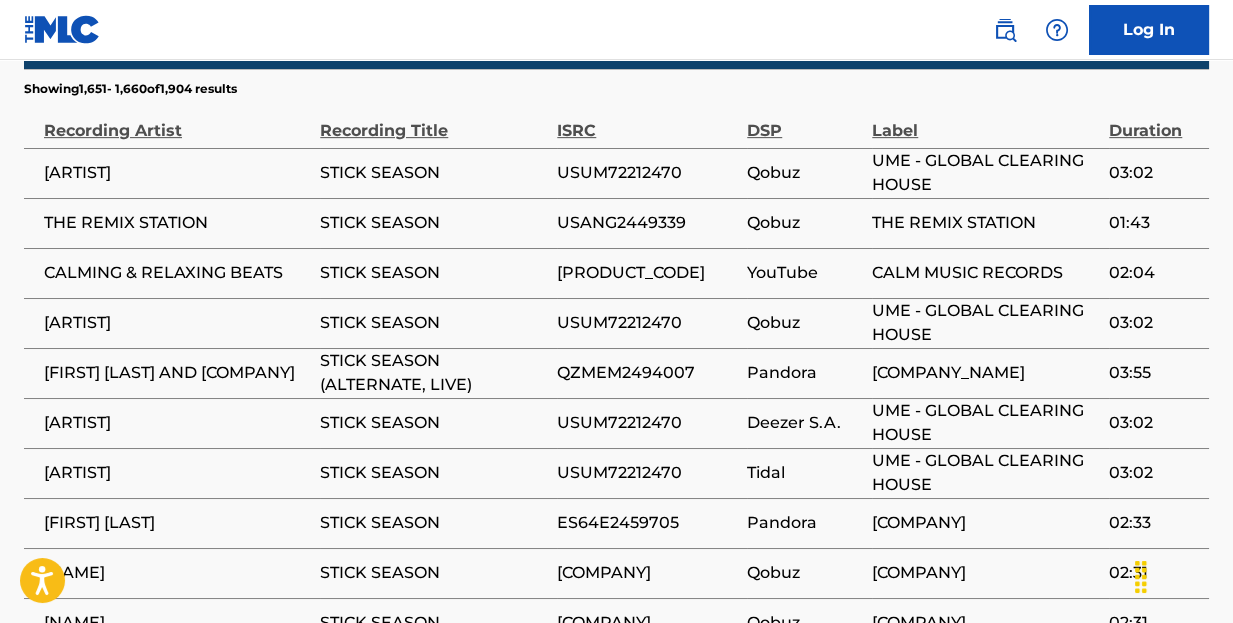 scroll, scrollTop: 1825, scrollLeft: 0, axis: vertical 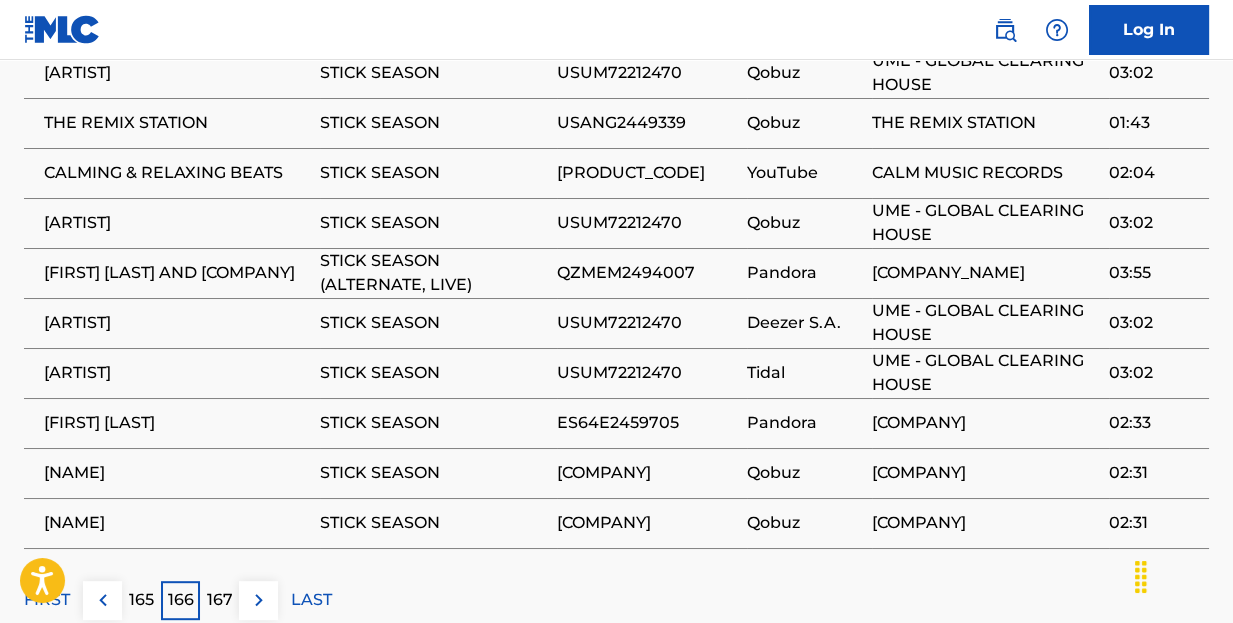 click on "165" at bounding box center (141, 600) 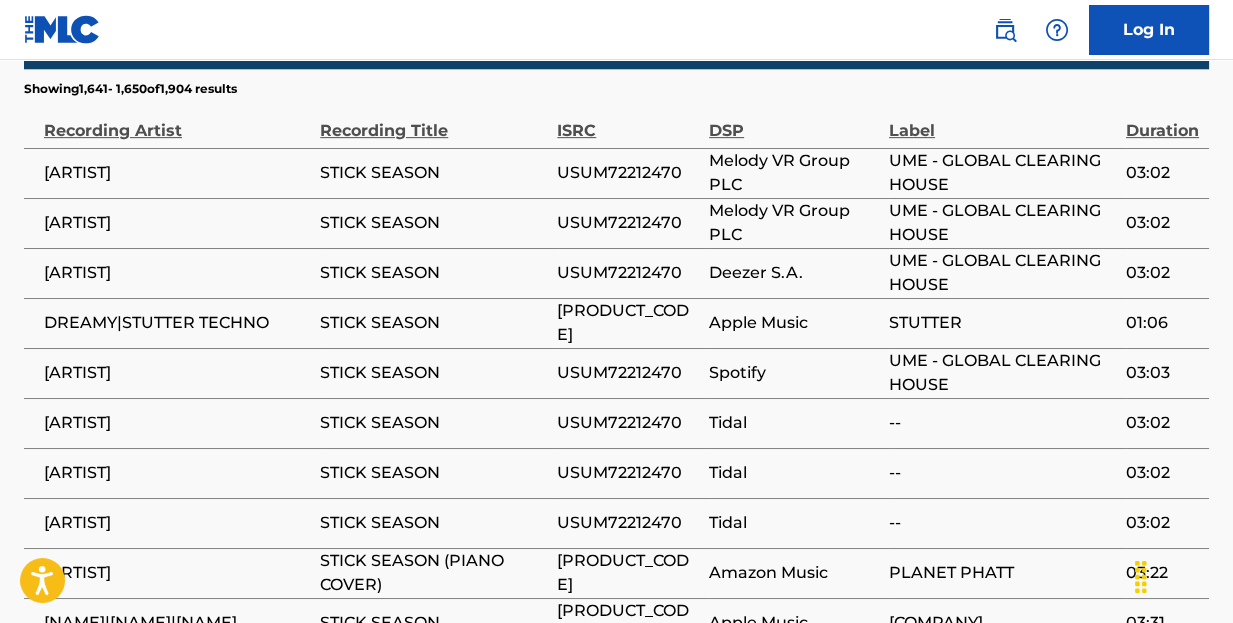scroll, scrollTop: 1825, scrollLeft: 0, axis: vertical 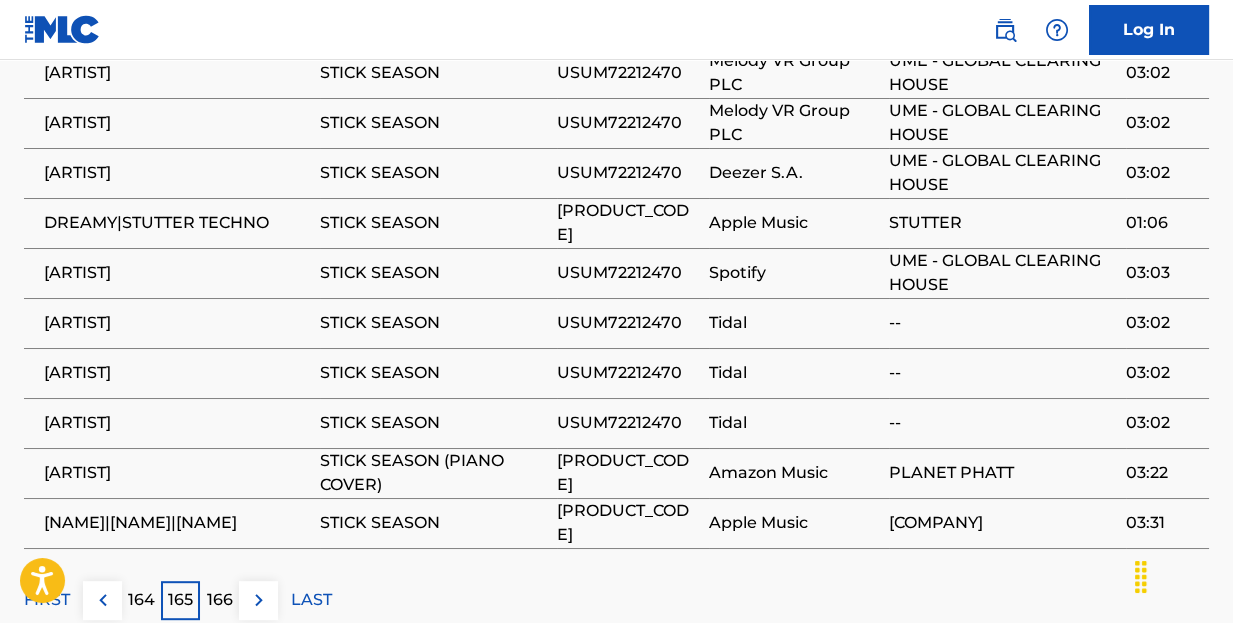 click on "164" at bounding box center (141, 600) 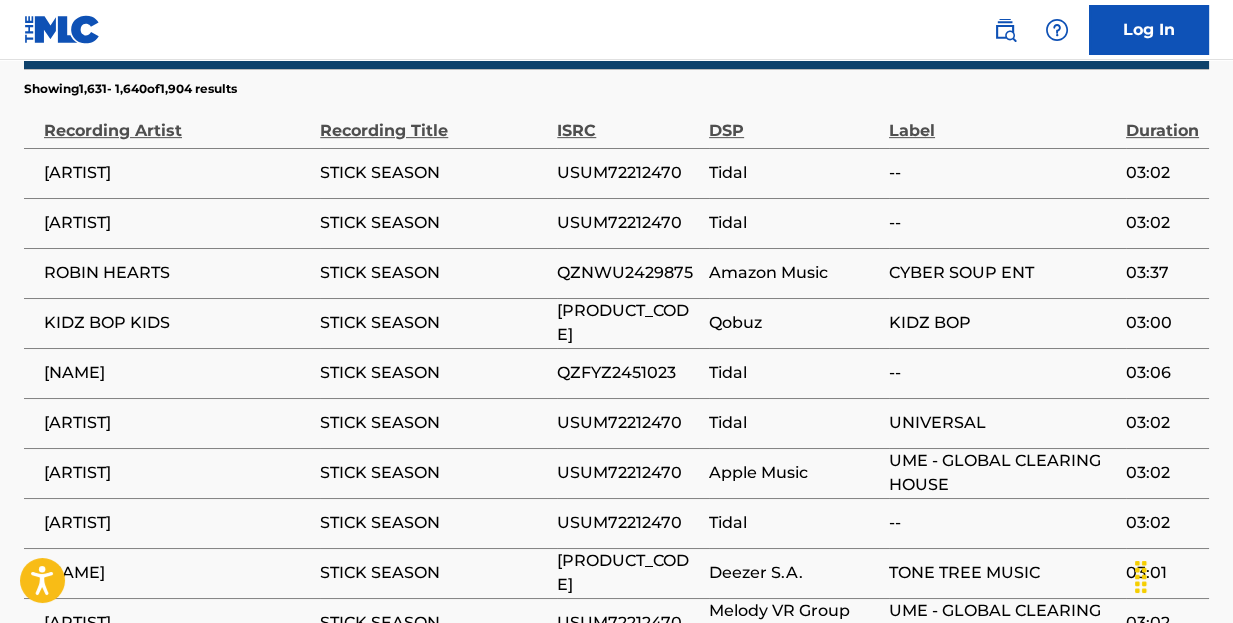 scroll, scrollTop: 1825, scrollLeft: 0, axis: vertical 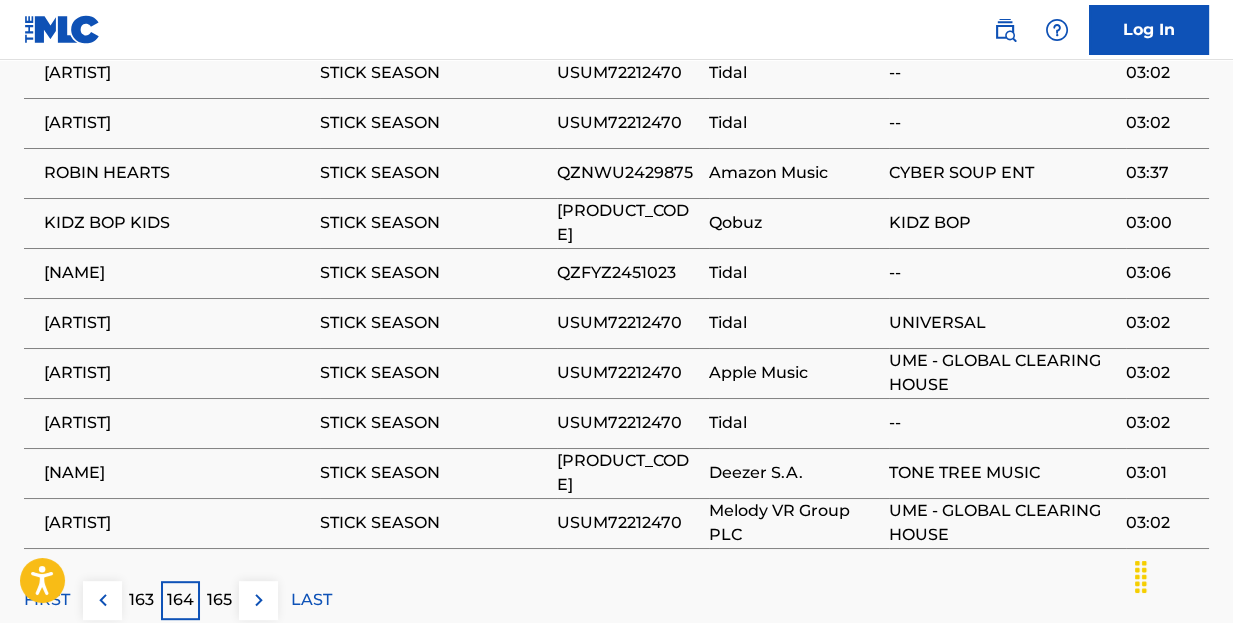 click on "163" at bounding box center (141, 600) 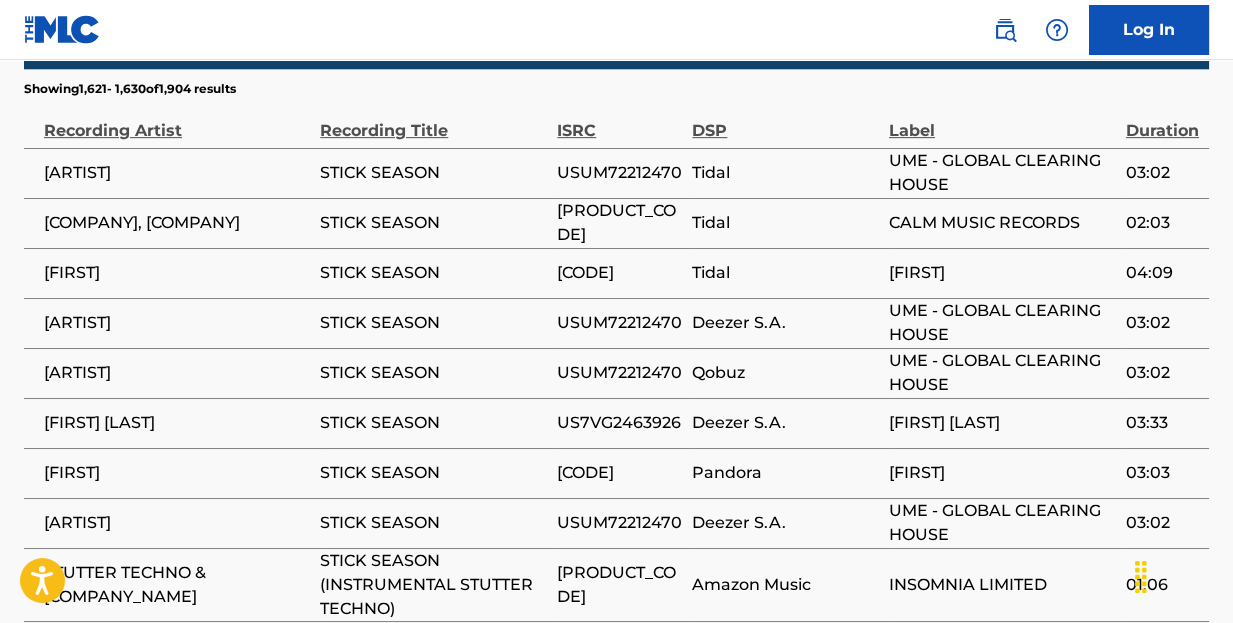 scroll, scrollTop: 1825, scrollLeft: 0, axis: vertical 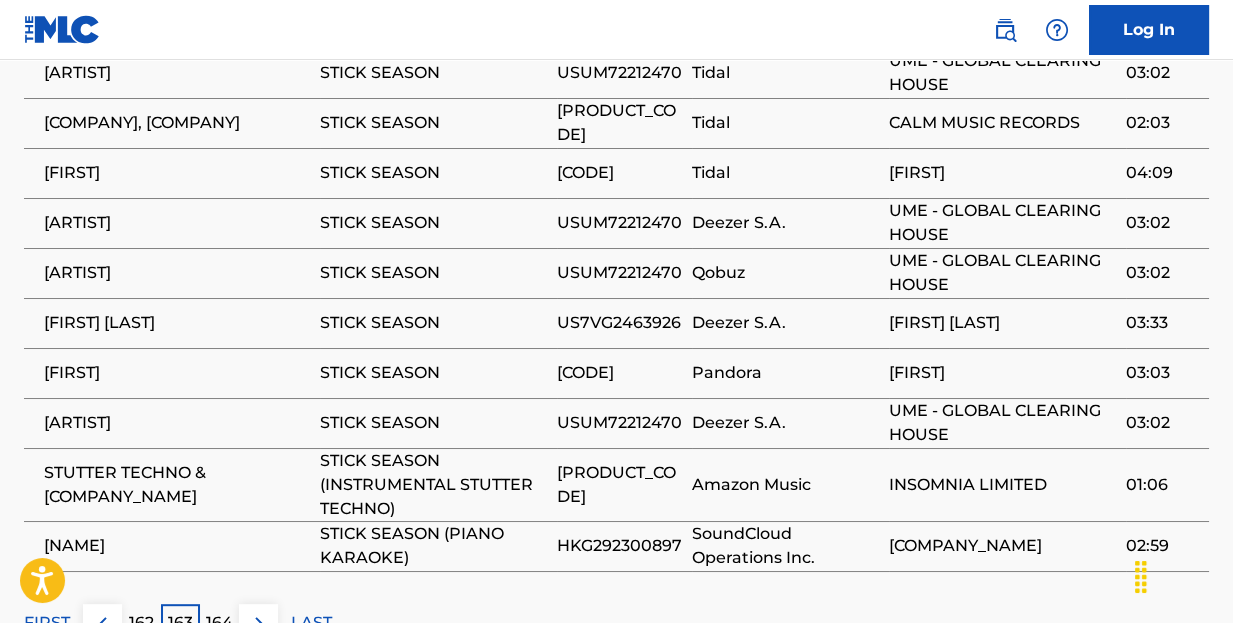 click on "162" at bounding box center [141, 623] 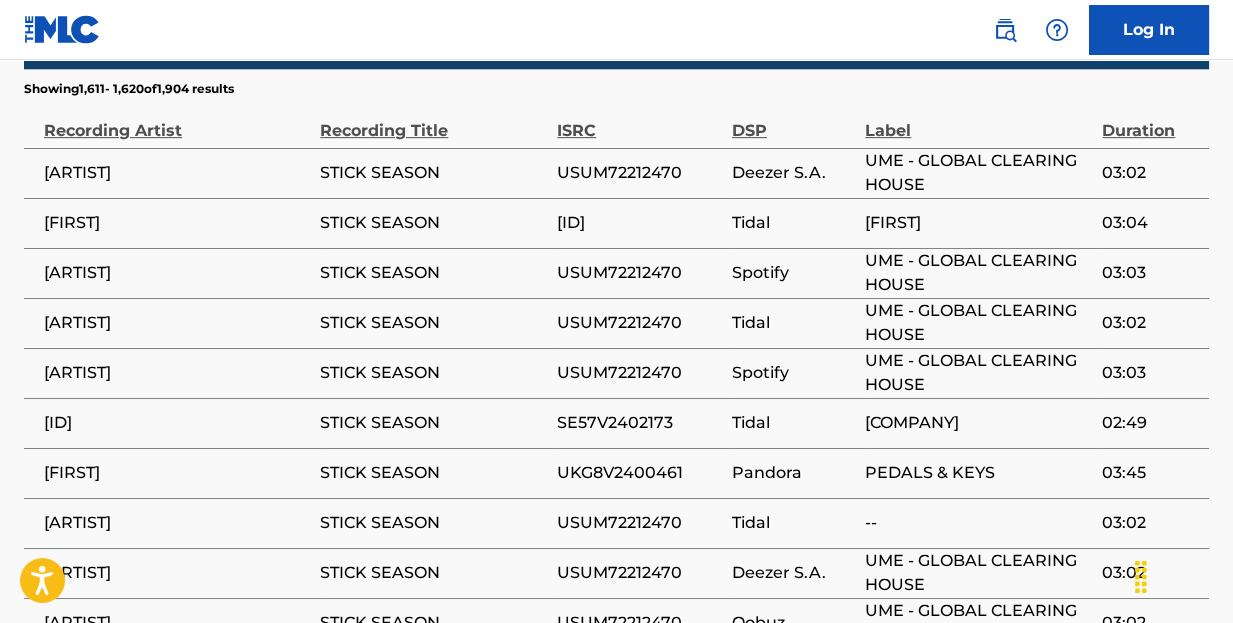 scroll, scrollTop: 1825, scrollLeft: 0, axis: vertical 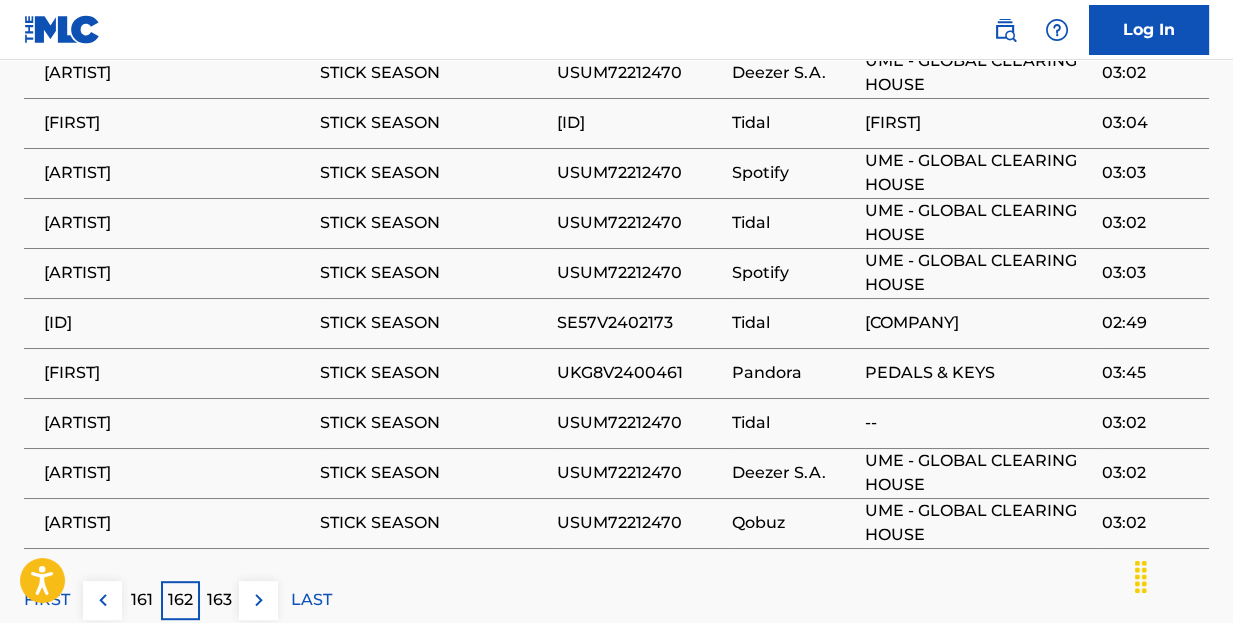 click on "161" at bounding box center (142, 600) 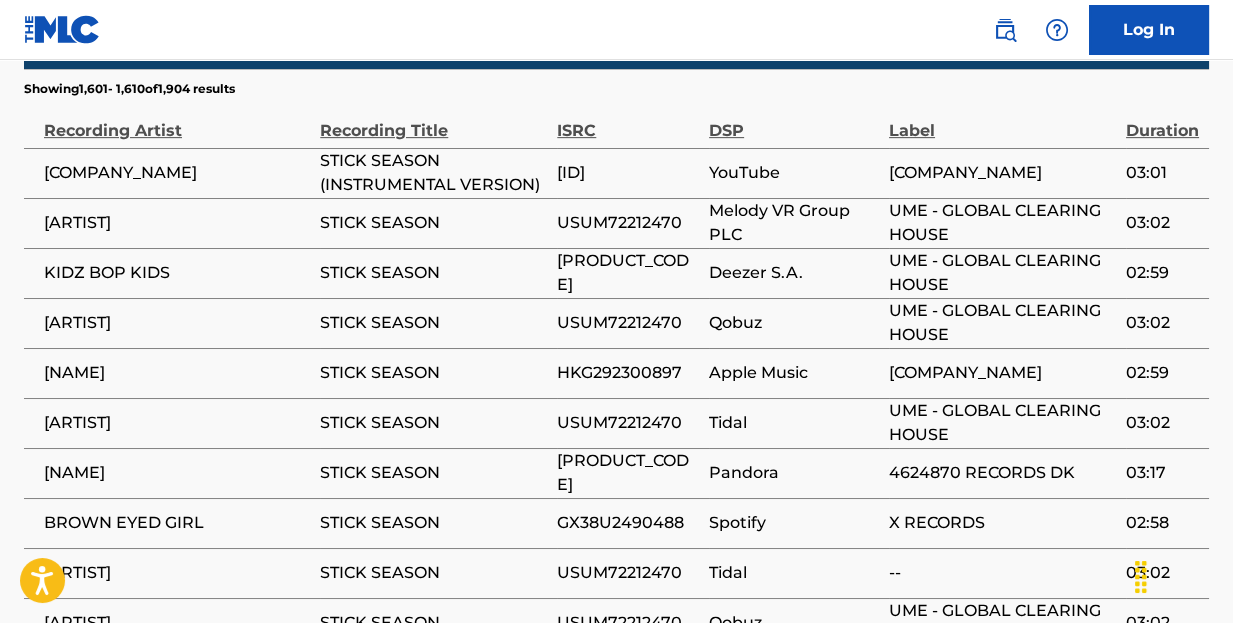 scroll, scrollTop: 1825, scrollLeft: 0, axis: vertical 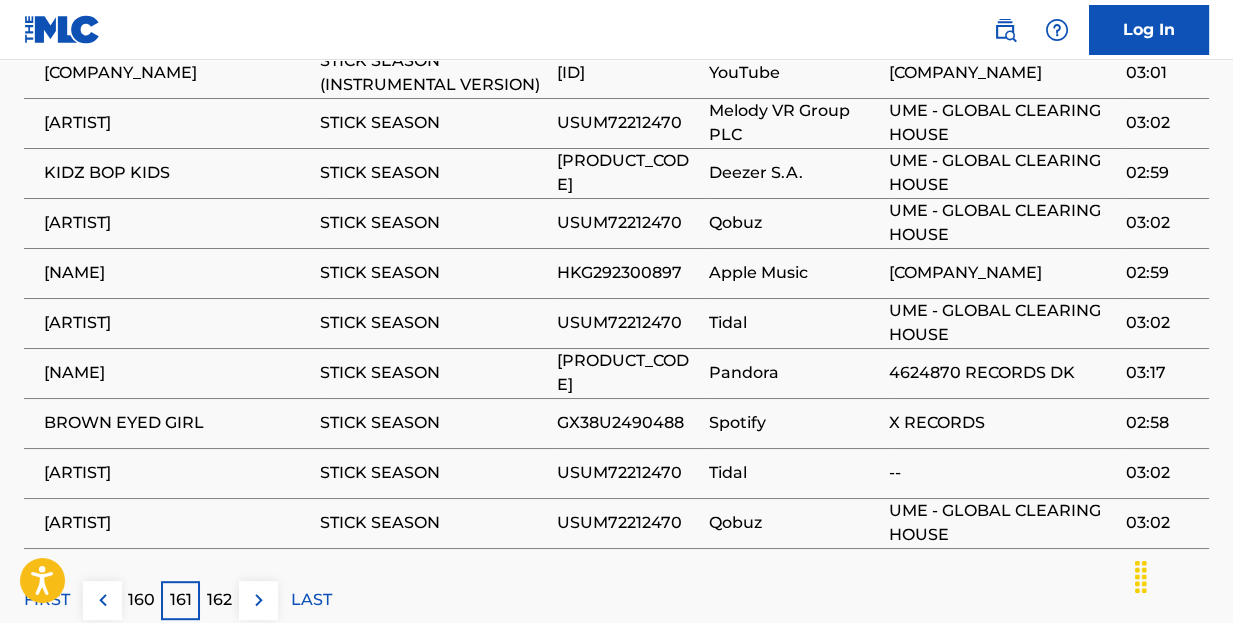 click on "160" at bounding box center [141, 600] 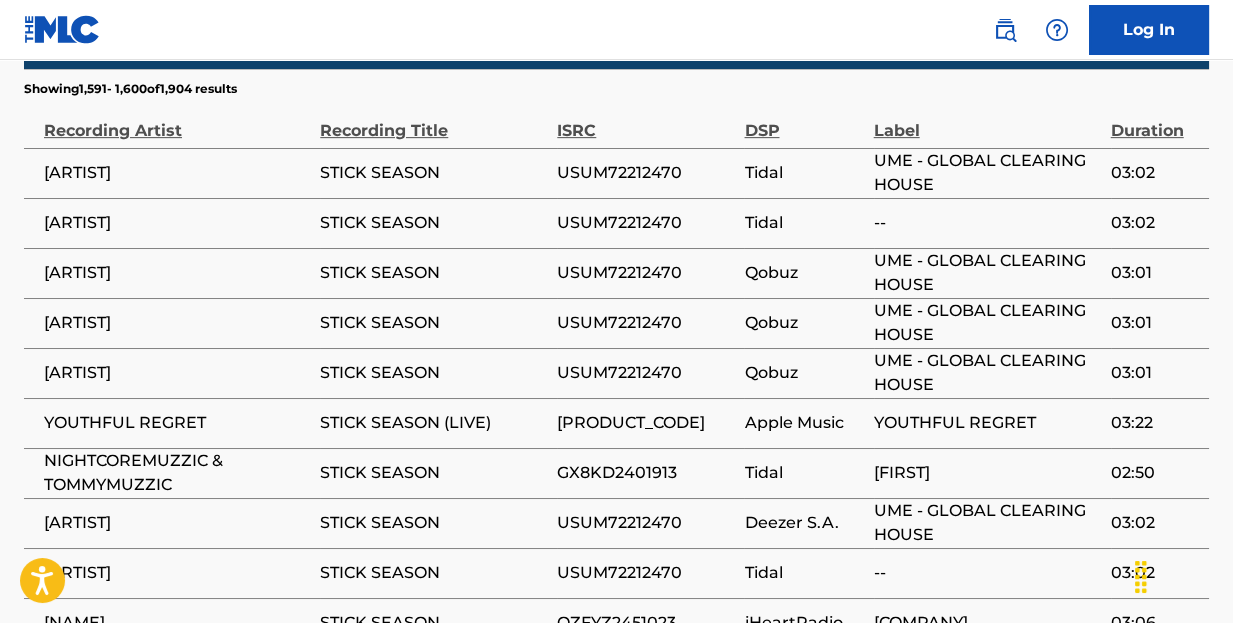 scroll, scrollTop: 1825, scrollLeft: 0, axis: vertical 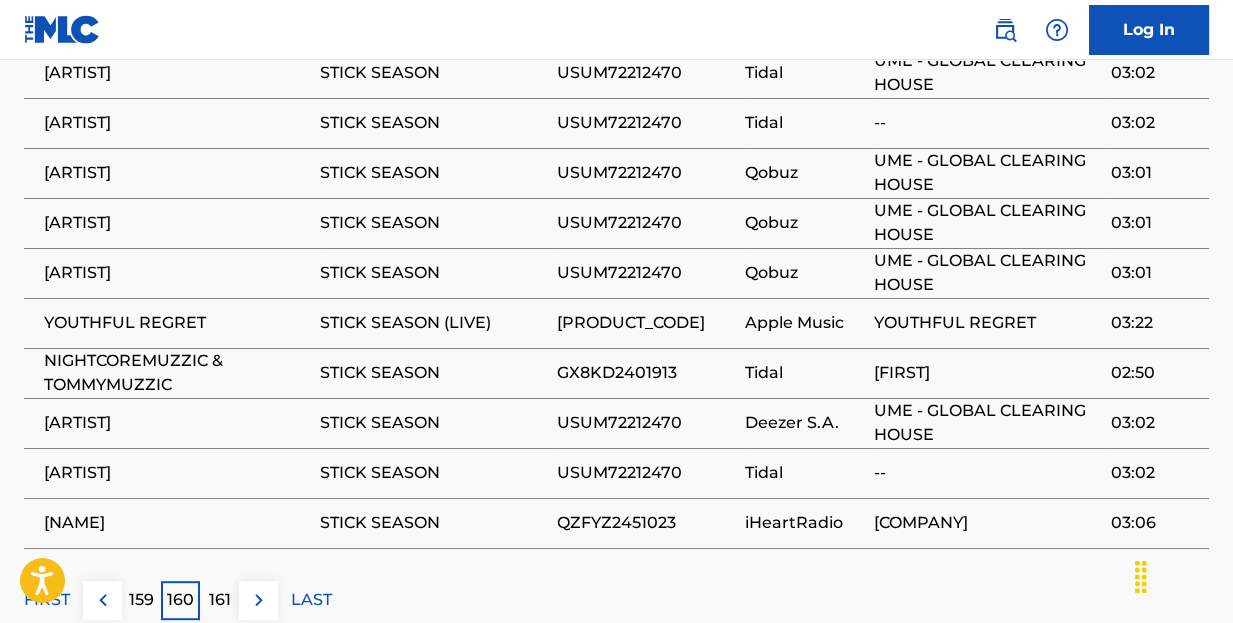 click on "159" at bounding box center [141, 600] 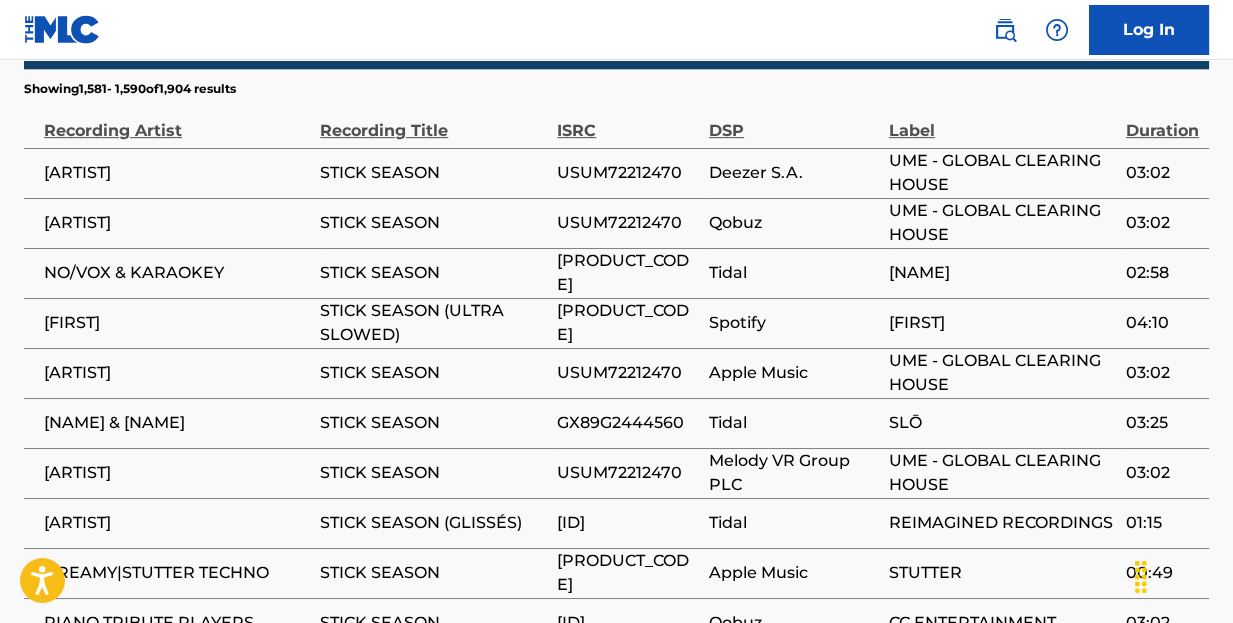 scroll, scrollTop: 1825, scrollLeft: 0, axis: vertical 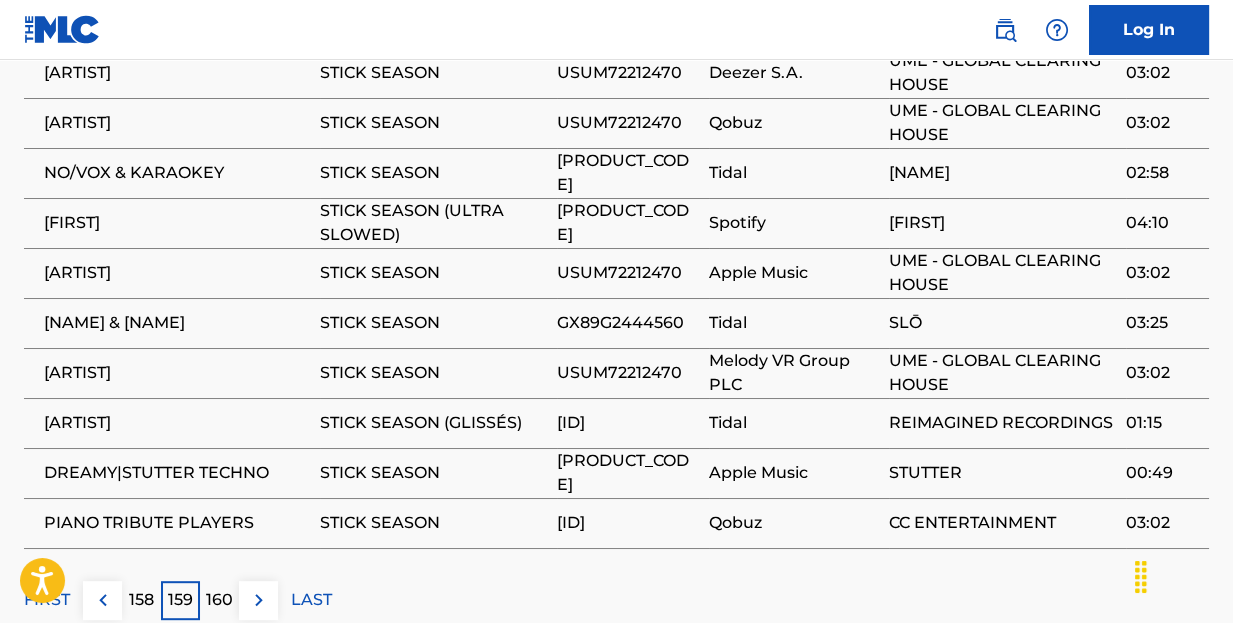 click on "158" at bounding box center (141, 600) 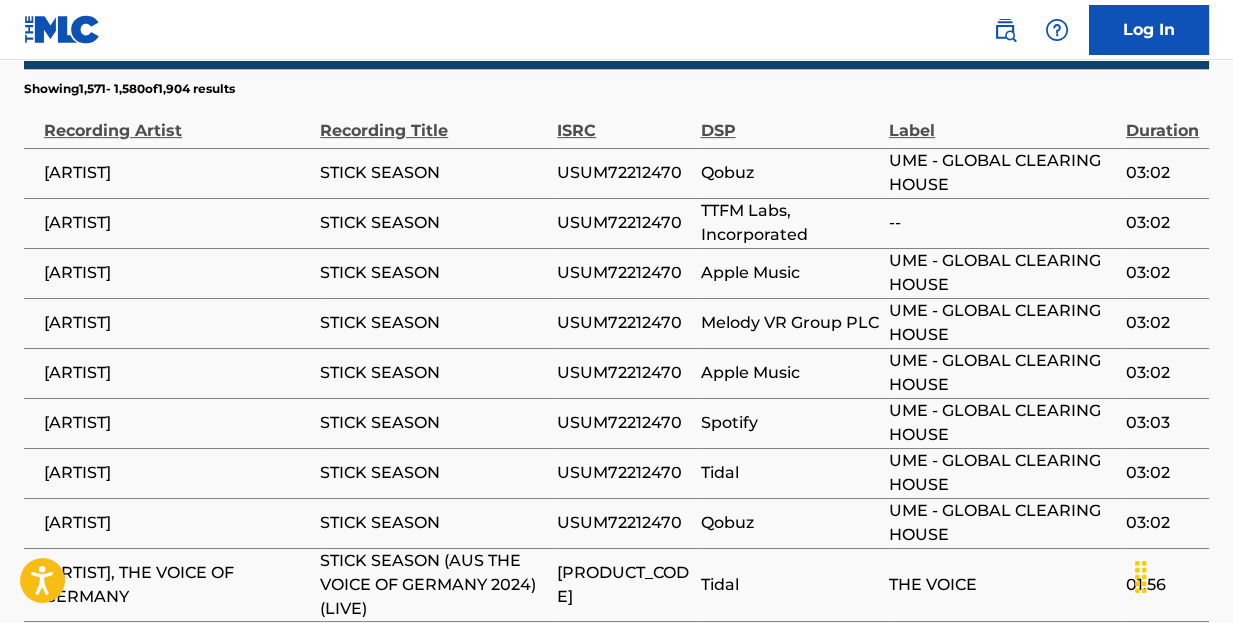 scroll, scrollTop: 1925, scrollLeft: 0, axis: vertical 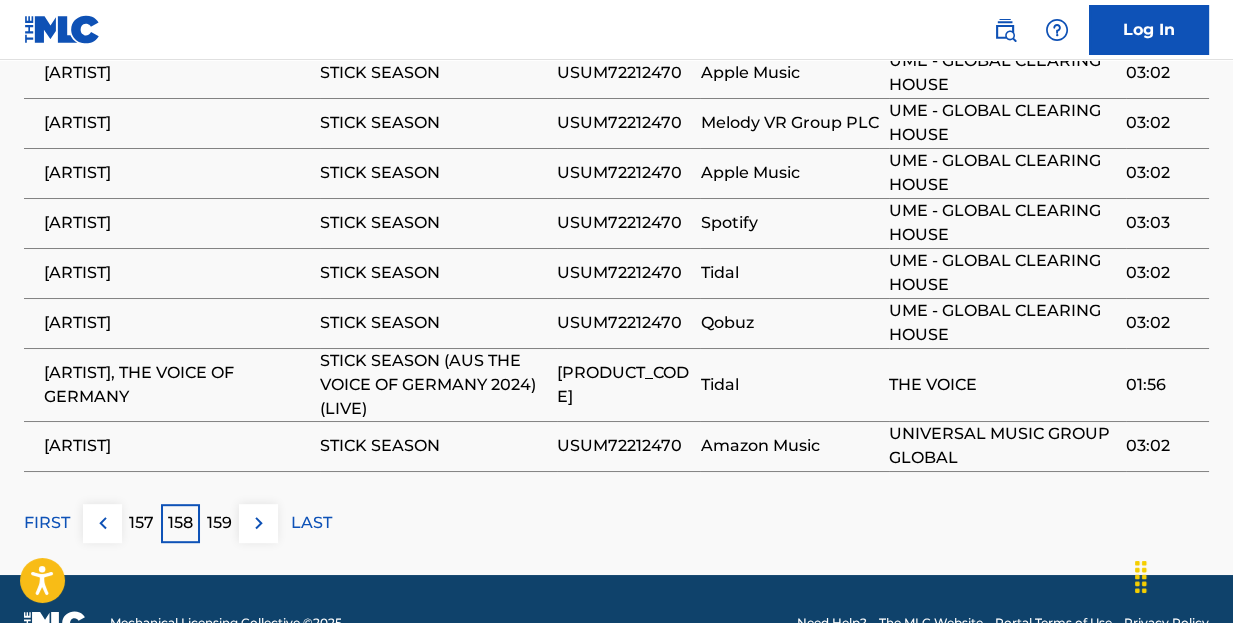 click on "157" at bounding box center [141, 523] 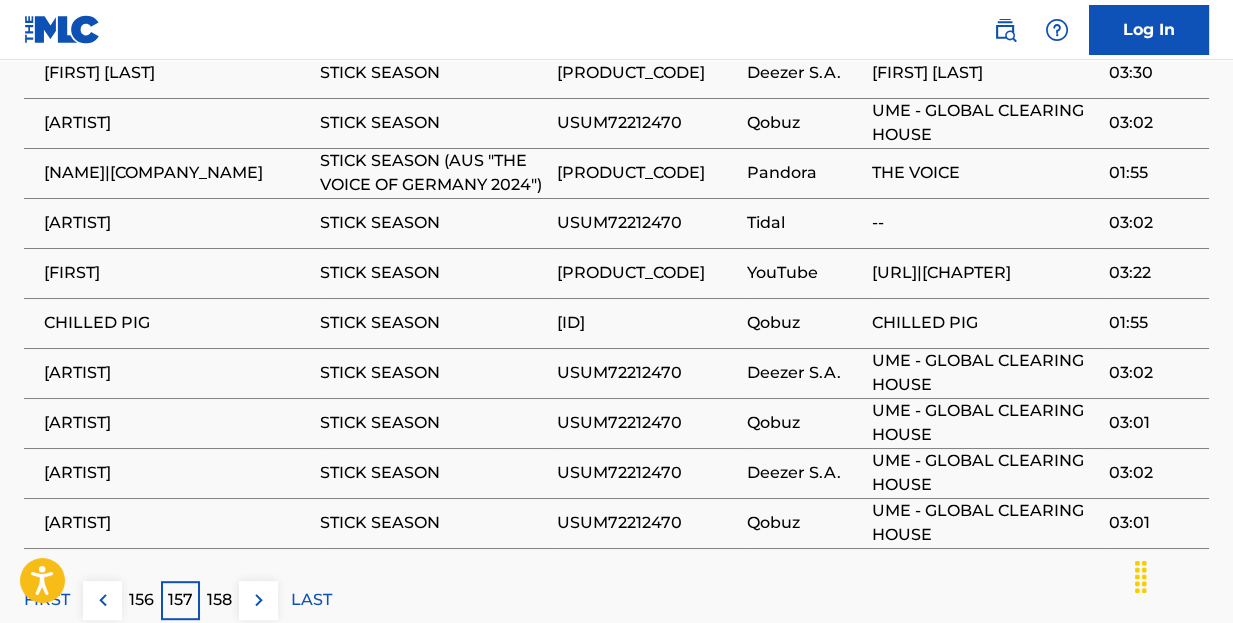 scroll, scrollTop: 1925, scrollLeft: 0, axis: vertical 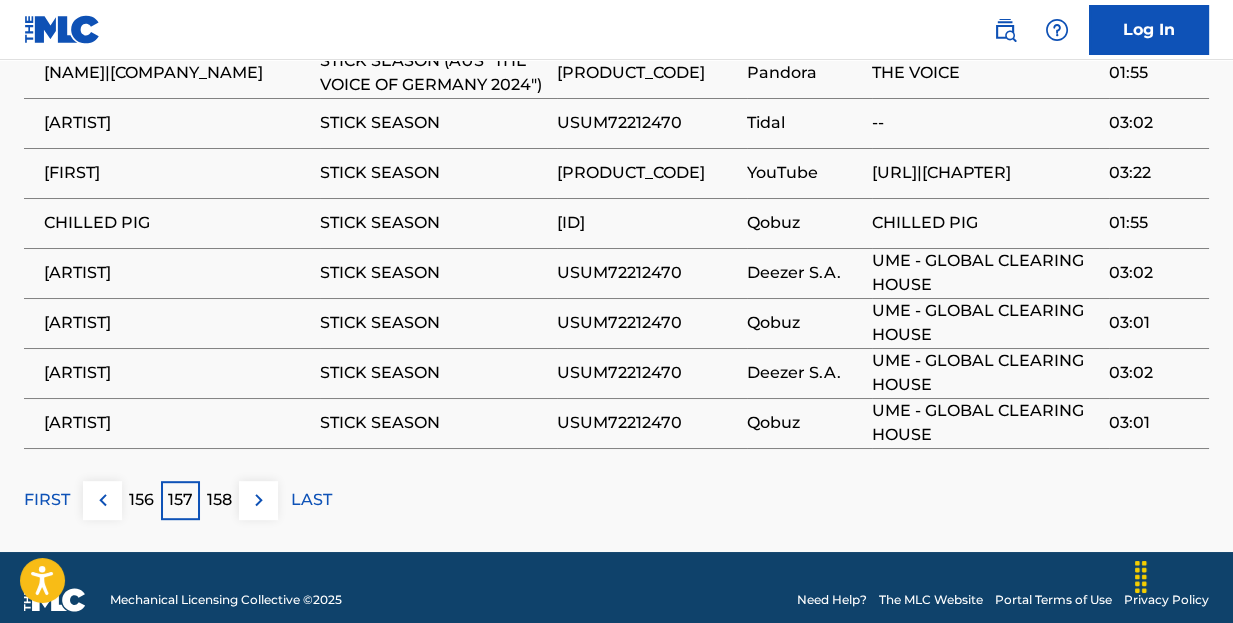 click on "156" at bounding box center (141, 500) 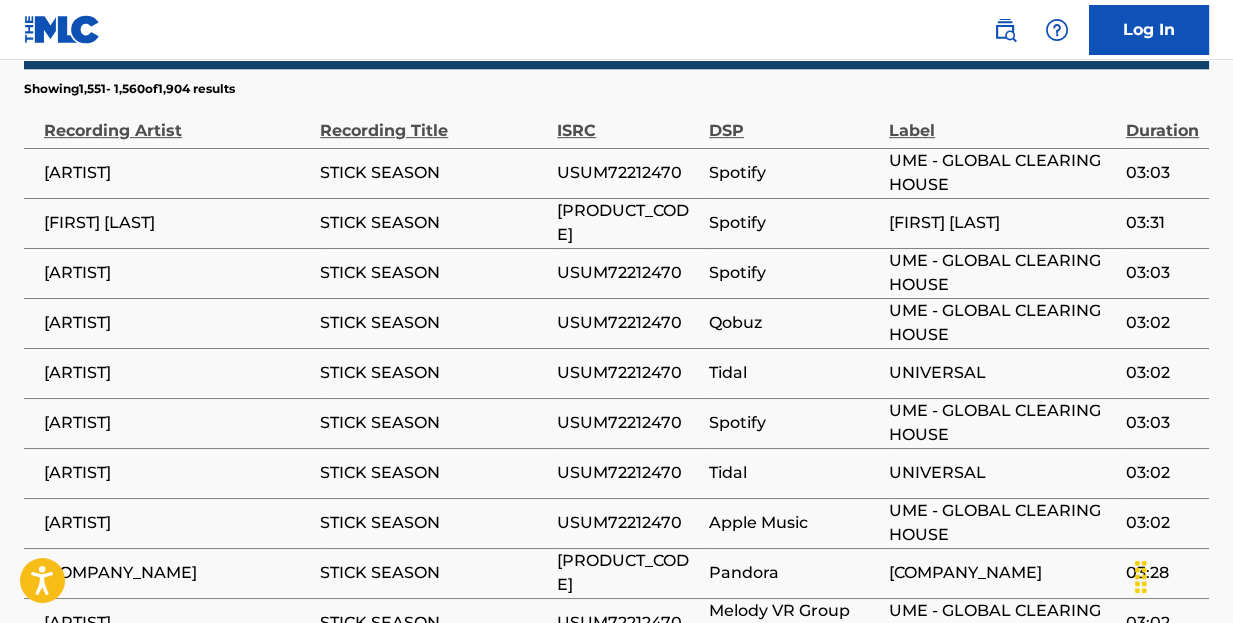 scroll, scrollTop: 1825, scrollLeft: 0, axis: vertical 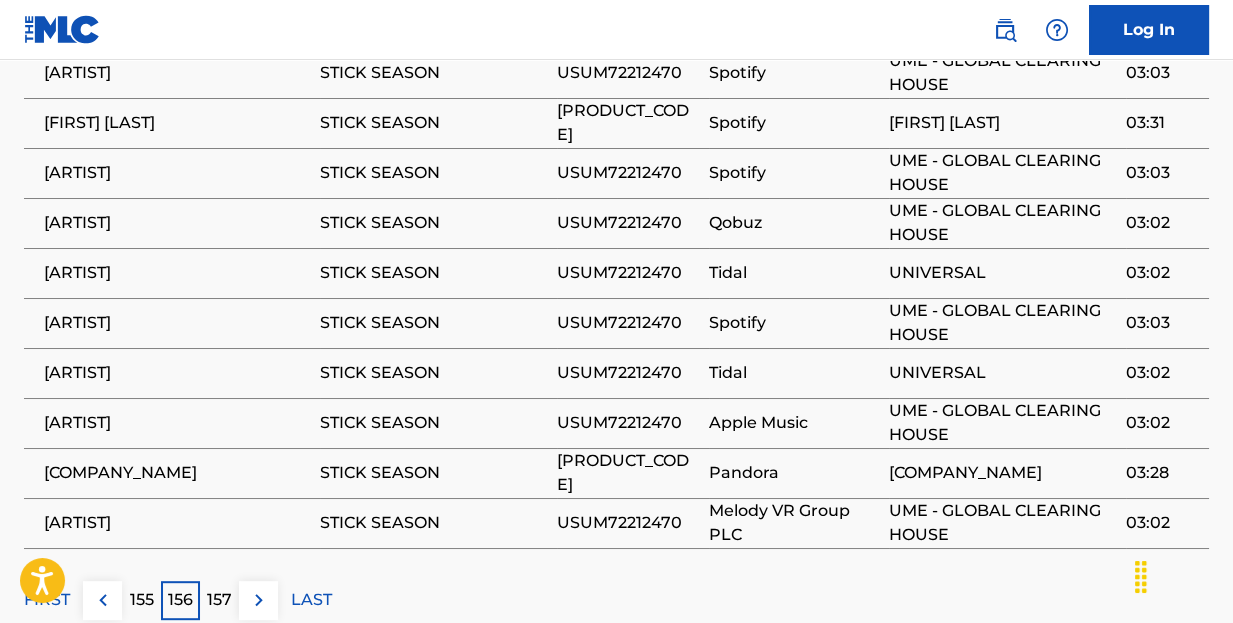 click on "155" at bounding box center (142, 600) 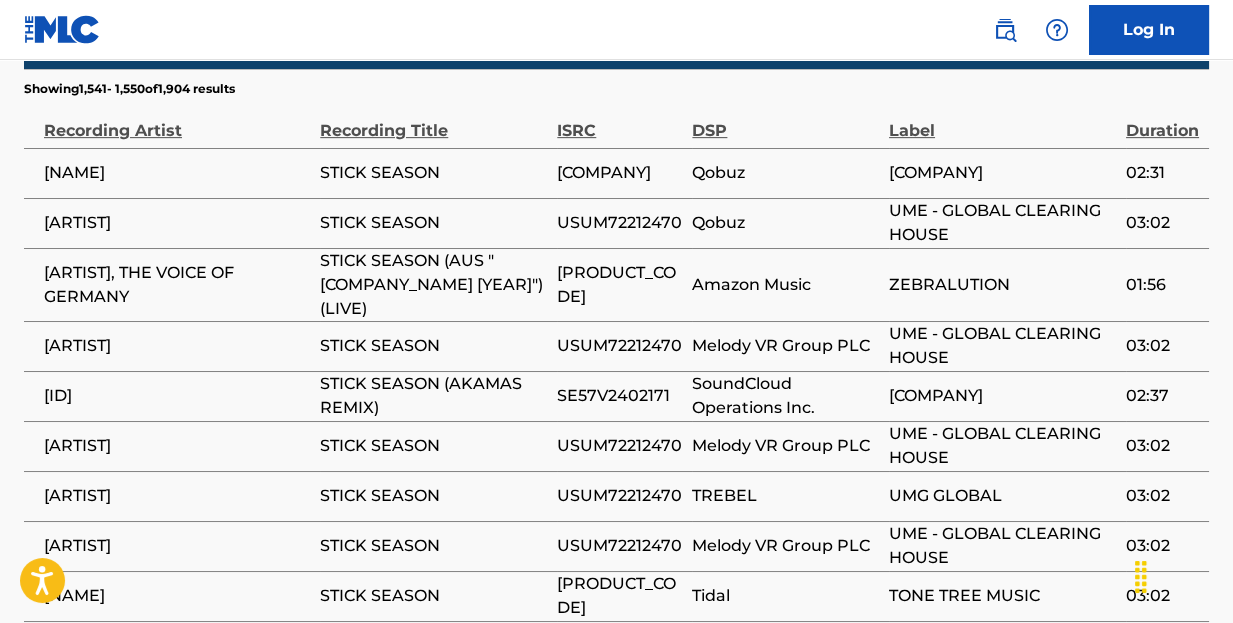 scroll, scrollTop: 1825, scrollLeft: 0, axis: vertical 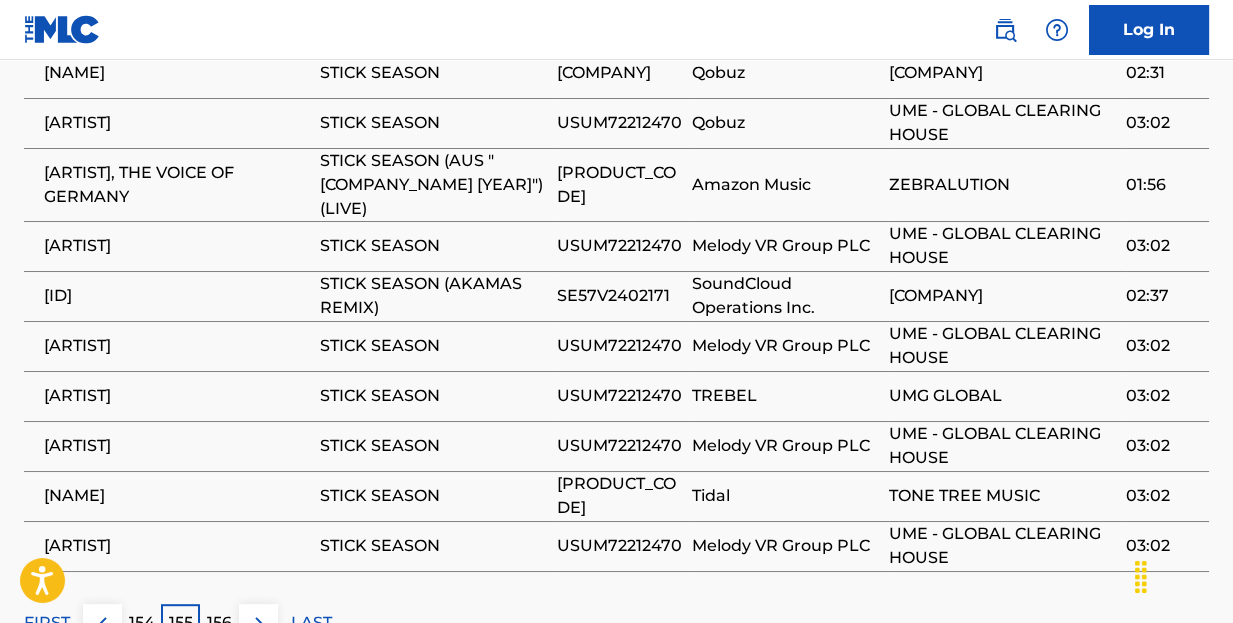 click on "154" at bounding box center [142, 623] 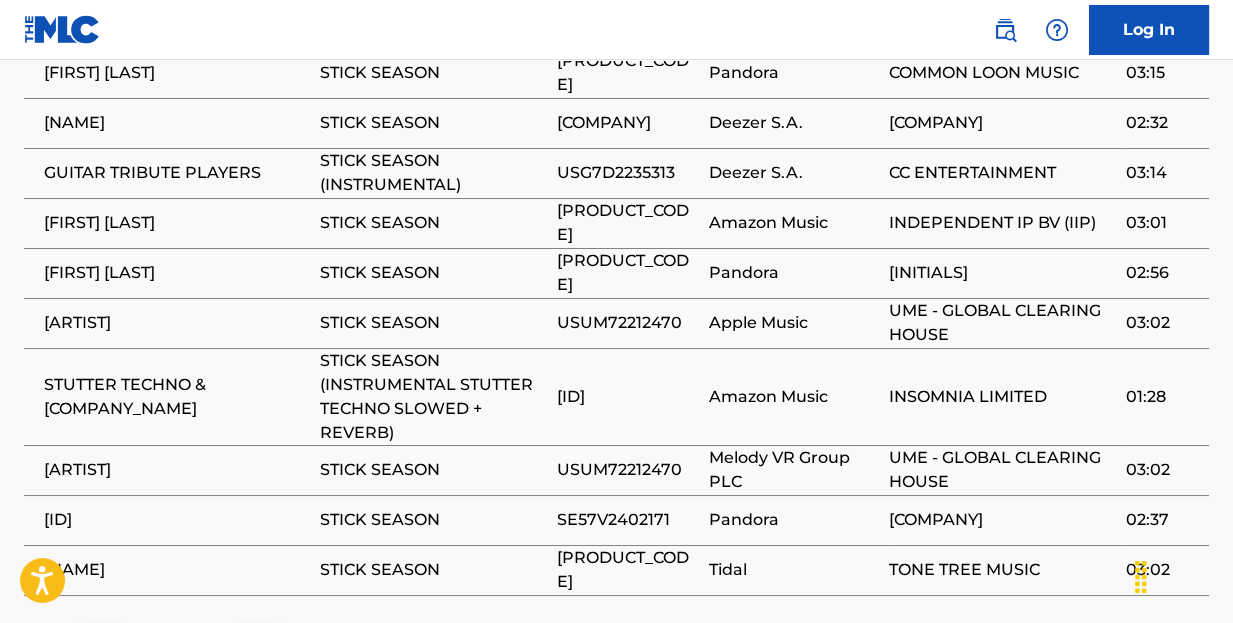 scroll, scrollTop: 1925, scrollLeft: 0, axis: vertical 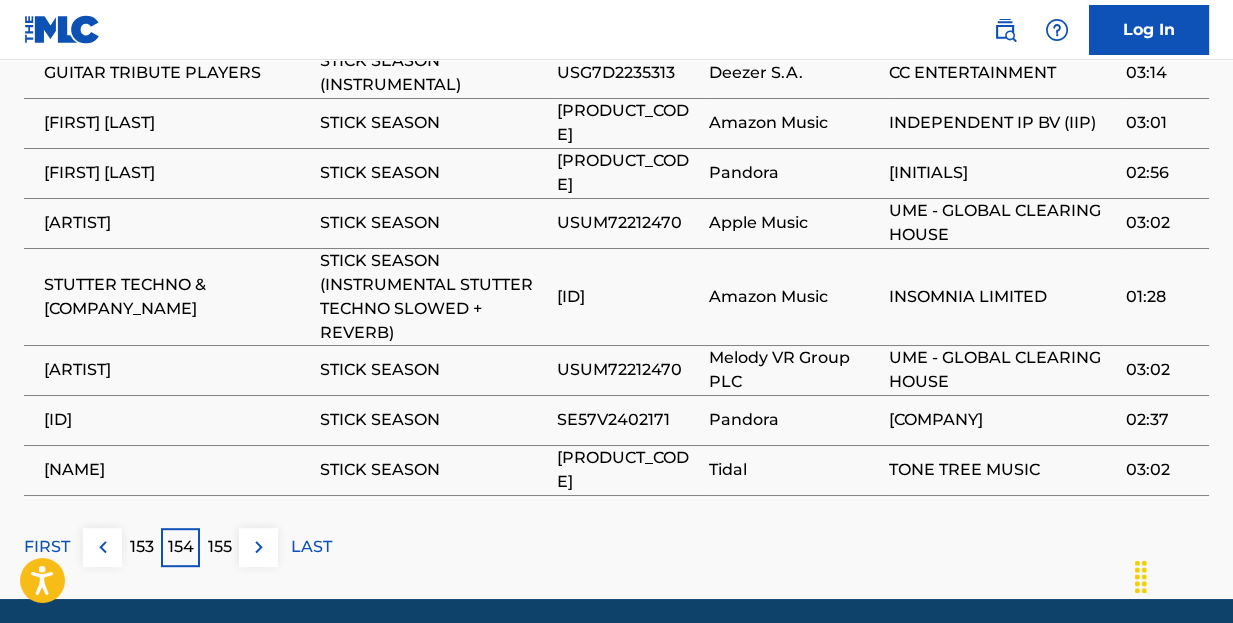 click on "153" at bounding box center [142, 547] 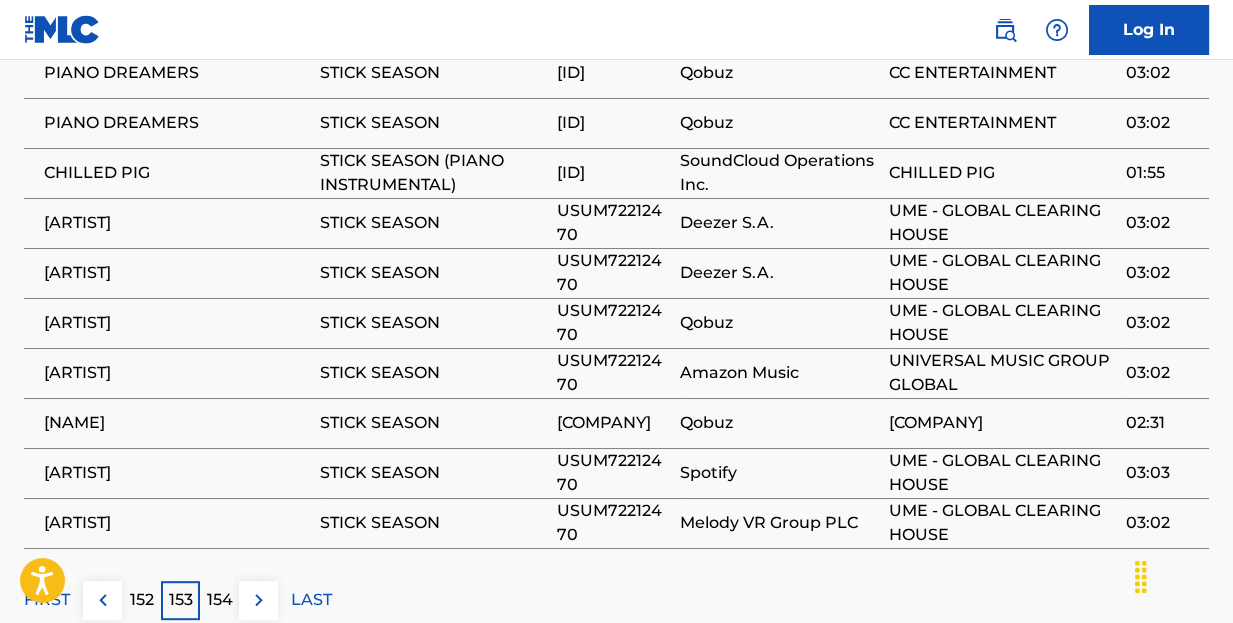 scroll, scrollTop: 1925, scrollLeft: 0, axis: vertical 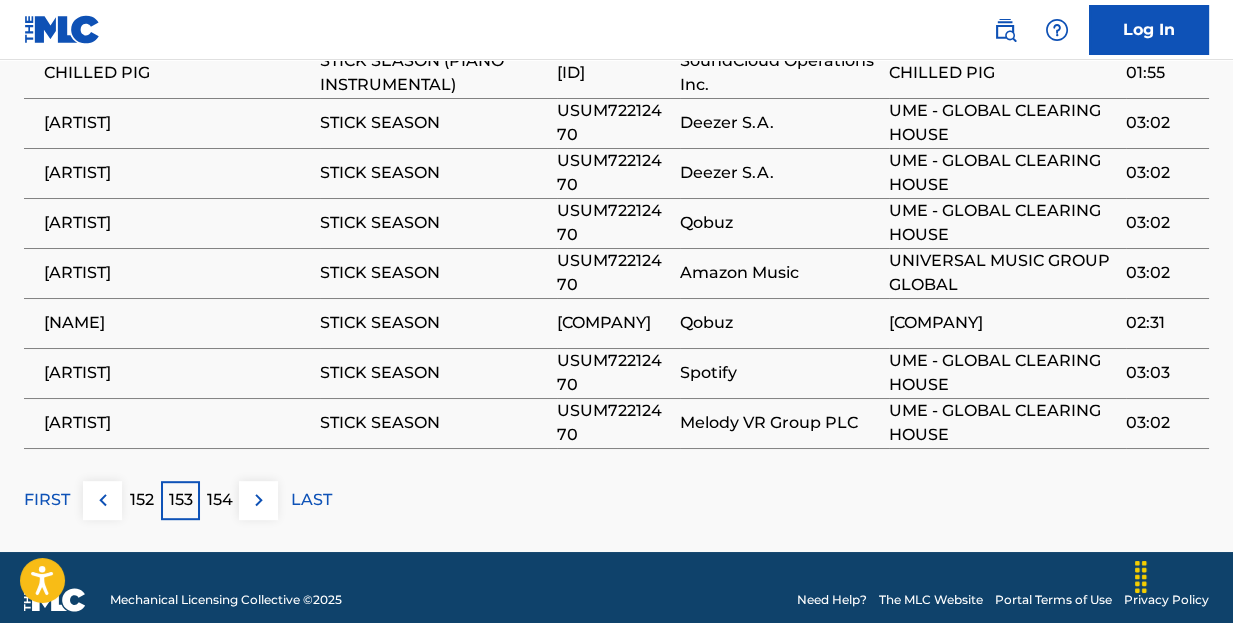 click on "152" at bounding box center [142, 500] 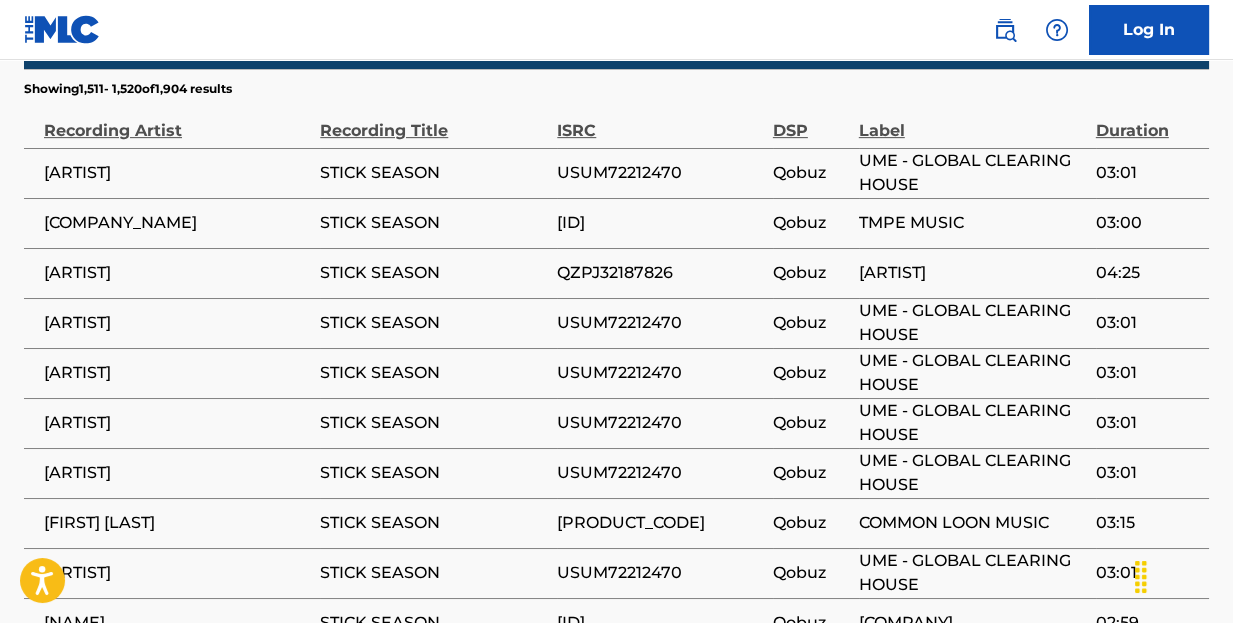 scroll, scrollTop: 1925, scrollLeft: 0, axis: vertical 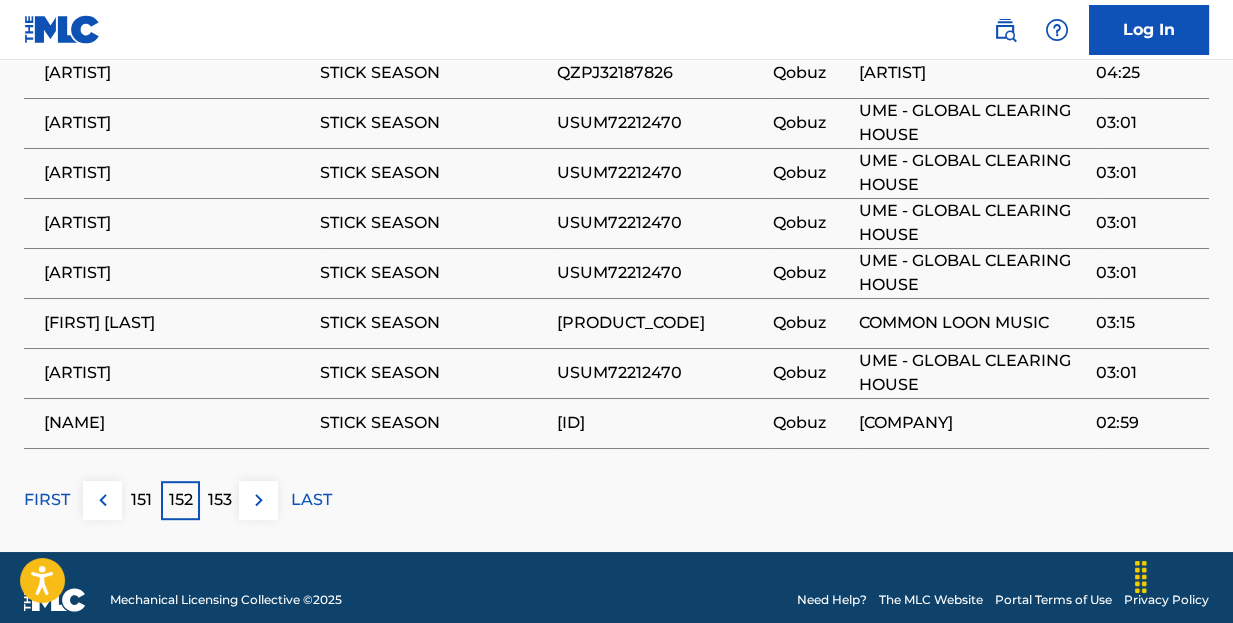 click on "151" at bounding box center (141, 500) 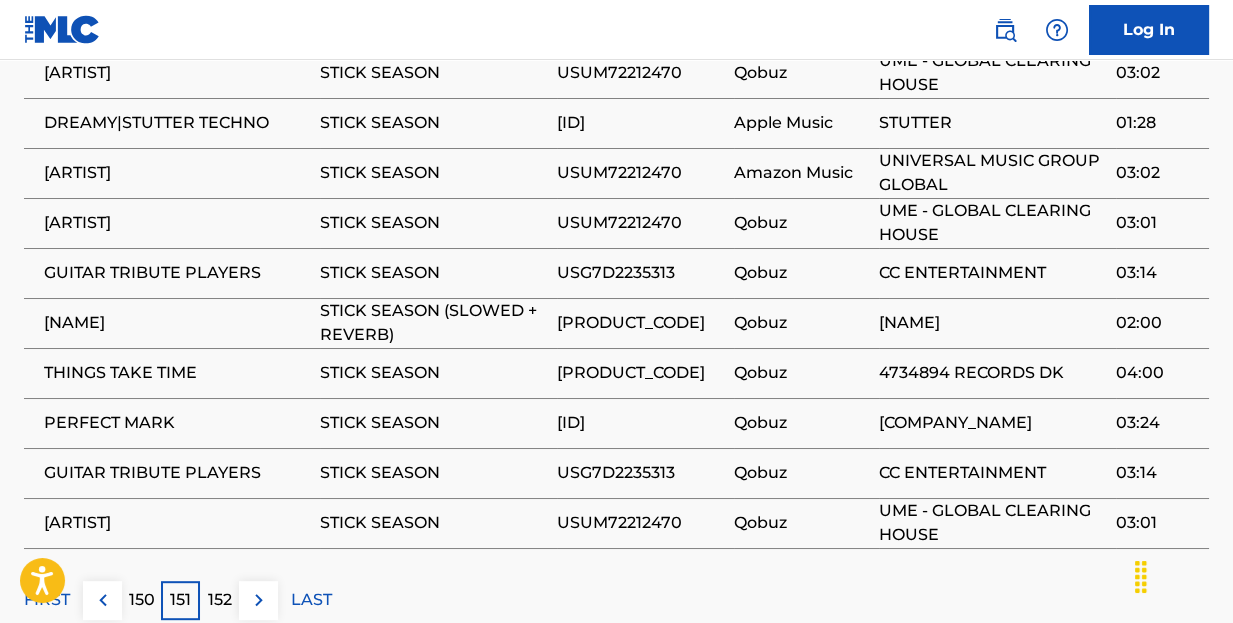 scroll, scrollTop: 1925, scrollLeft: 0, axis: vertical 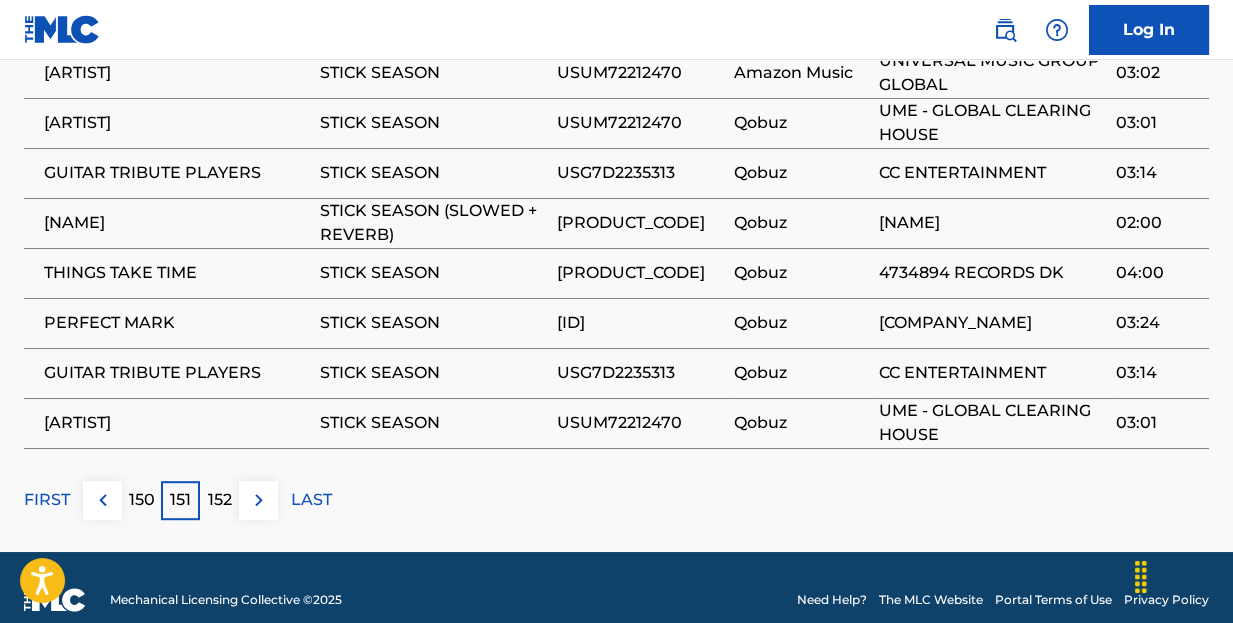 click on "150" at bounding box center (142, 500) 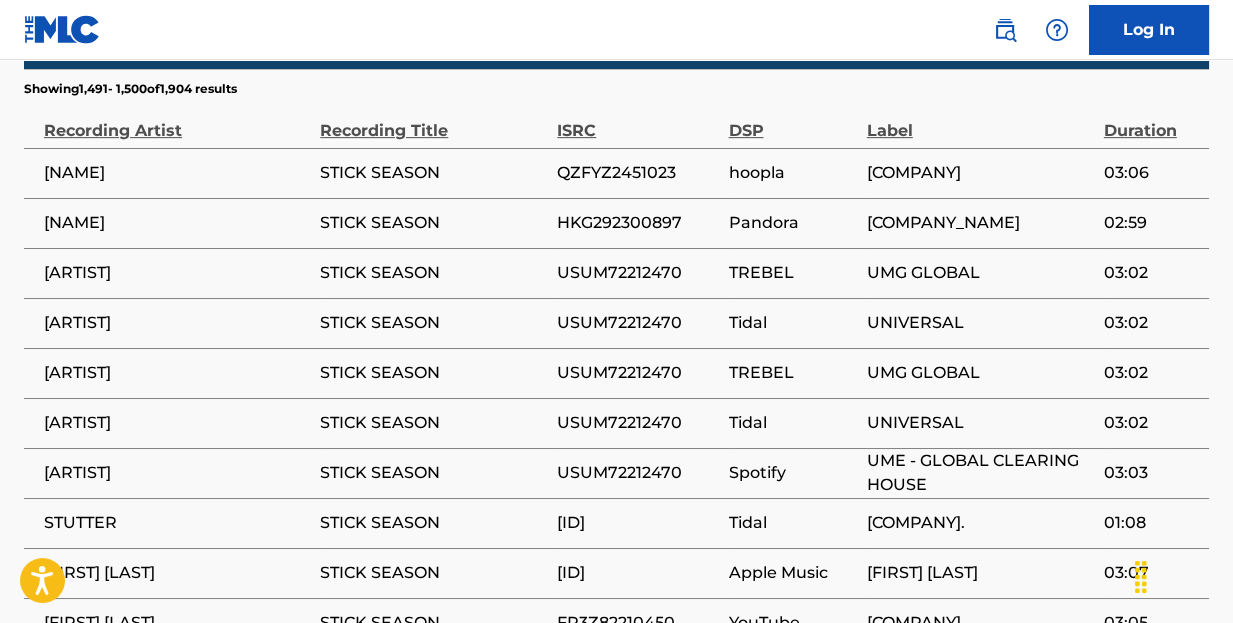 scroll, scrollTop: 1925, scrollLeft: 0, axis: vertical 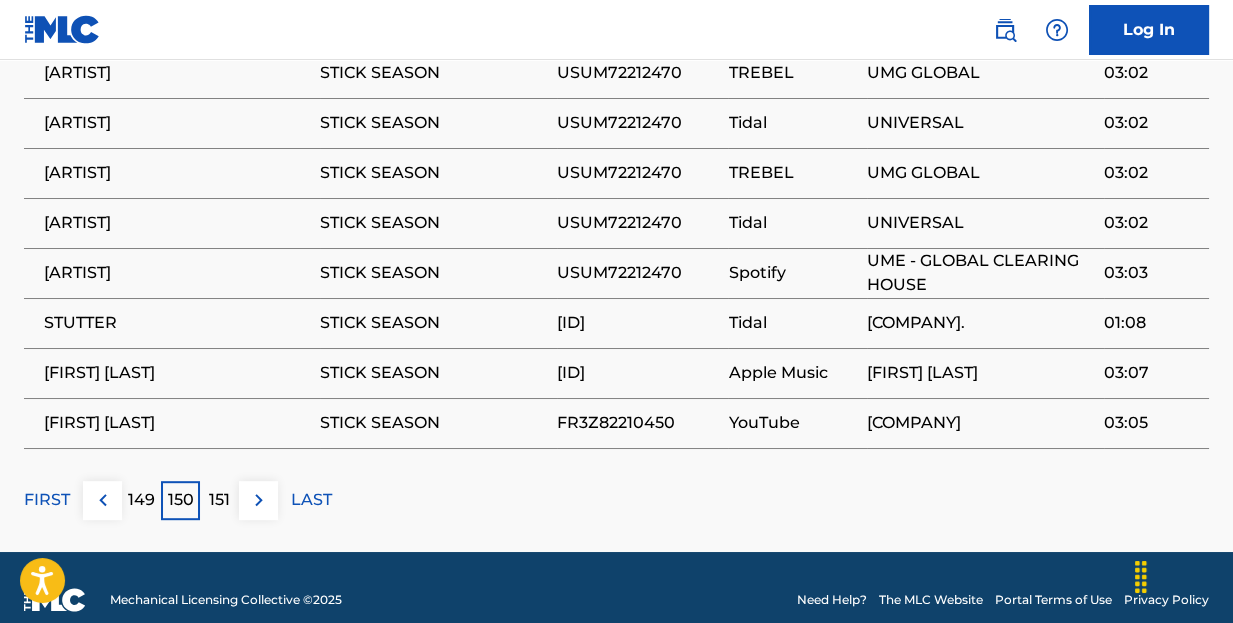 click on "149" at bounding box center [141, 500] 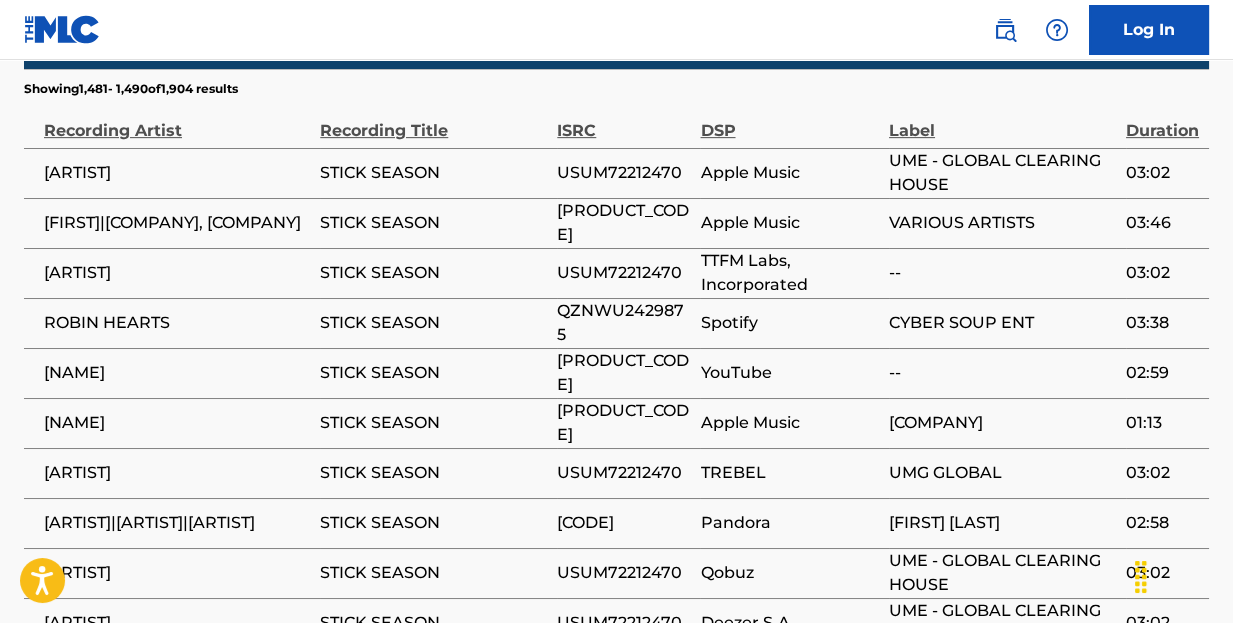 scroll, scrollTop: 1925, scrollLeft: 0, axis: vertical 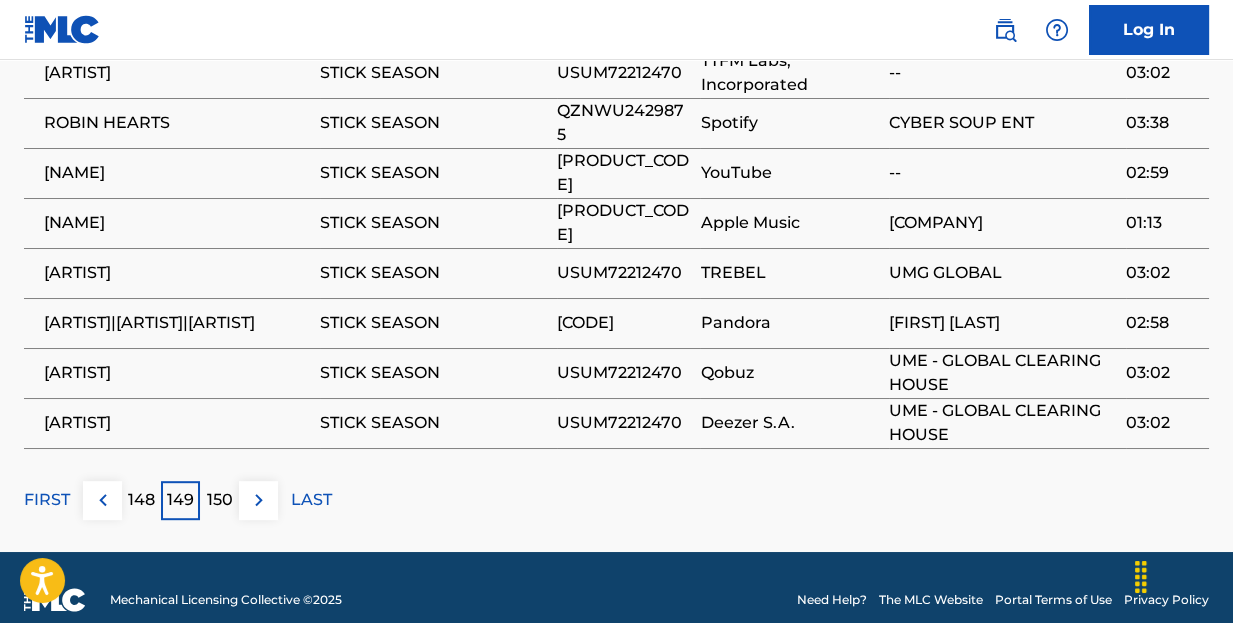 click on "148" at bounding box center [141, 500] 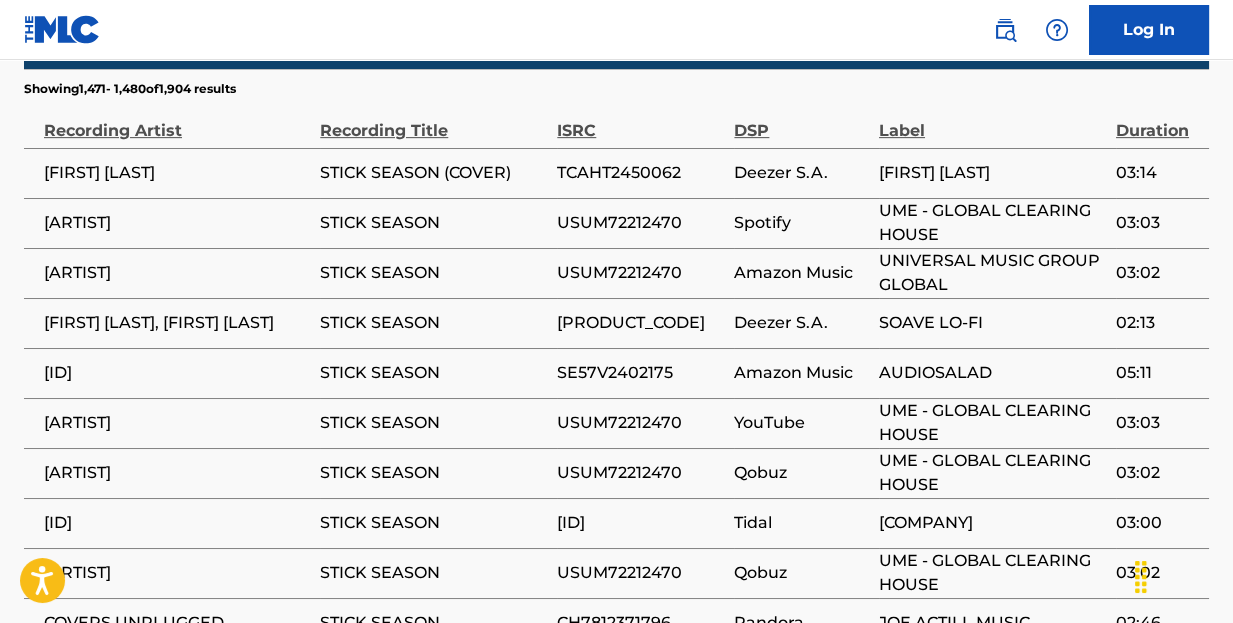 scroll, scrollTop: 1925, scrollLeft: 0, axis: vertical 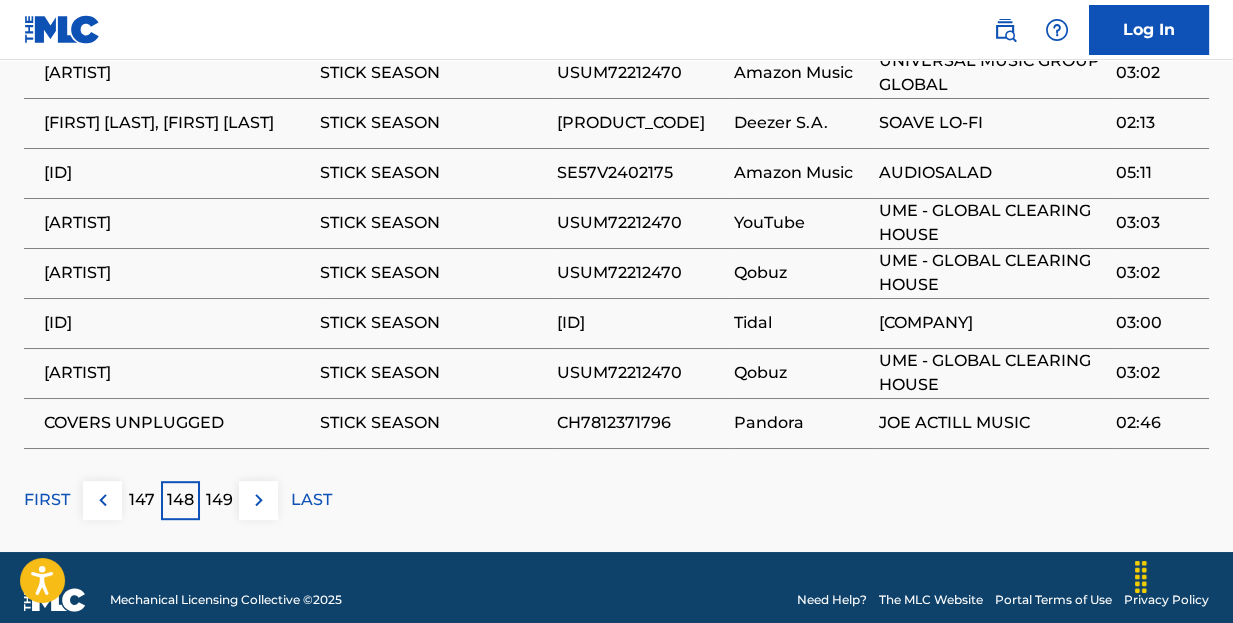 click on "147" at bounding box center [142, 500] 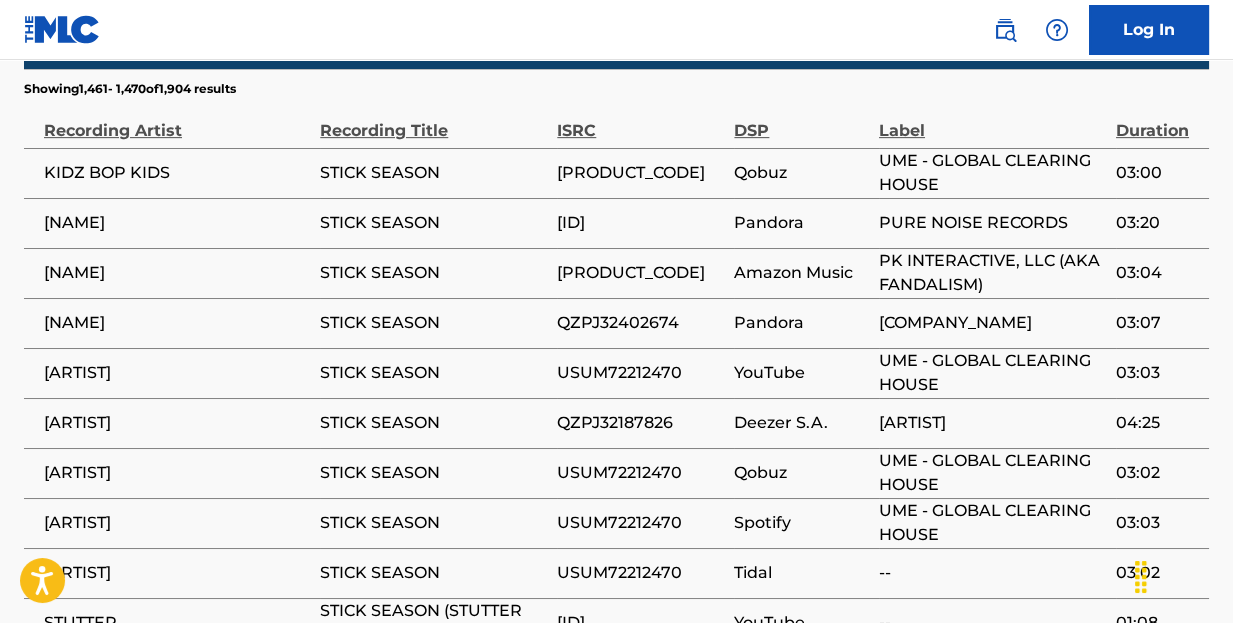 scroll, scrollTop: 1825, scrollLeft: 0, axis: vertical 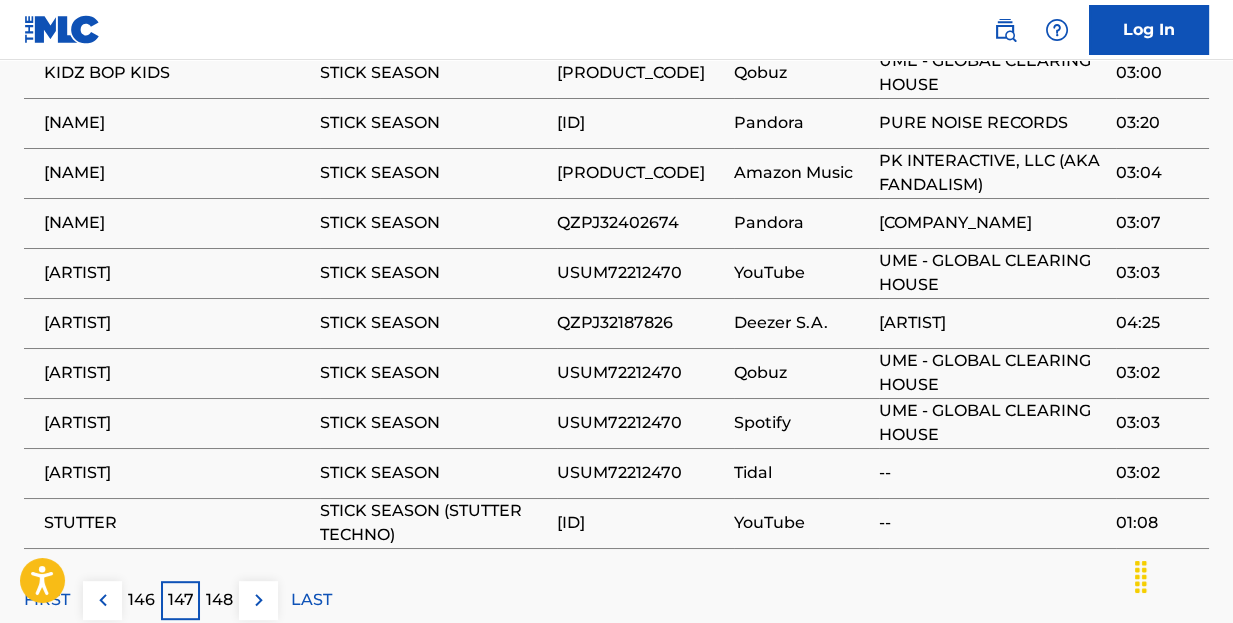 click on "146" at bounding box center [141, 600] 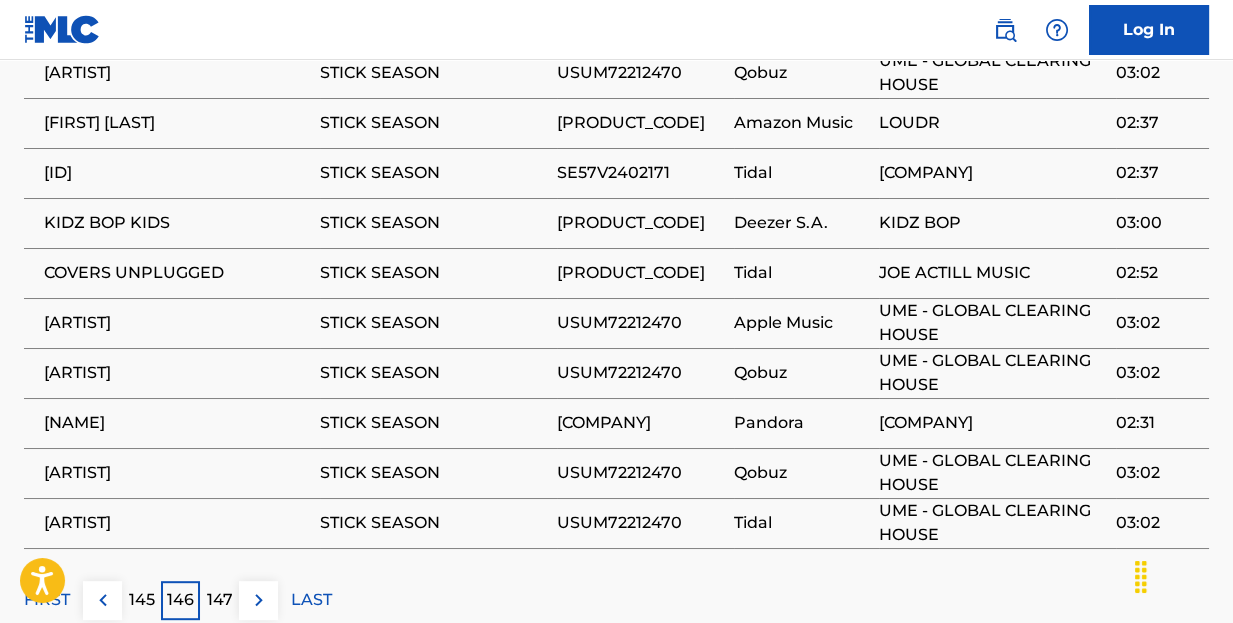 scroll, scrollTop: 1925, scrollLeft: 0, axis: vertical 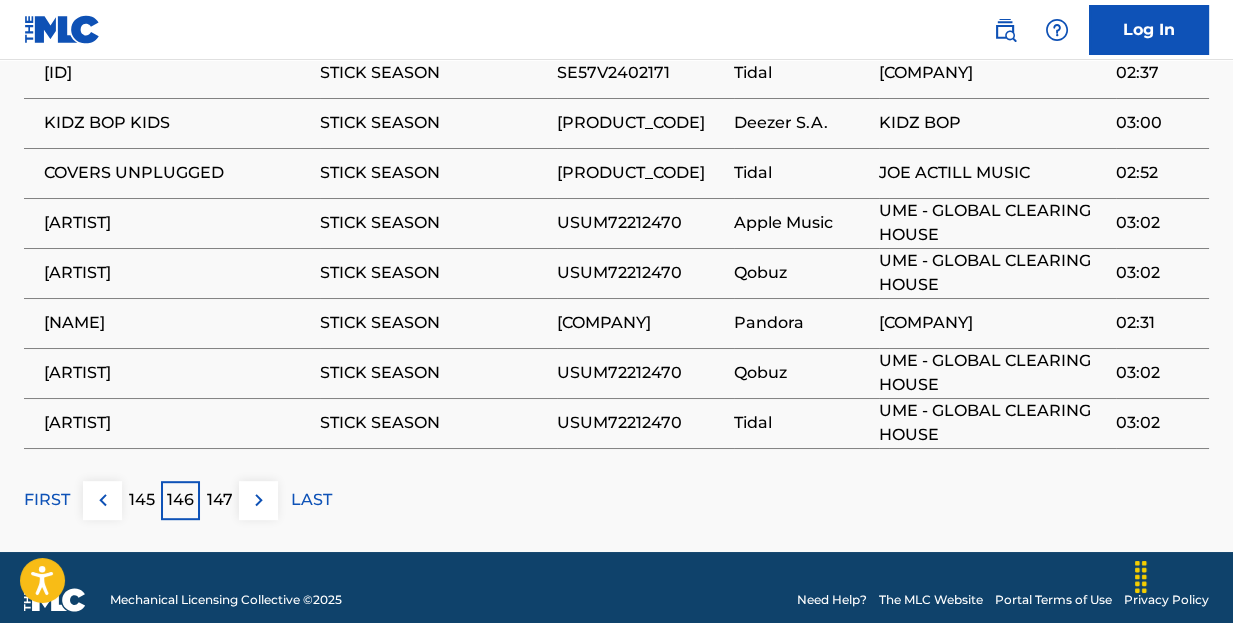 click on "145" at bounding box center [142, 500] 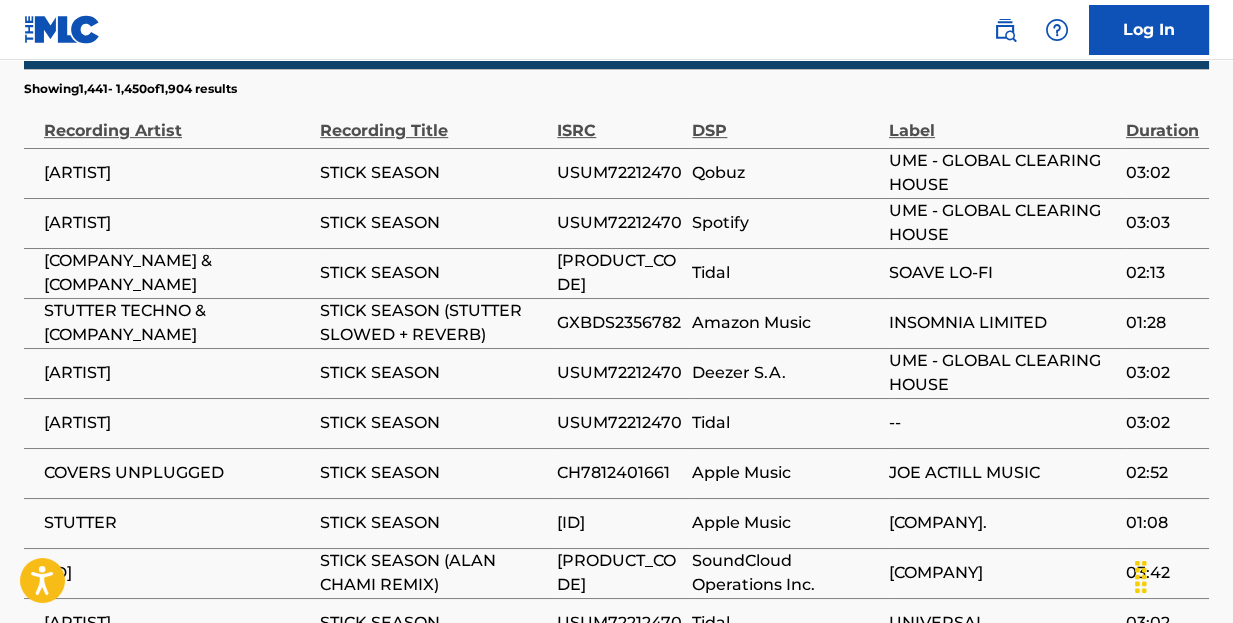 scroll, scrollTop: 1825, scrollLeft: 0, axis: vertical 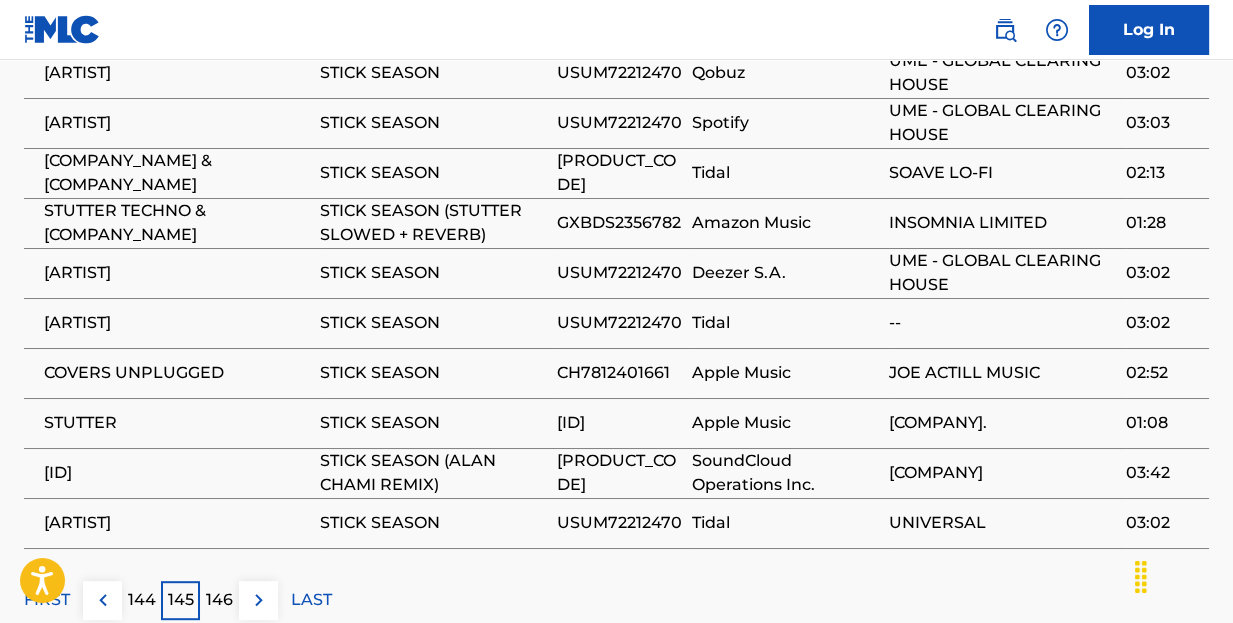 click on "144" at bounding box center (142, 600) 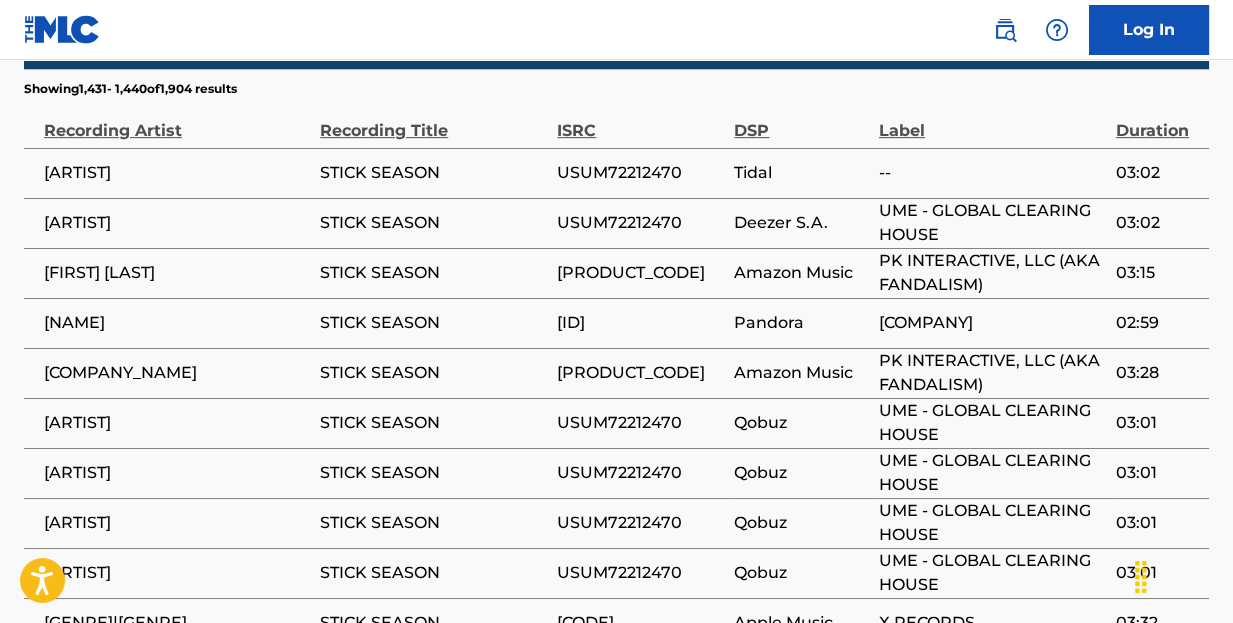 scroll, scrollTop: 1825, scrollLeft: 0, axis: vertical 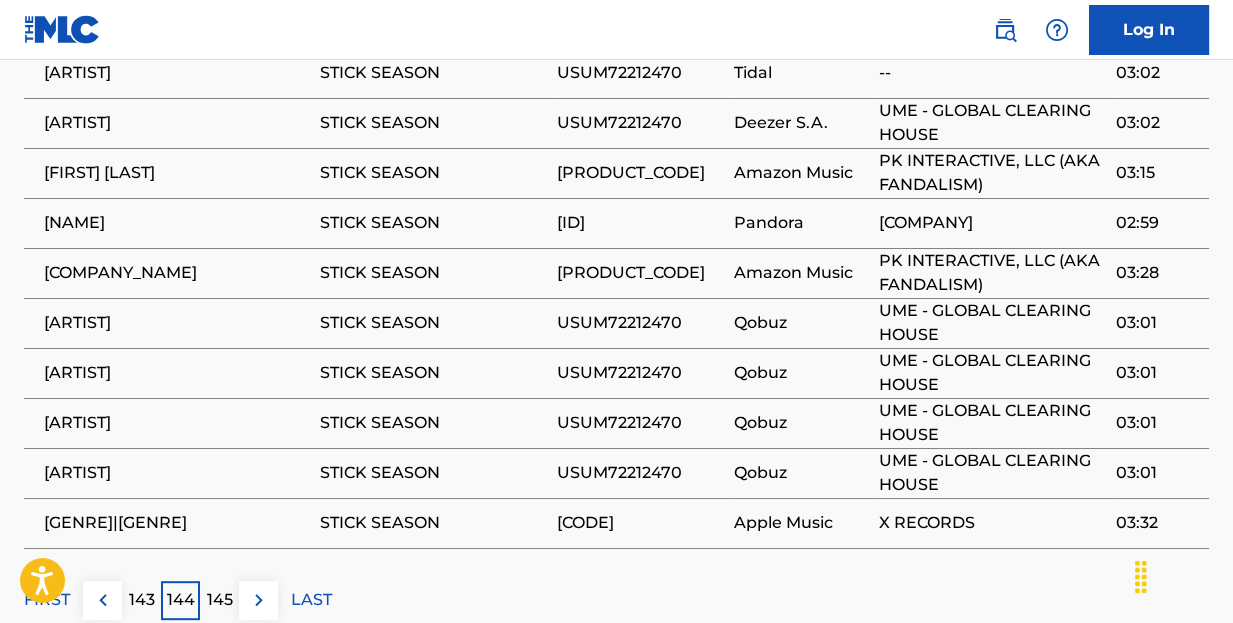 click on "143" at bounding box center [142, 600] 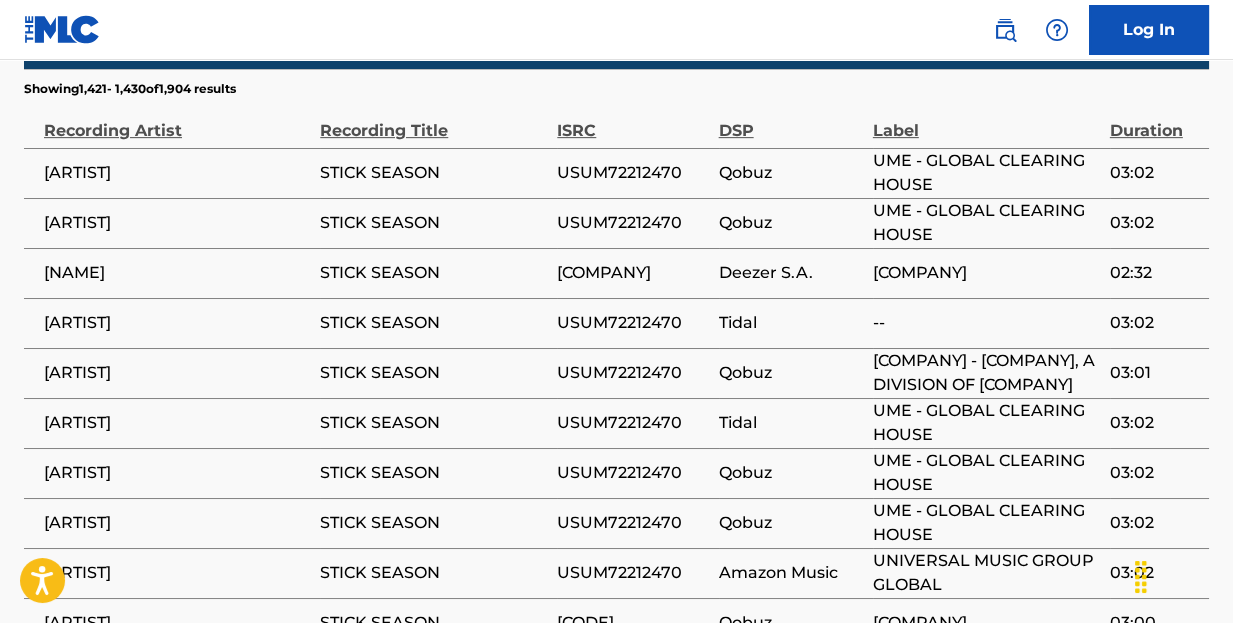 scroll, scrollTop: 1825, scrollLeft: 0, axis: vertical 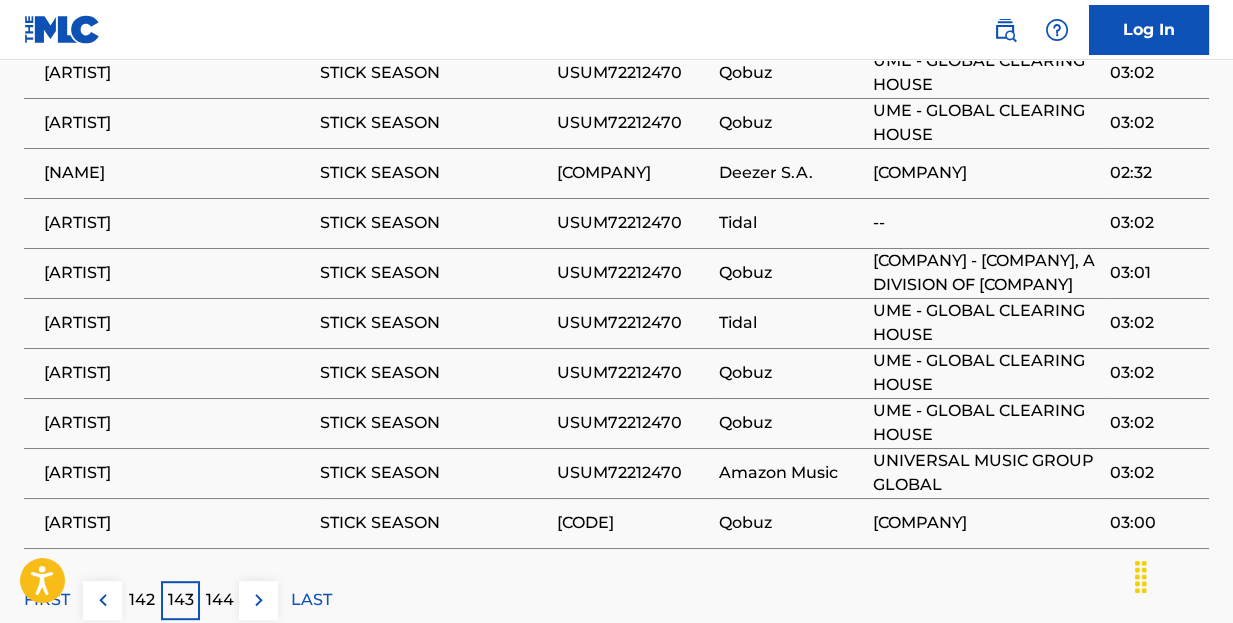 click on "142" at bounding box center [142, 600] 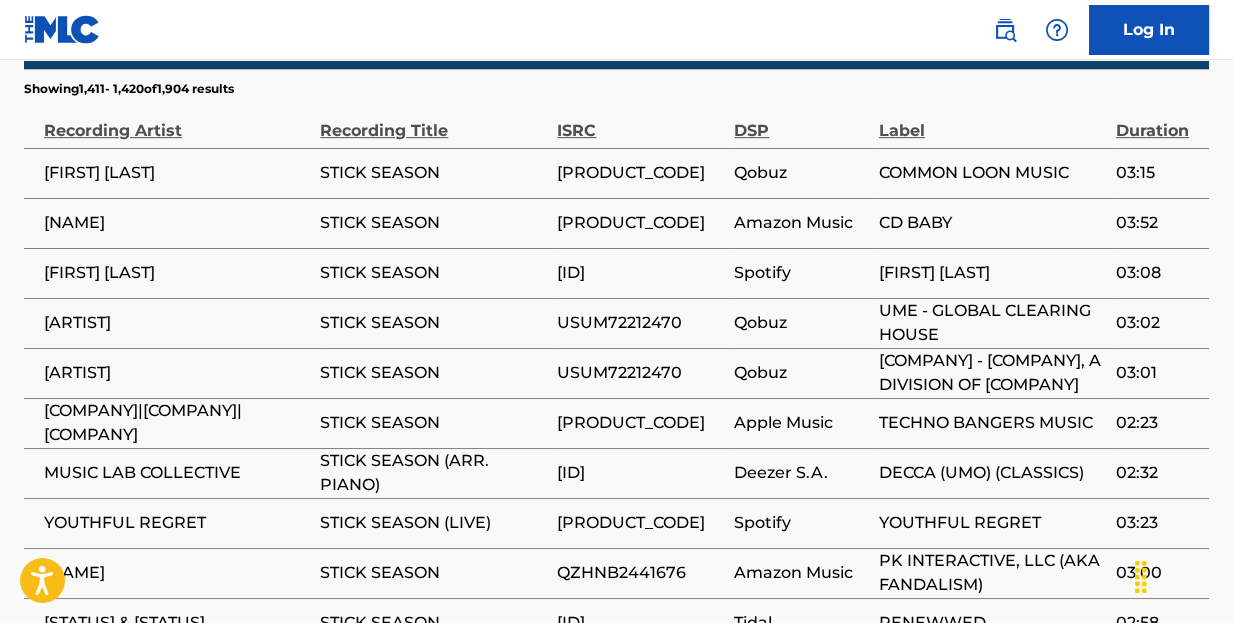 scroll, scrollTop: 1825, scrollLeft: 0, axis: vertical 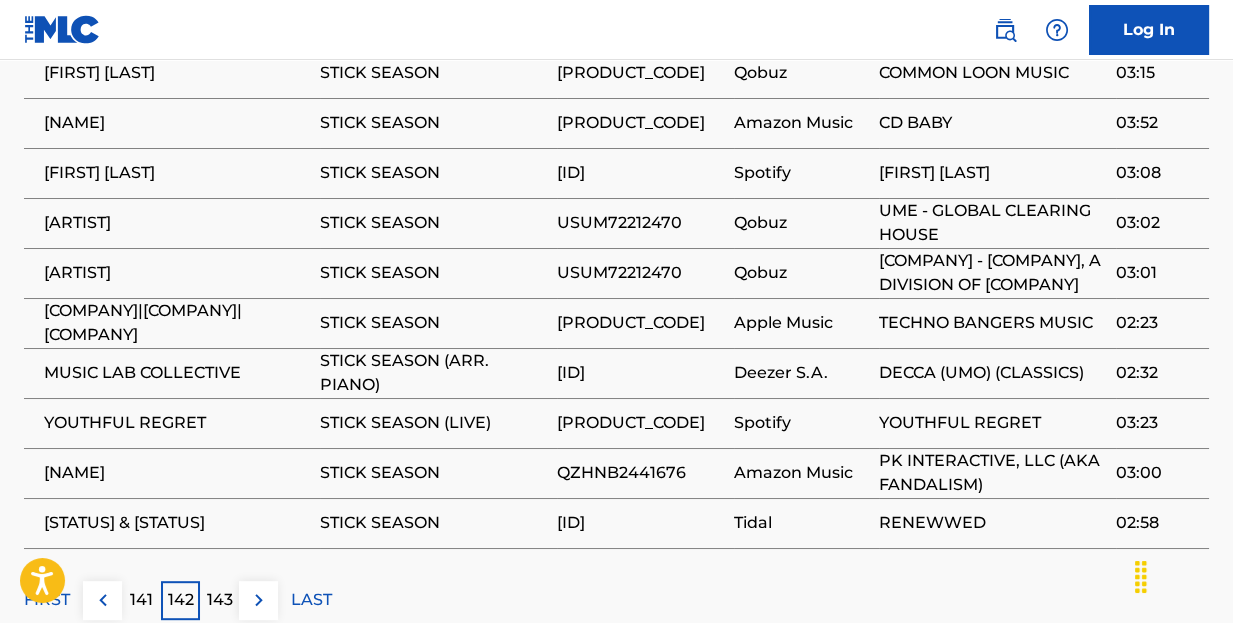click on "141" at bounding box center (141, 600) 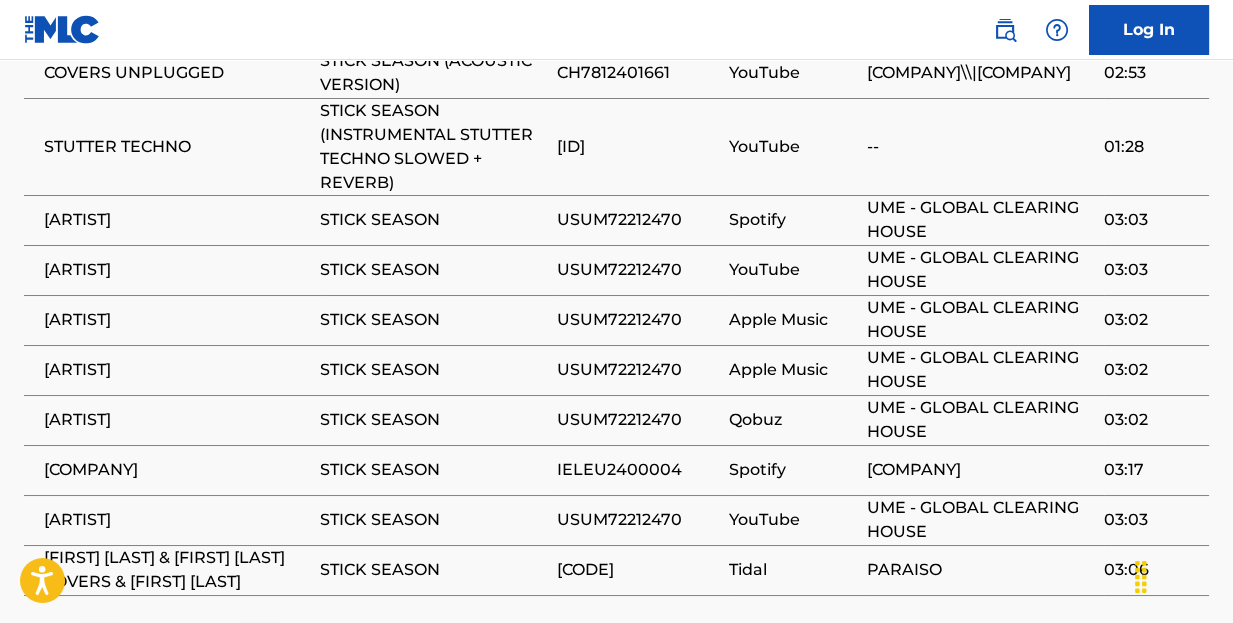 scroll, scrollTop: 1925, scrollLeft: 0, axis: vertical 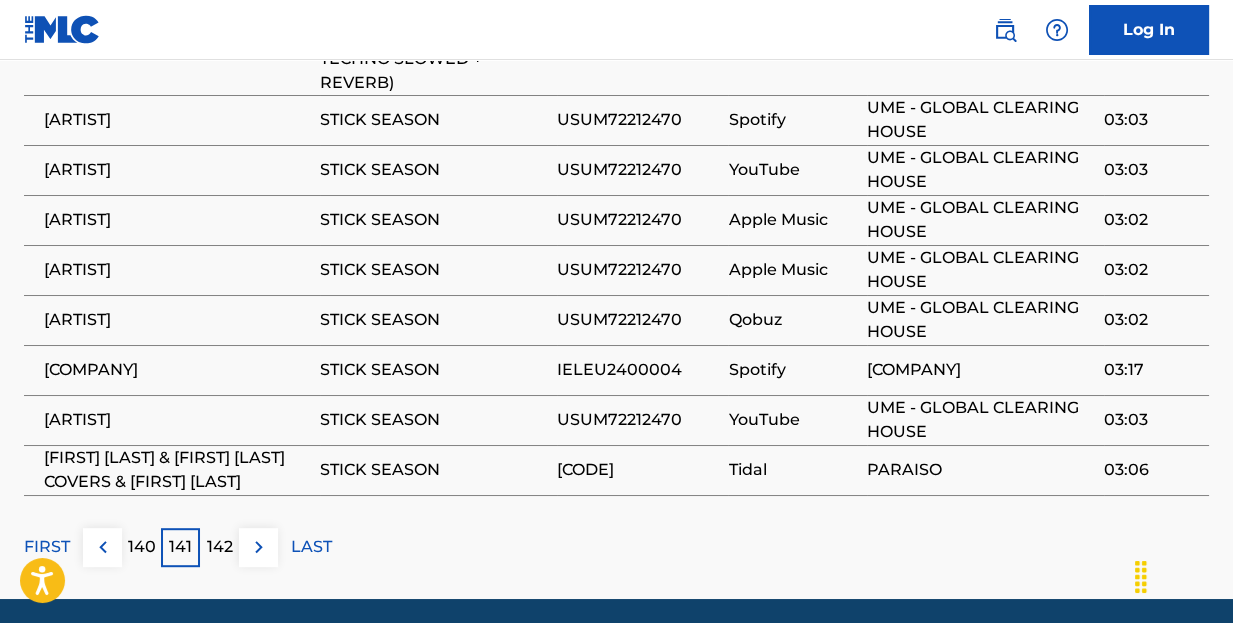 click on "140" at bounding box center [142, 547] 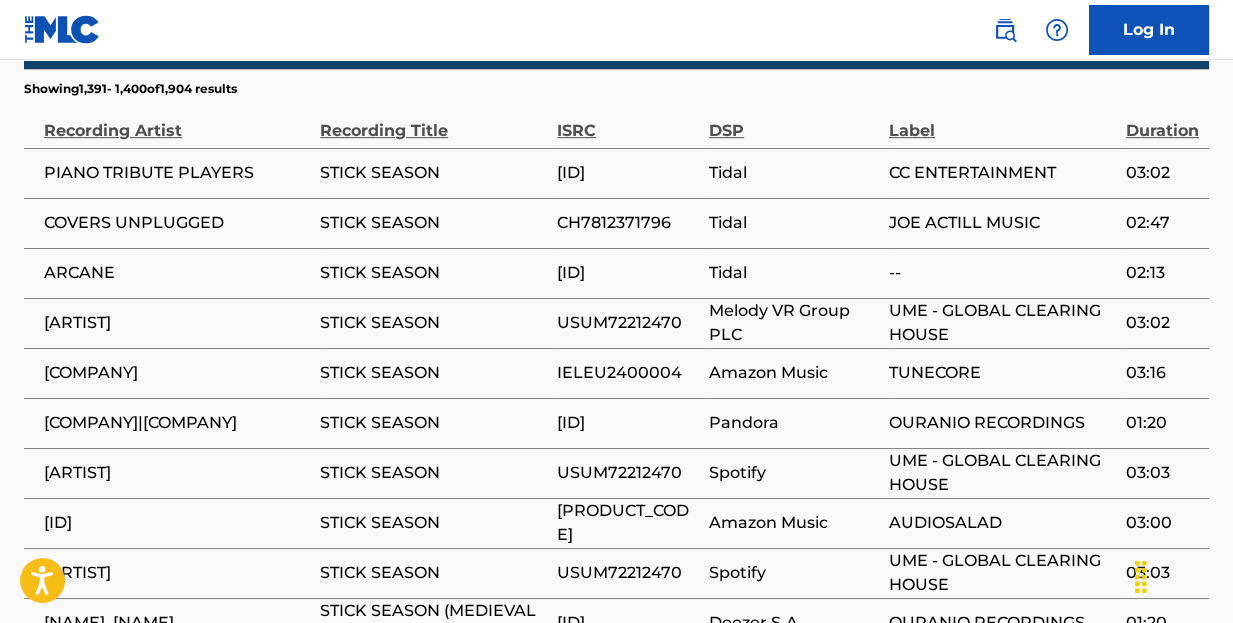 scroll, scrollTop: 1925, scrollLeft: 0, axis: vertical 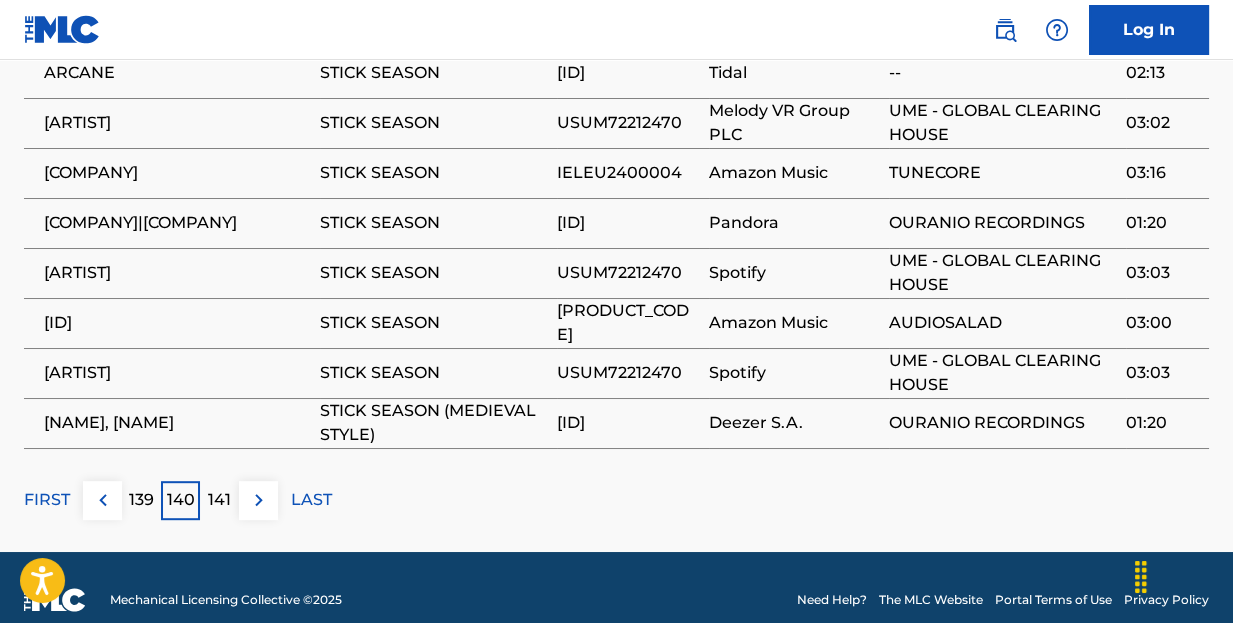 click on "139" at bounding box center [141, 500] 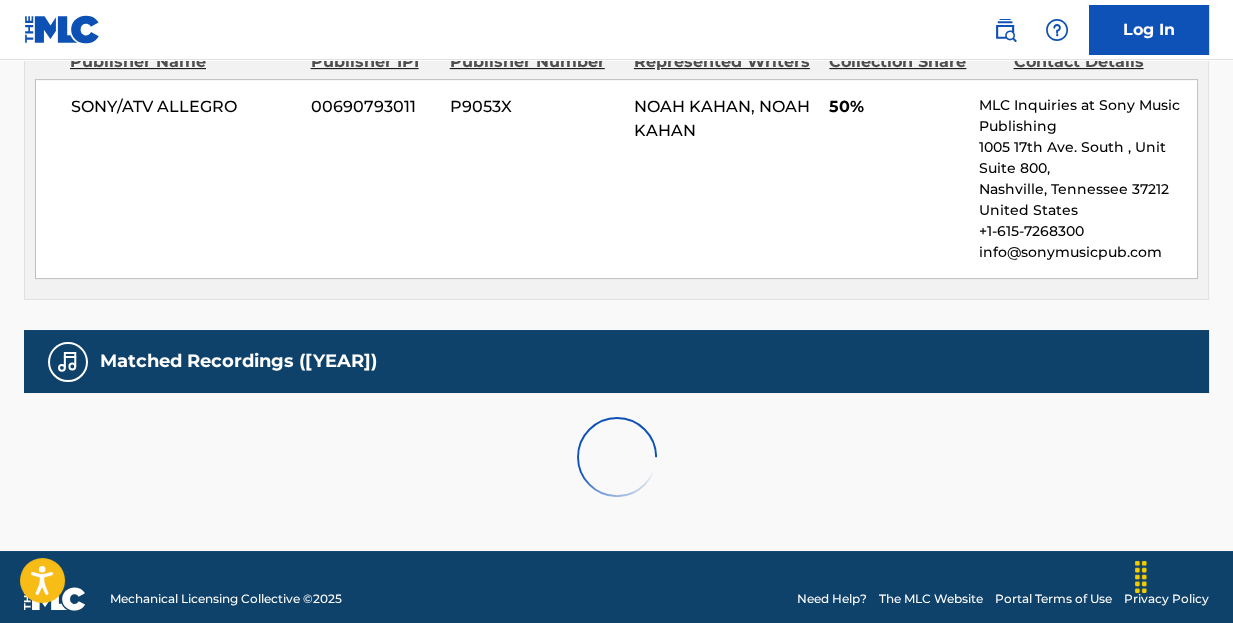 scroll, scrollTop: 1925, scrollLeft: 0, axis: vertical 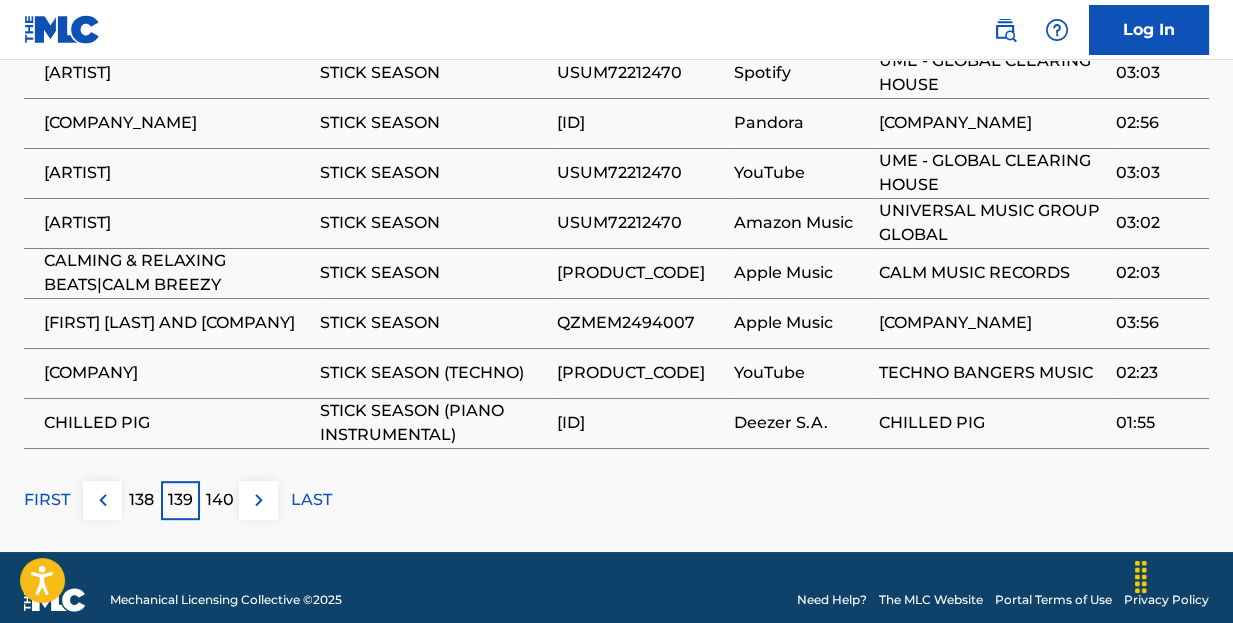 click on "138" at bounding box center [141, 500] 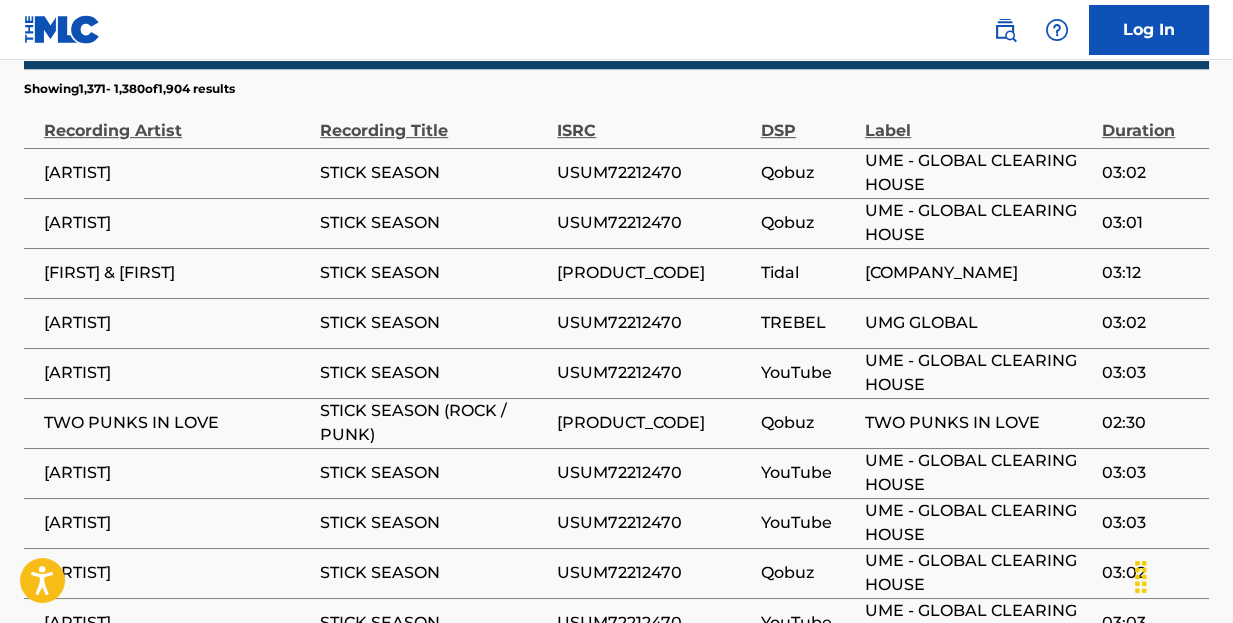 scroll, scrollTop: 1925, scrollLeft: 0, axis: vertical 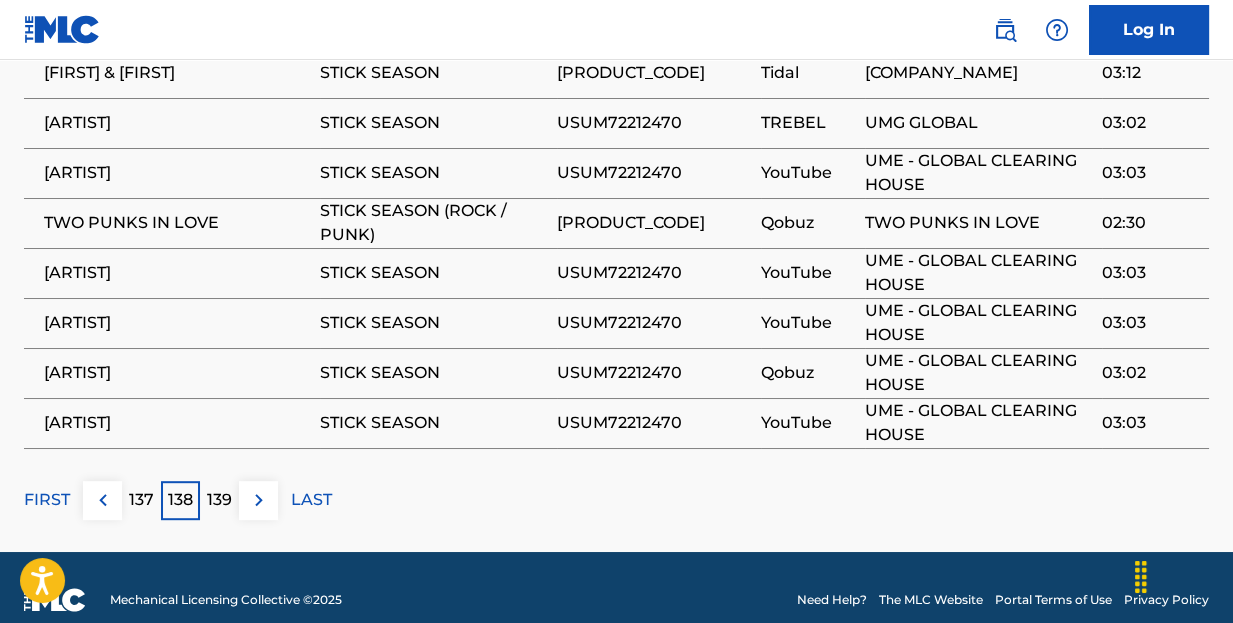 click on "137" at bounding box center [141, 500] 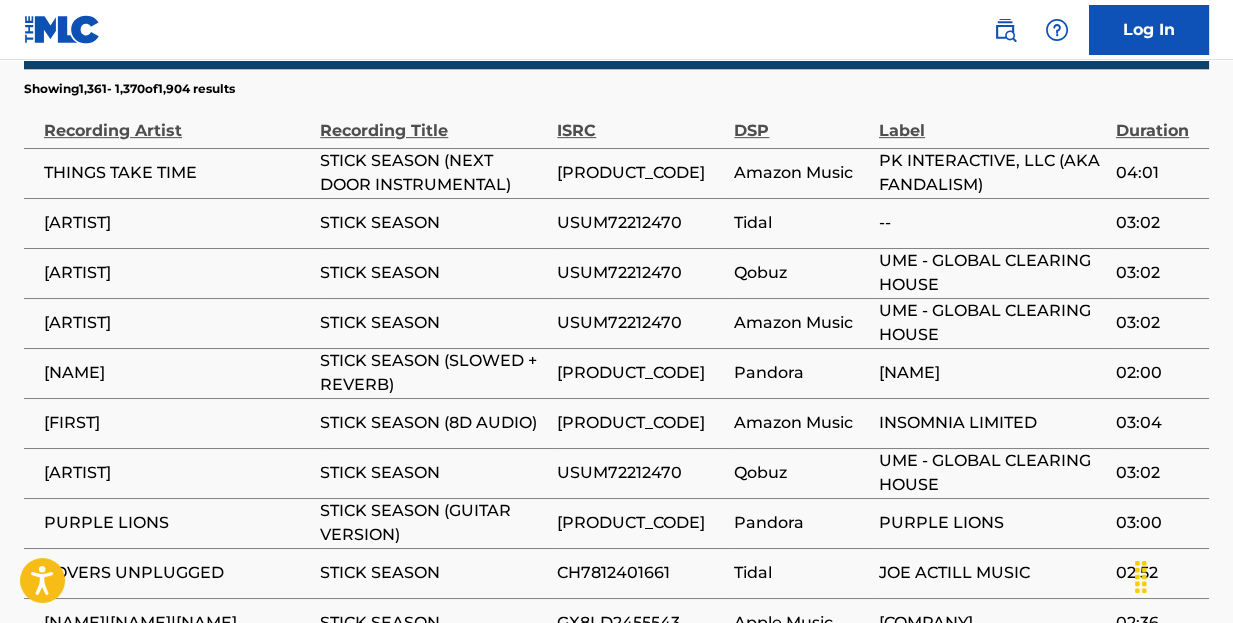 scroll, scrollTop: 1925, scrollLeft: 0, axis: vertical 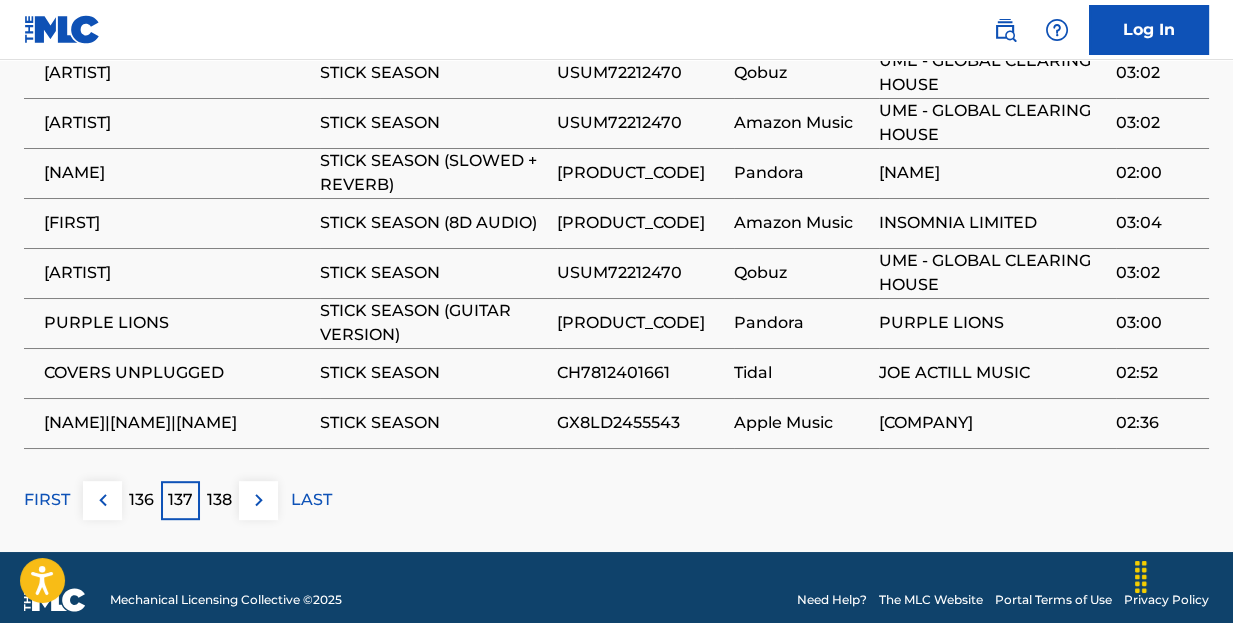 click on "136" at bounding box center [141, 500] 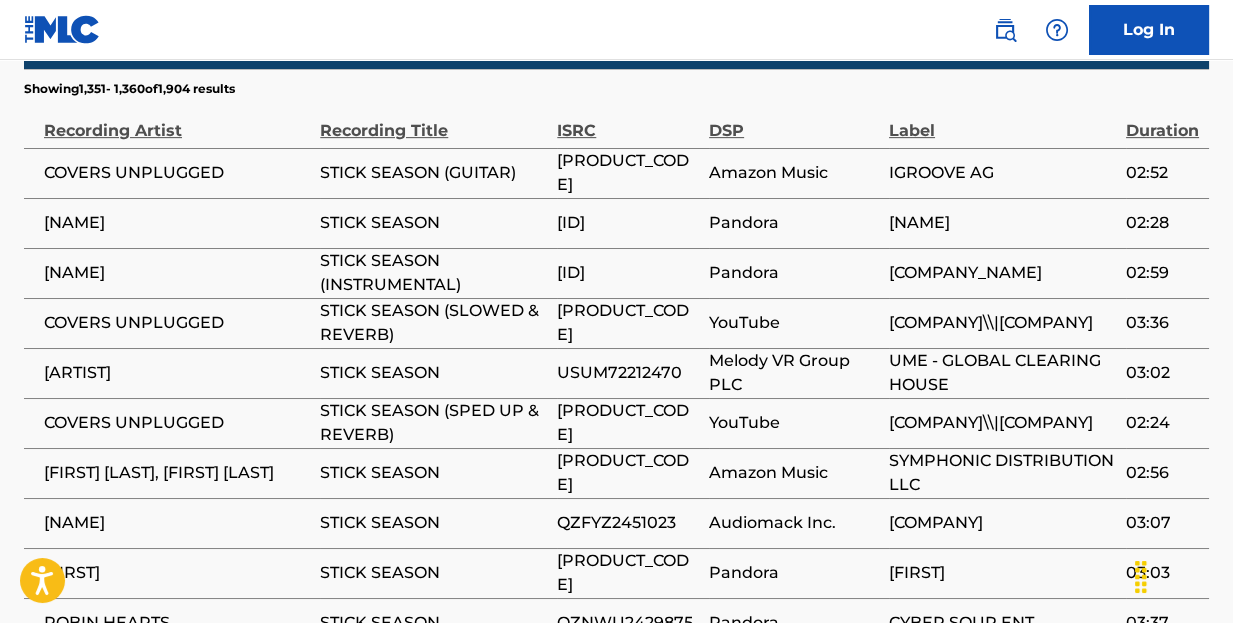 scroll, scrollTop: 1825, scrollLeft: 0, axis: vertical 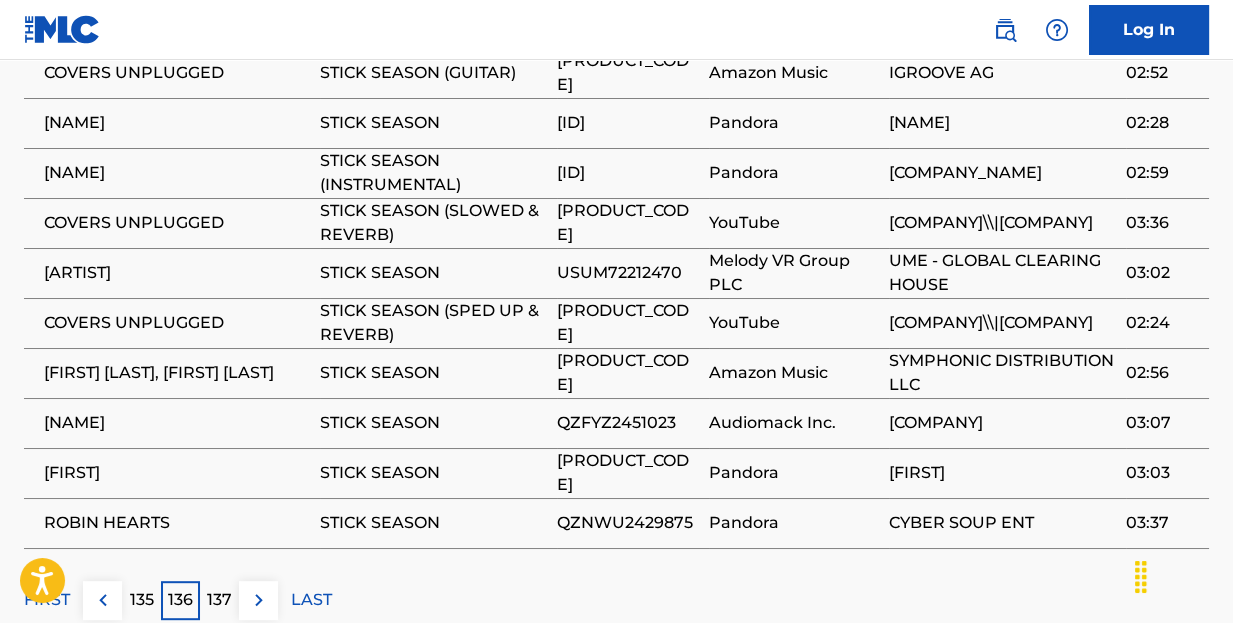 click on "135" at bounding box center [142, 600] 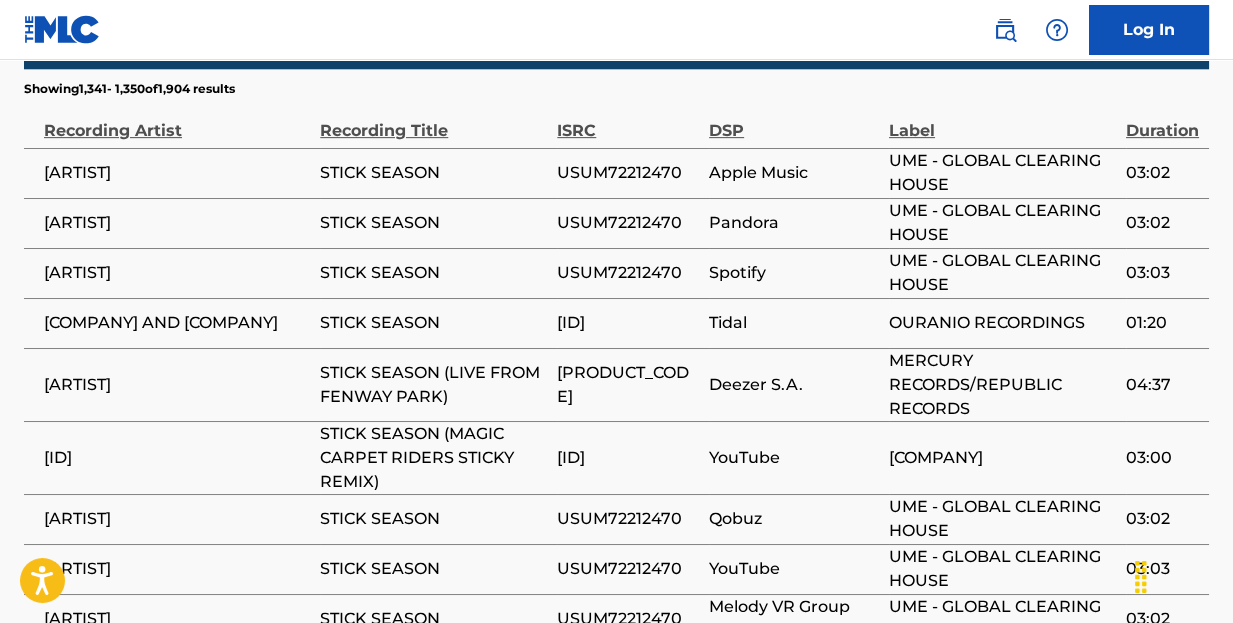 scroll, scrollTop: 1925, scrollLeft: 0, axis: vertical 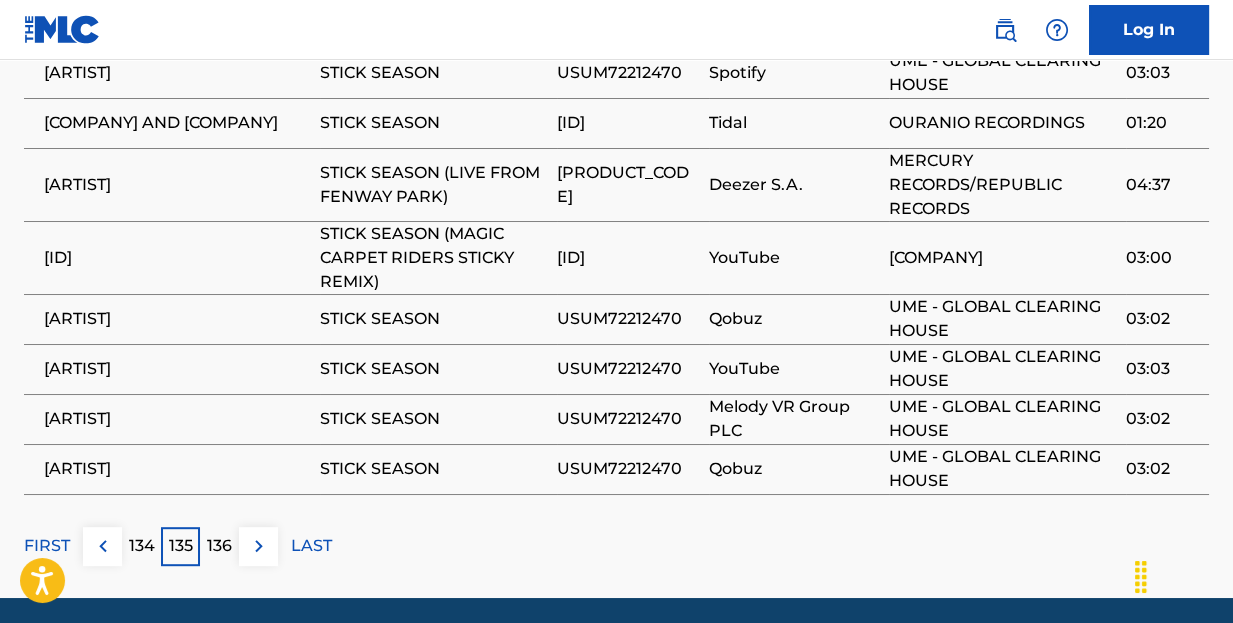 click on "134" at bounding box center [142, 546] 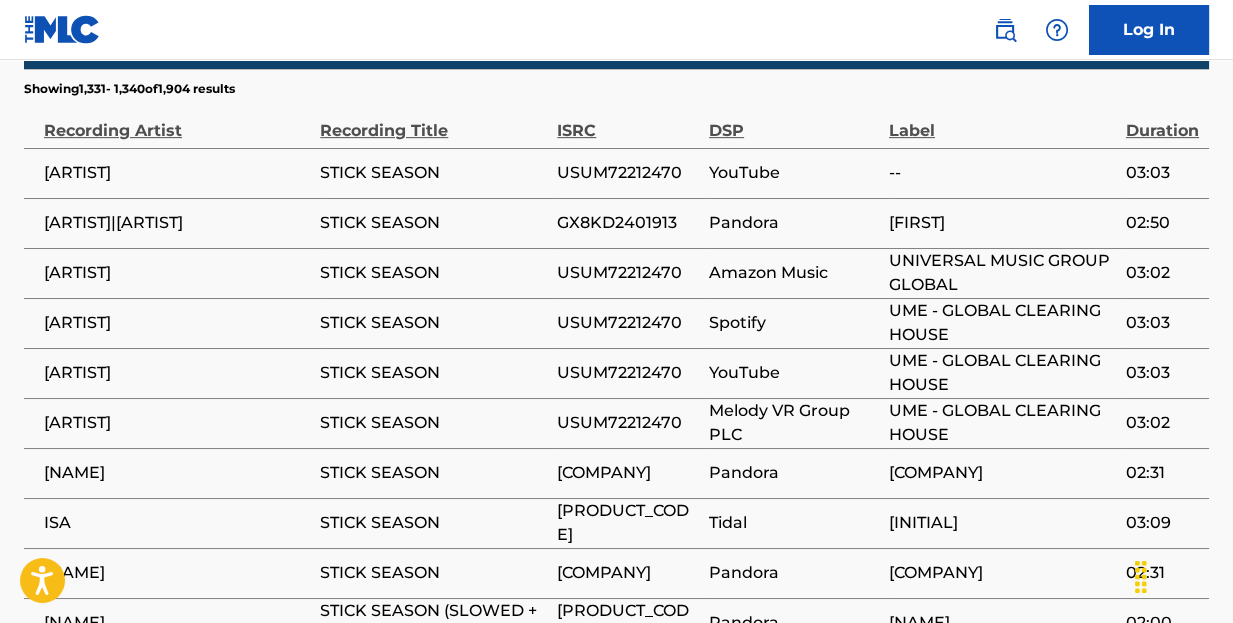 scroll, scrollTop: 1825, scrollLeft: 0, axis: vertical 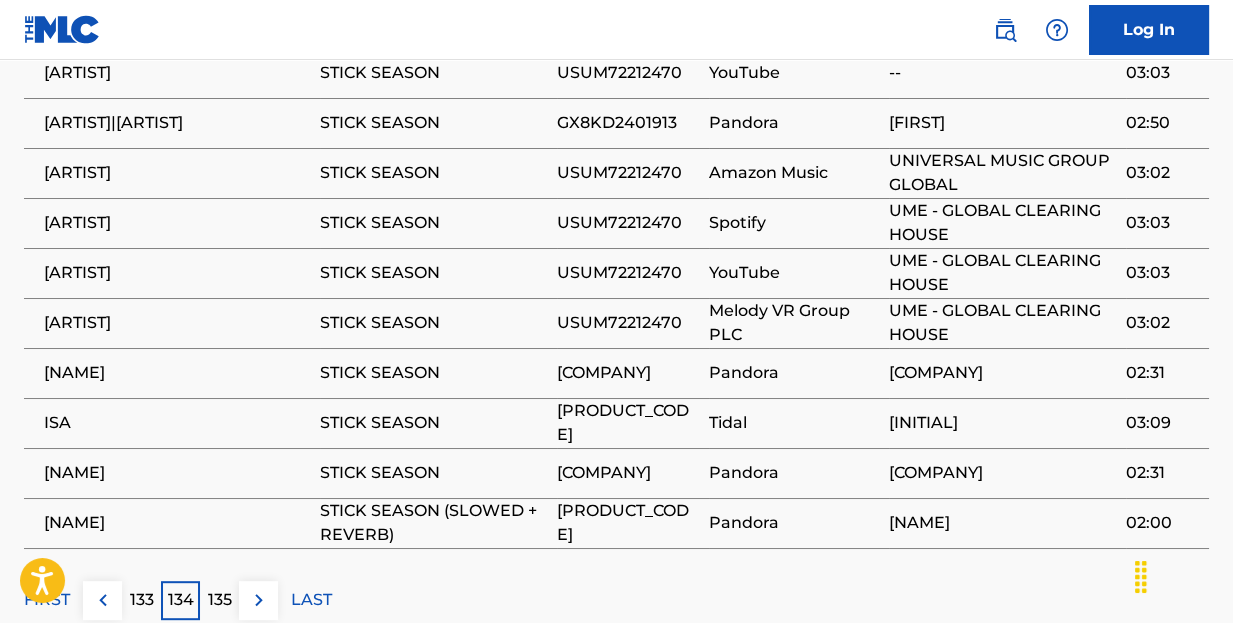 click on "133" at bounding box center [142, 600] 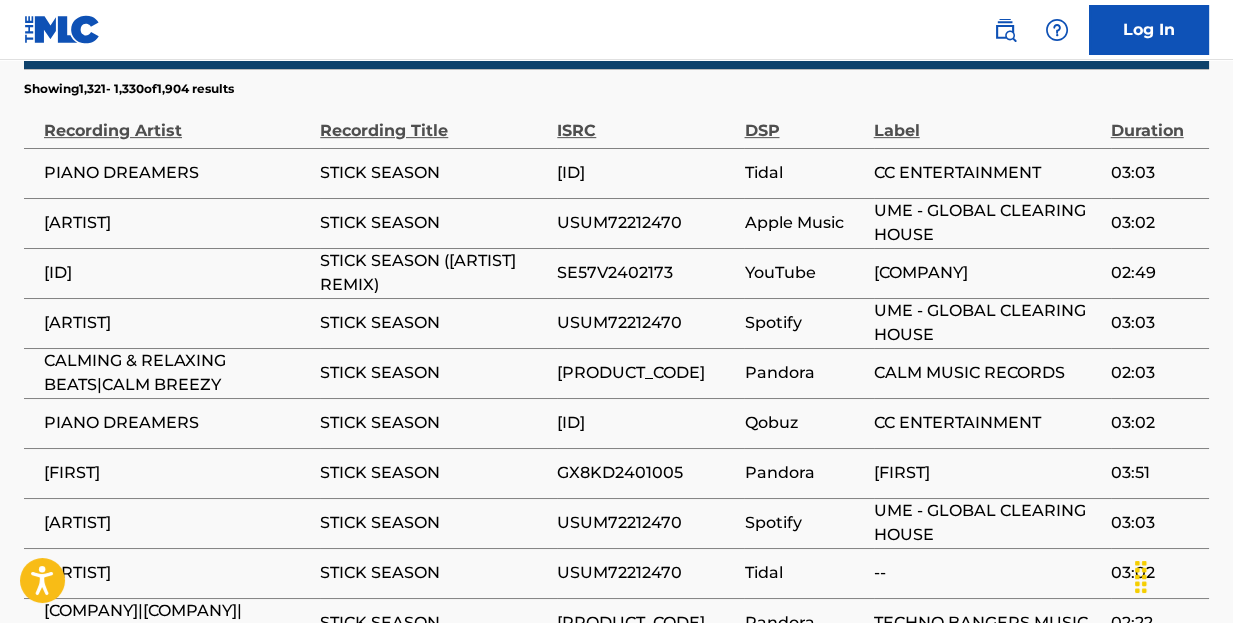 scroll, scrollTop: 1825, scrollLeft: 0, axis: vertical 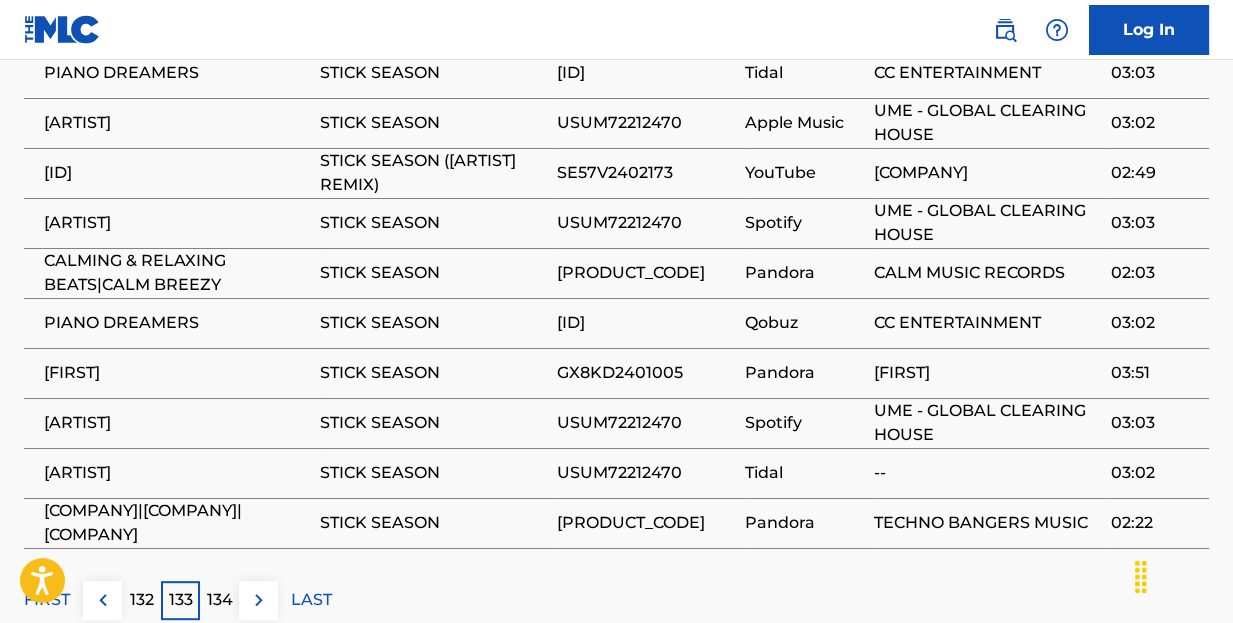 click on "132" at bounding box center [142, 600] 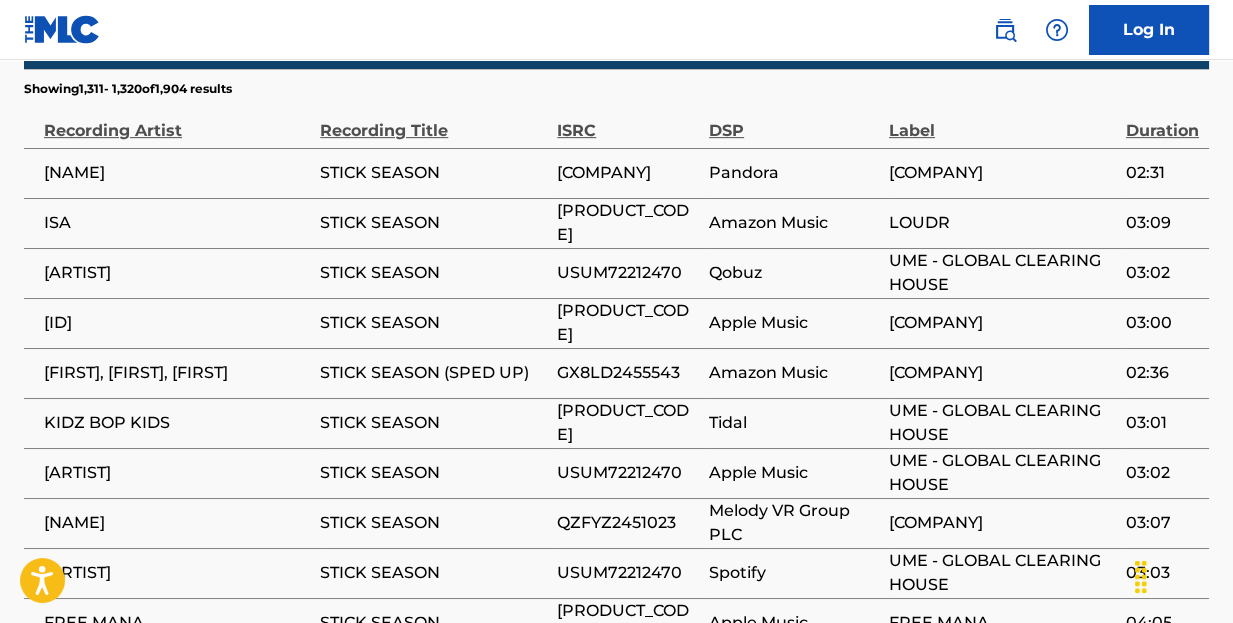 scroll, scrollTop: 1825, scrollLeft: 0, axis: vertical 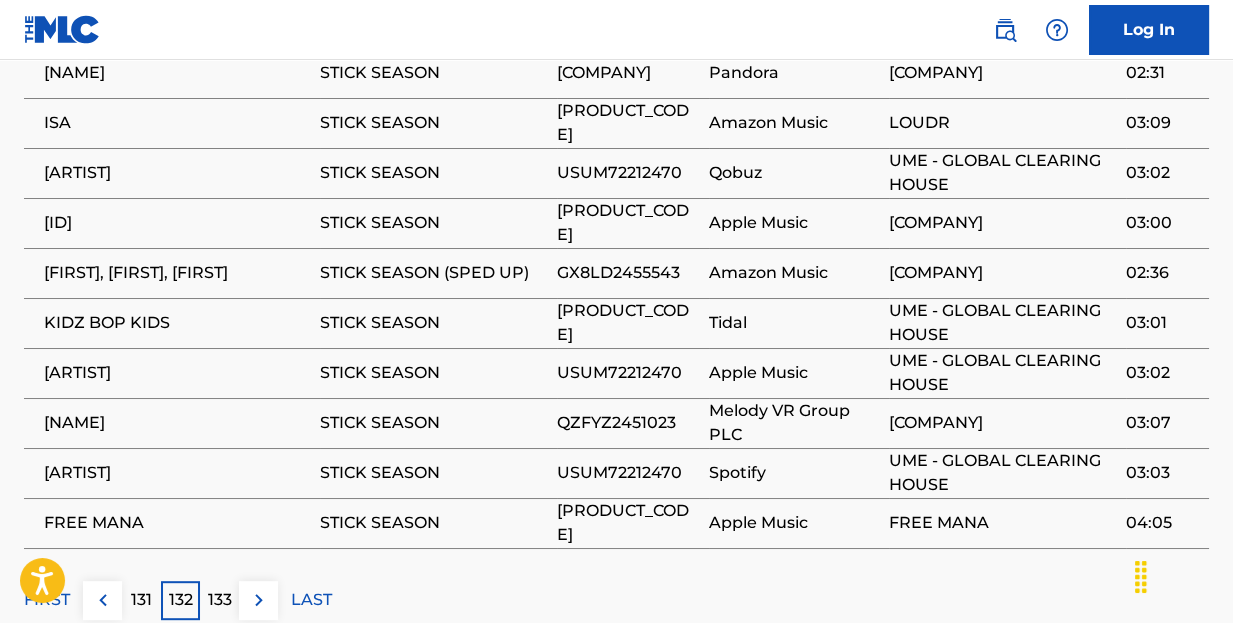 click on "131" at bounding box center [141, 600] 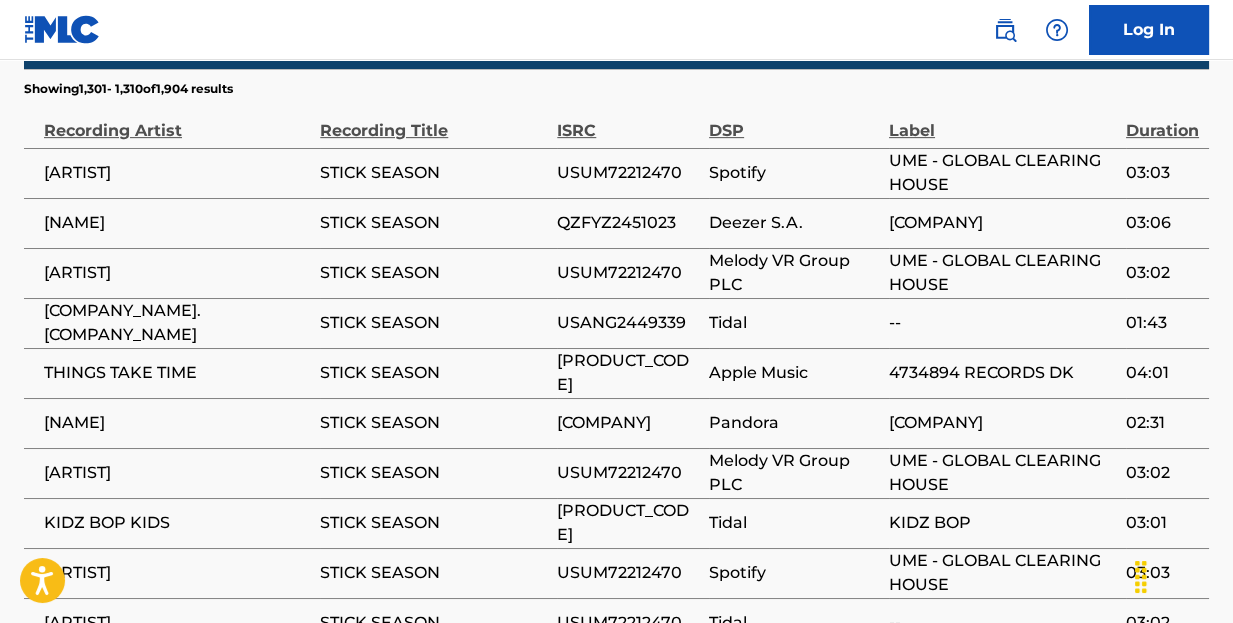 scroll, scrollTop: 1825, scrollLeft: 0, axis: vertical 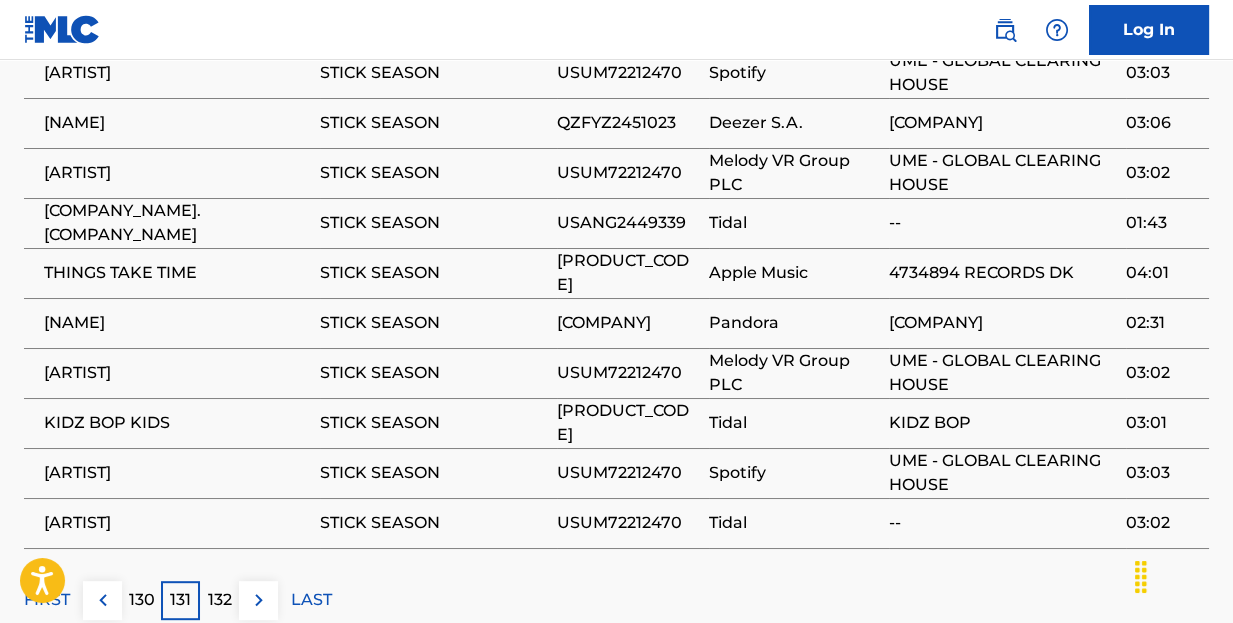 click on "130" at bounding box center [142, 600] 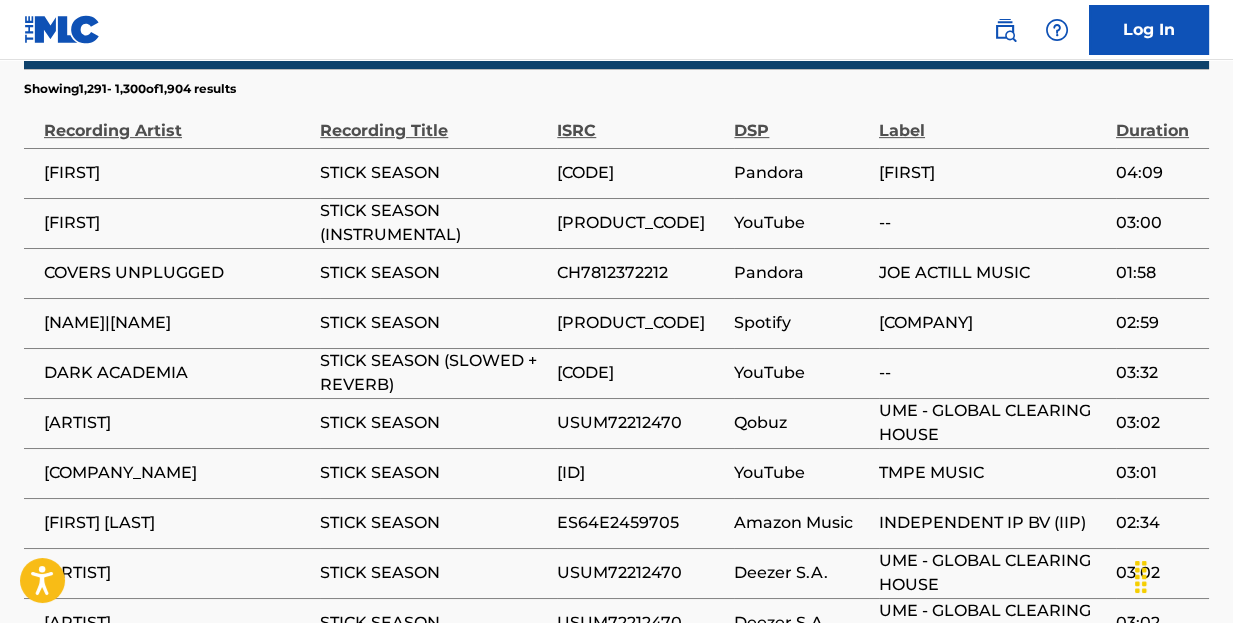 scroll, scrollTop: 1825, scrollLeft: 0, axis: vertical 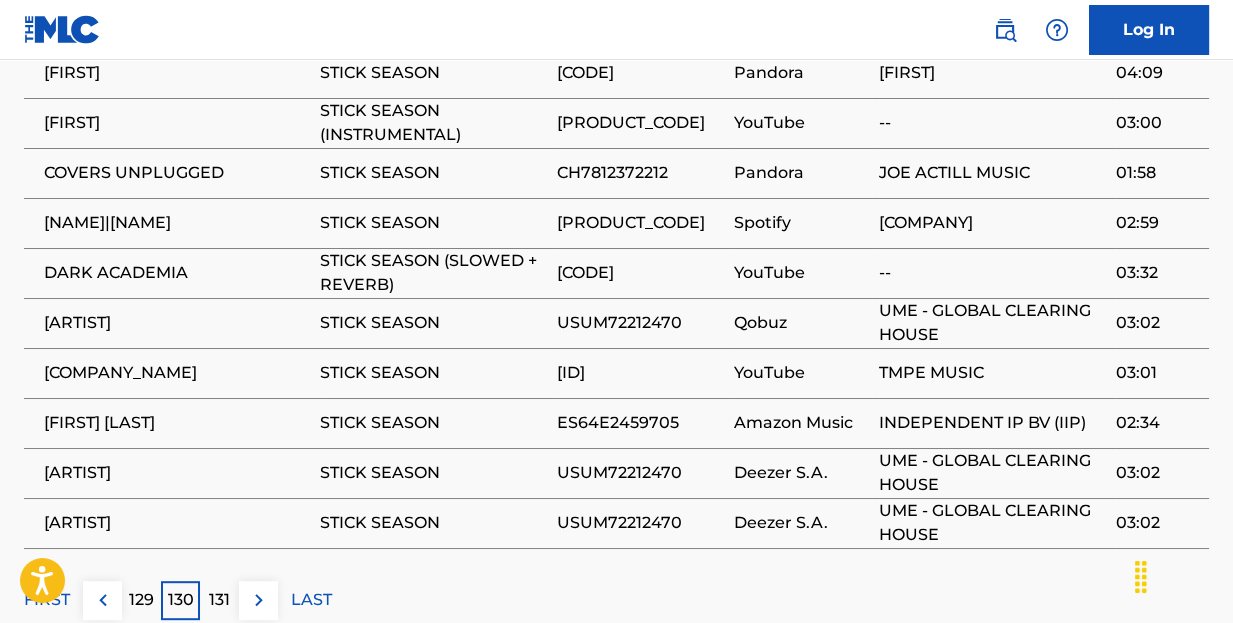 click on "129" at bounding box center (141, 600) 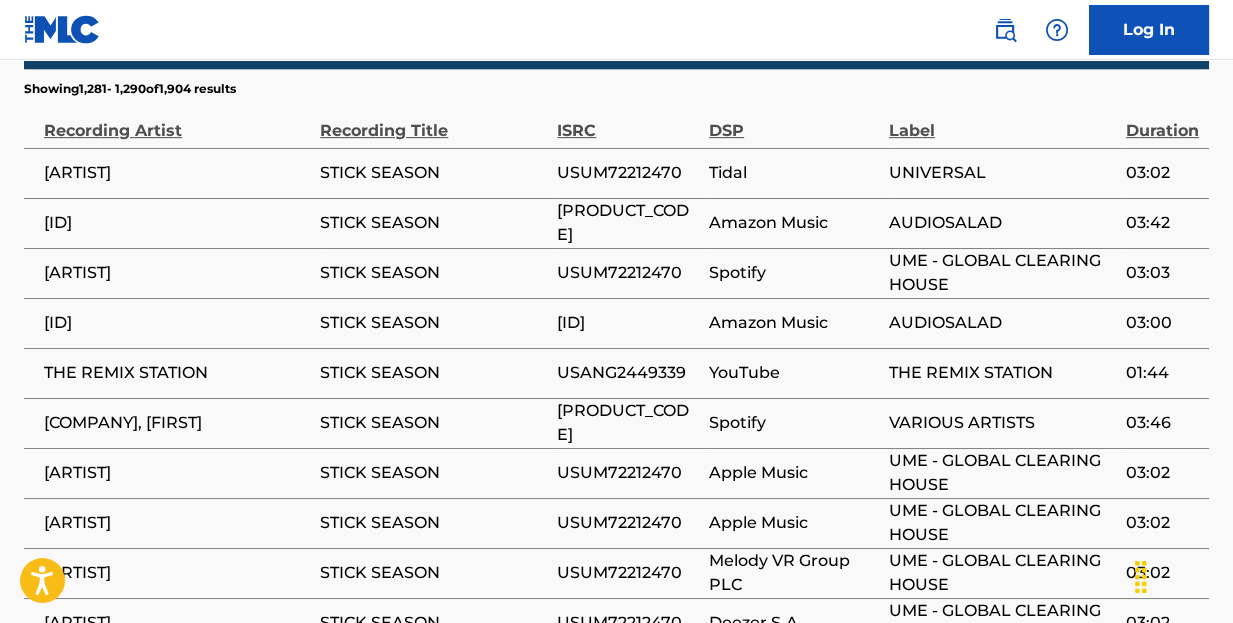 scroll, scrollTop: 1825, scrollLeft: 0, axis: vertical 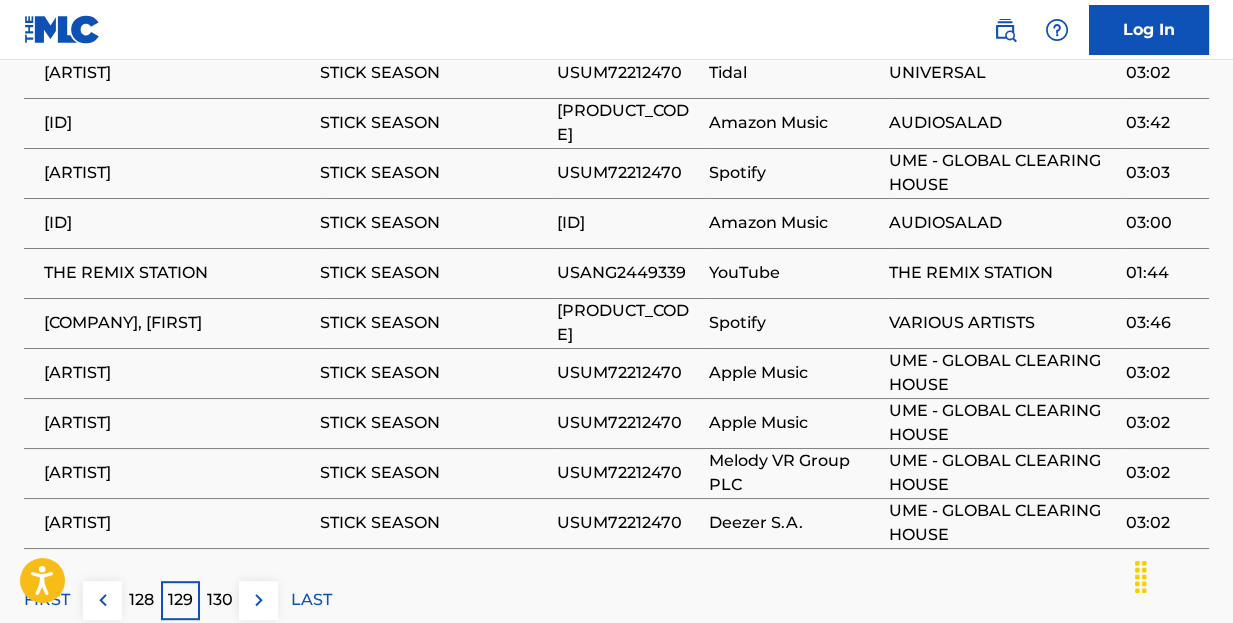 click on "128" at bounding box center (141, 600) 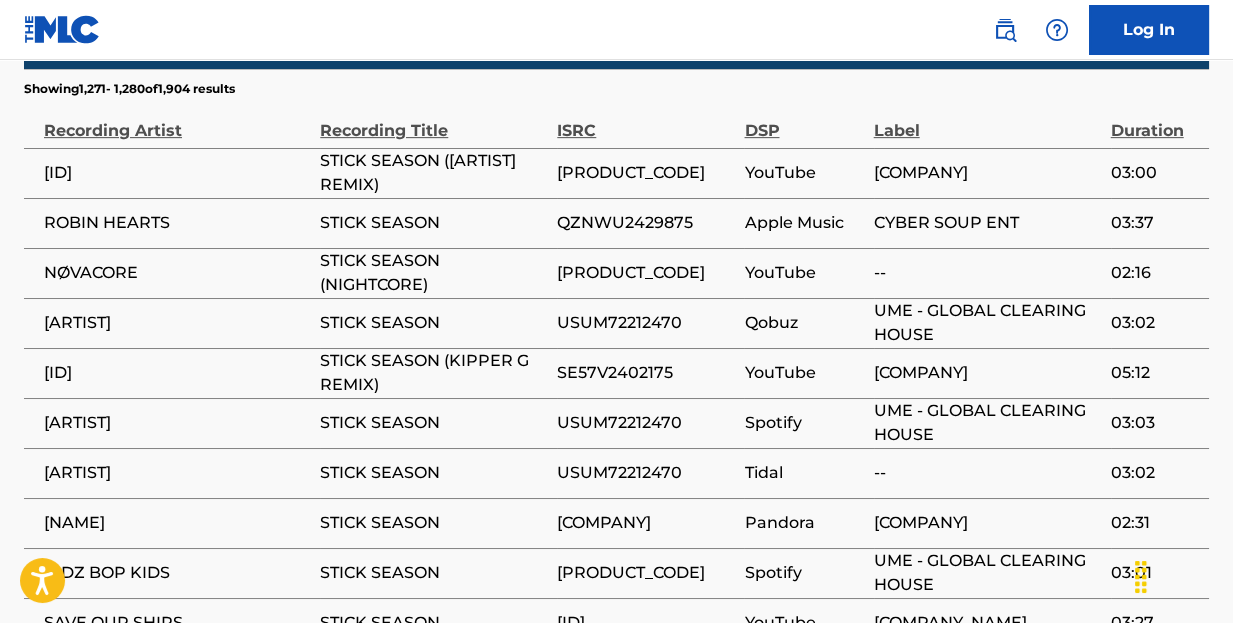 scroll, scrollTop: 1825, scrollLeft: 0, axis: vertical 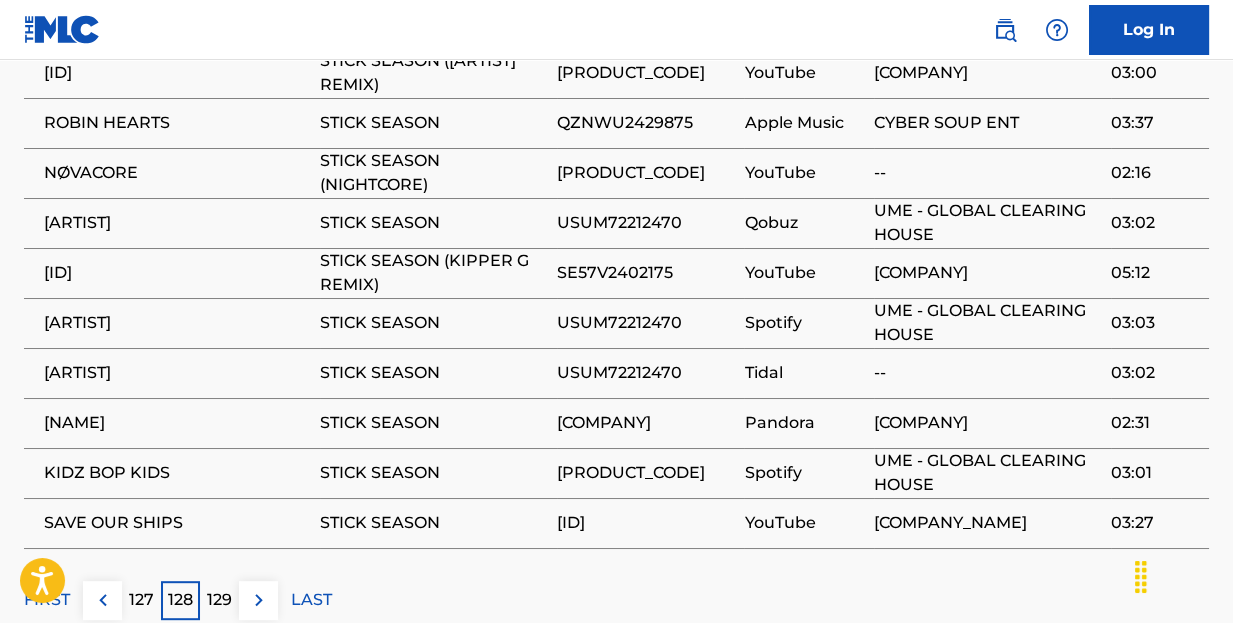 click on "127" at bounding box center (141, 600) 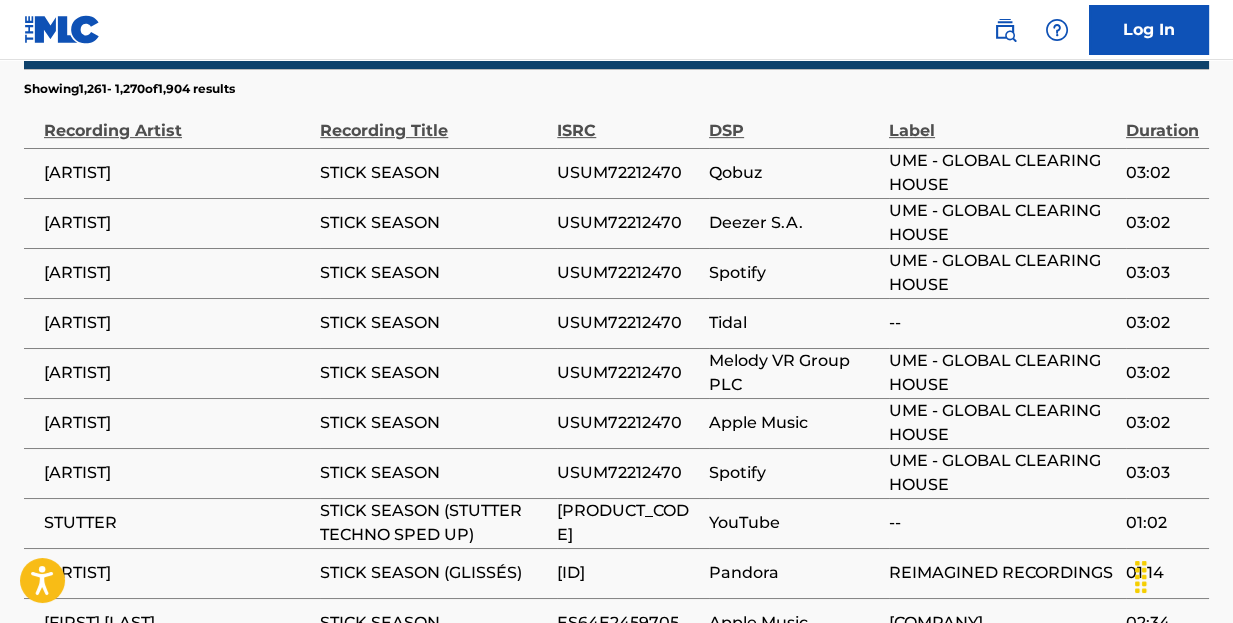 scroll, scrollTop: 1825, scrollLeft: 0, axis: vertical 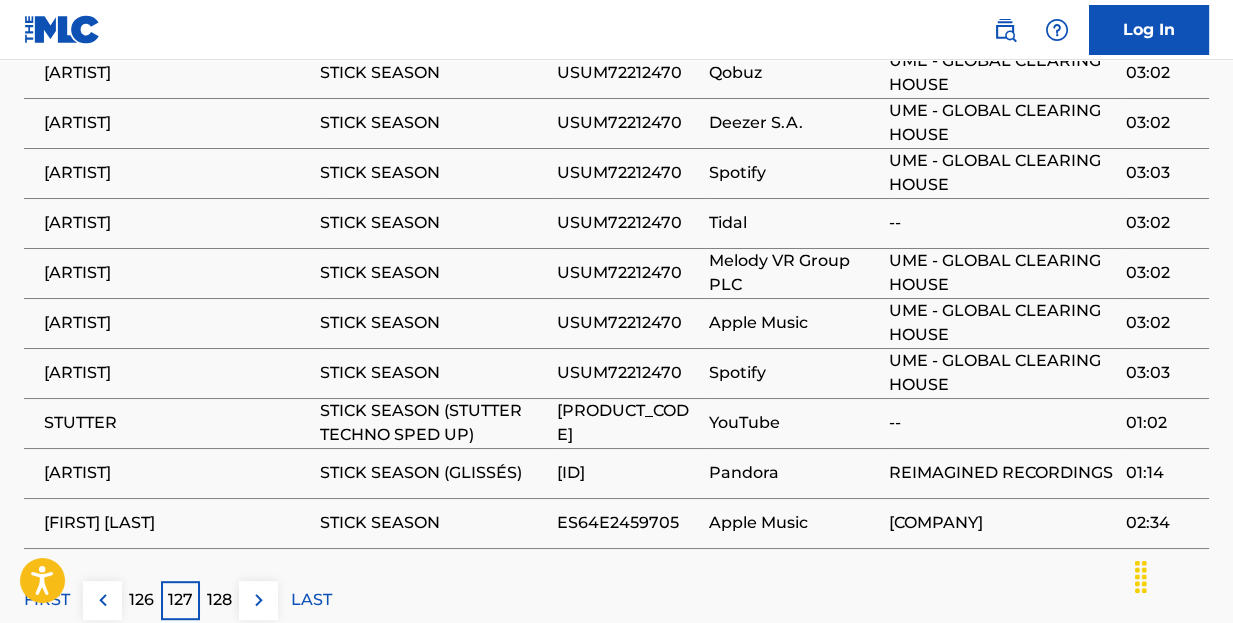 click on "126" at bounding box center [141, 600] 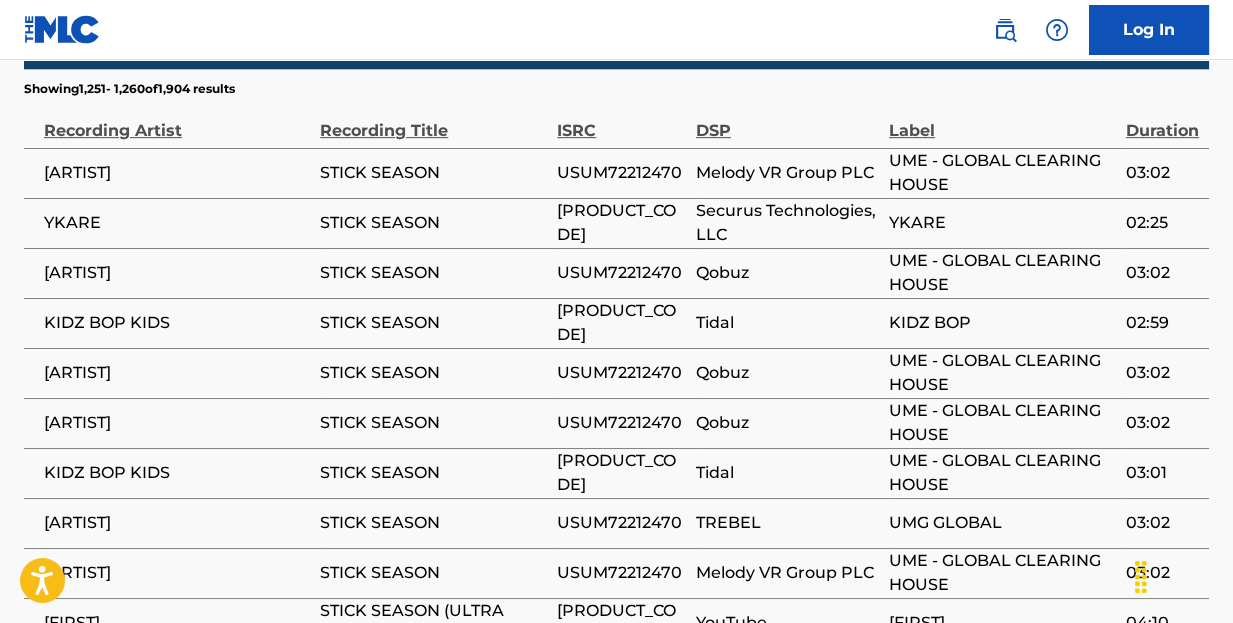 scroll, scrollTop: 1825, scrollLeft: 0, axis: vertical 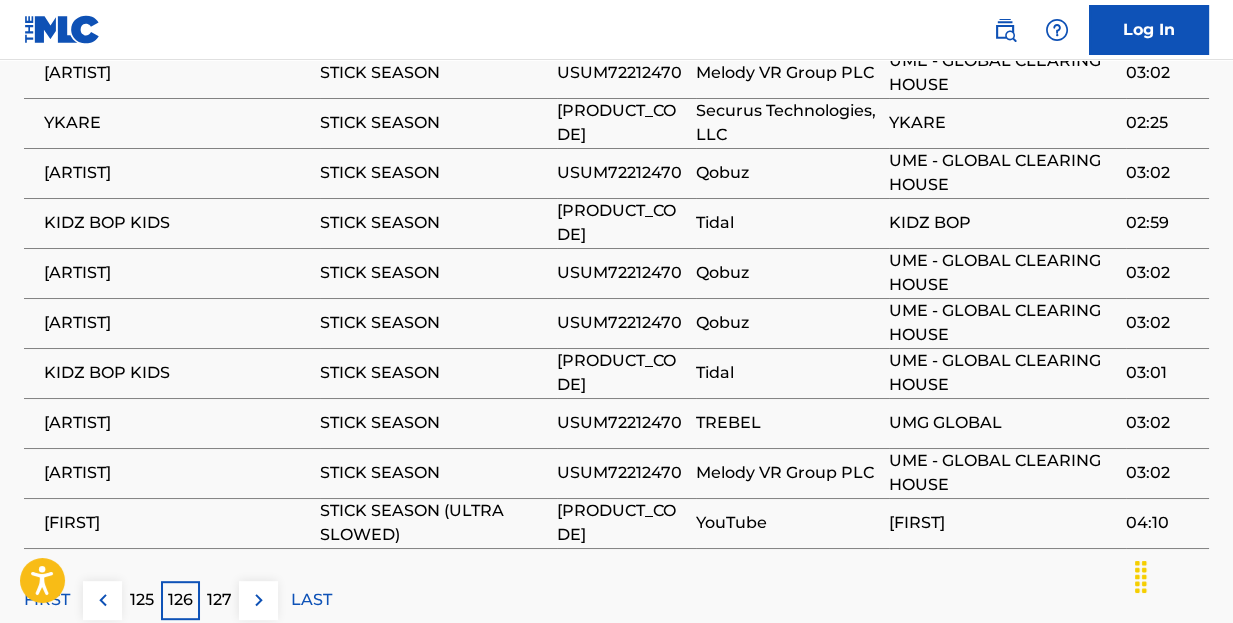 click on "125" at bounding box center (142, 600) 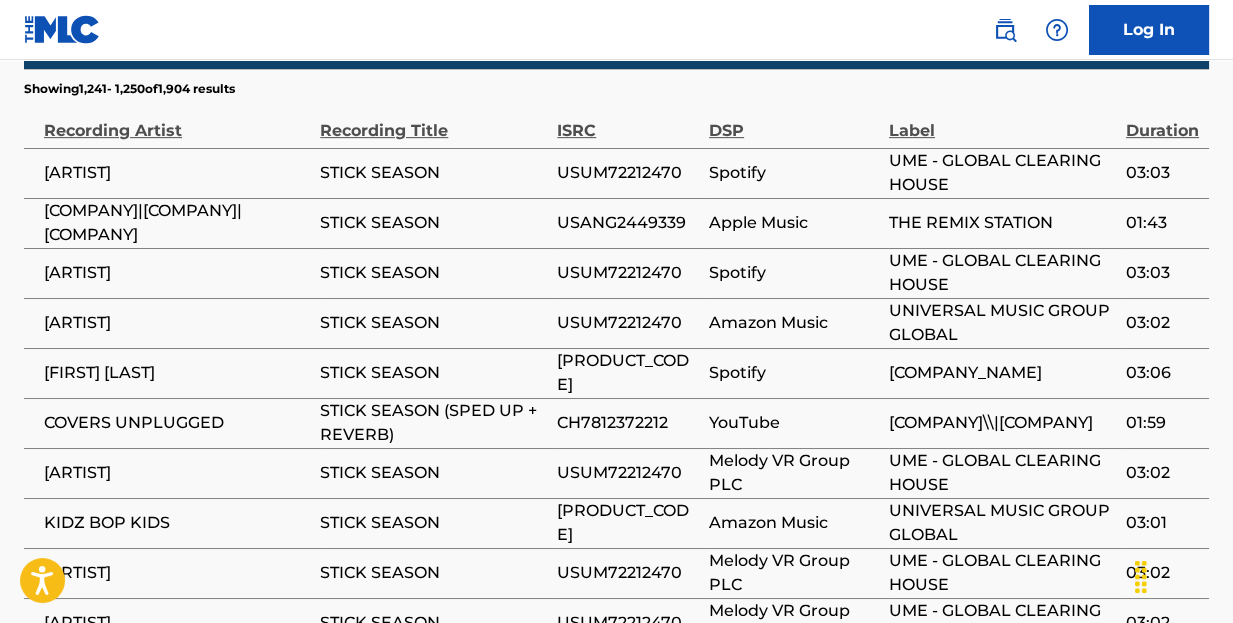 scroll, scrollTop: 1825, scrollLeft: 0, axis: vertical 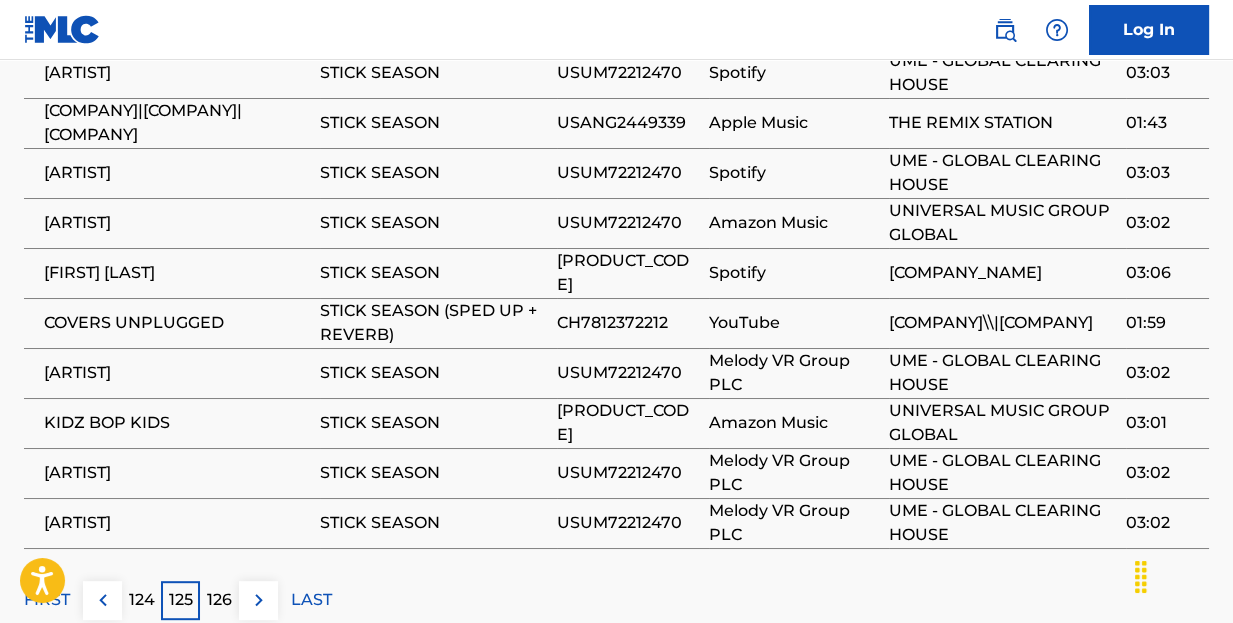 click on "124" at bounding box center (142, 600) 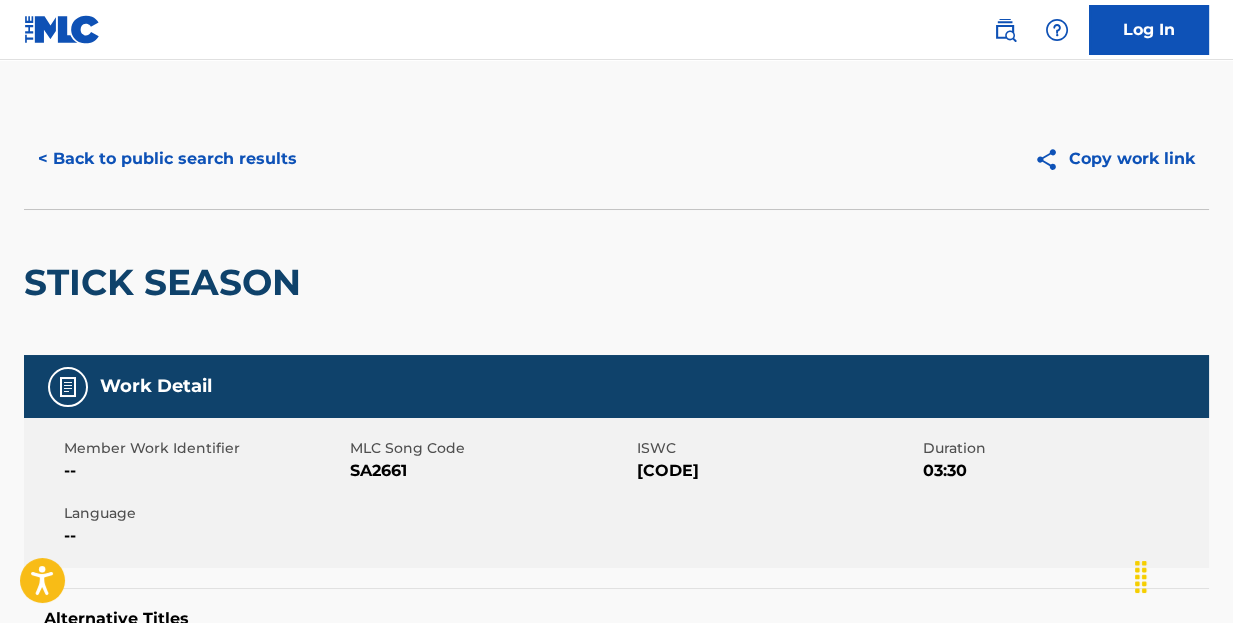 scroll, scrollTop: 0, scrollLeft: 0, axis: both 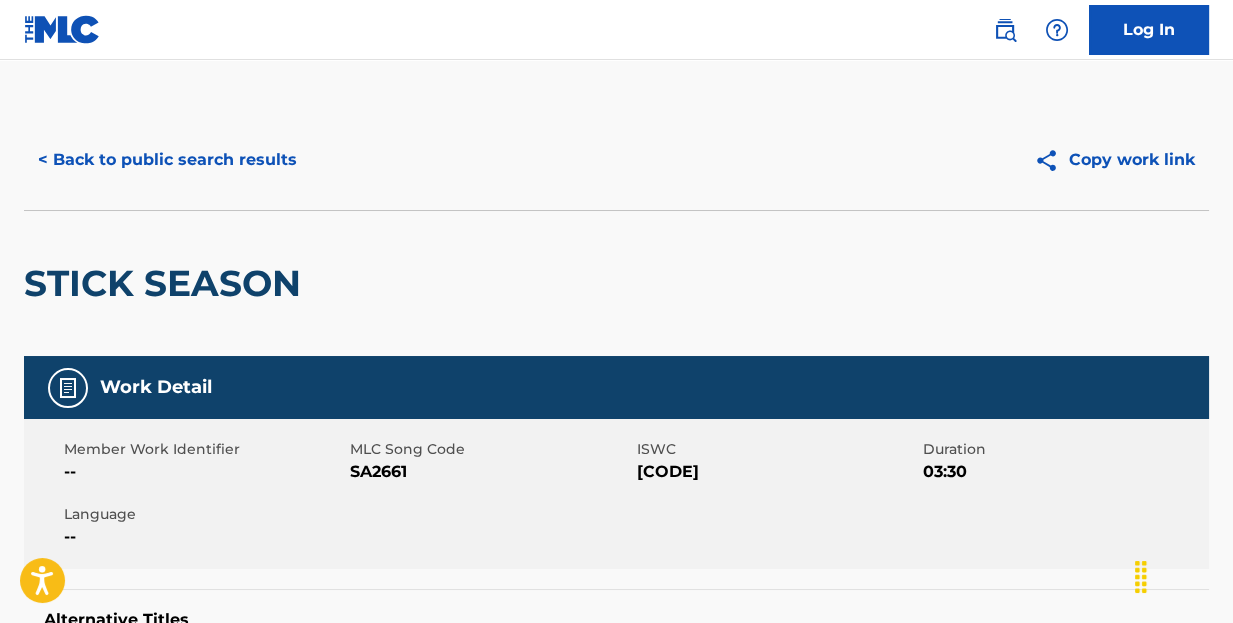 click at bounding box center (62, 29) 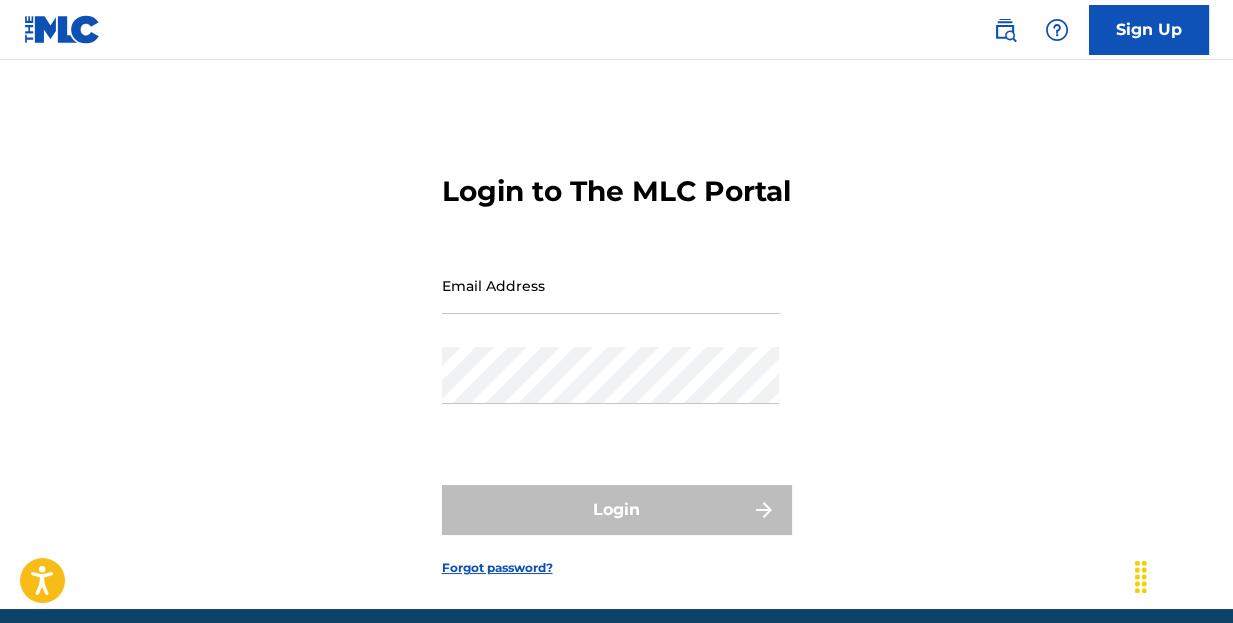 type on "[EMAIL]" 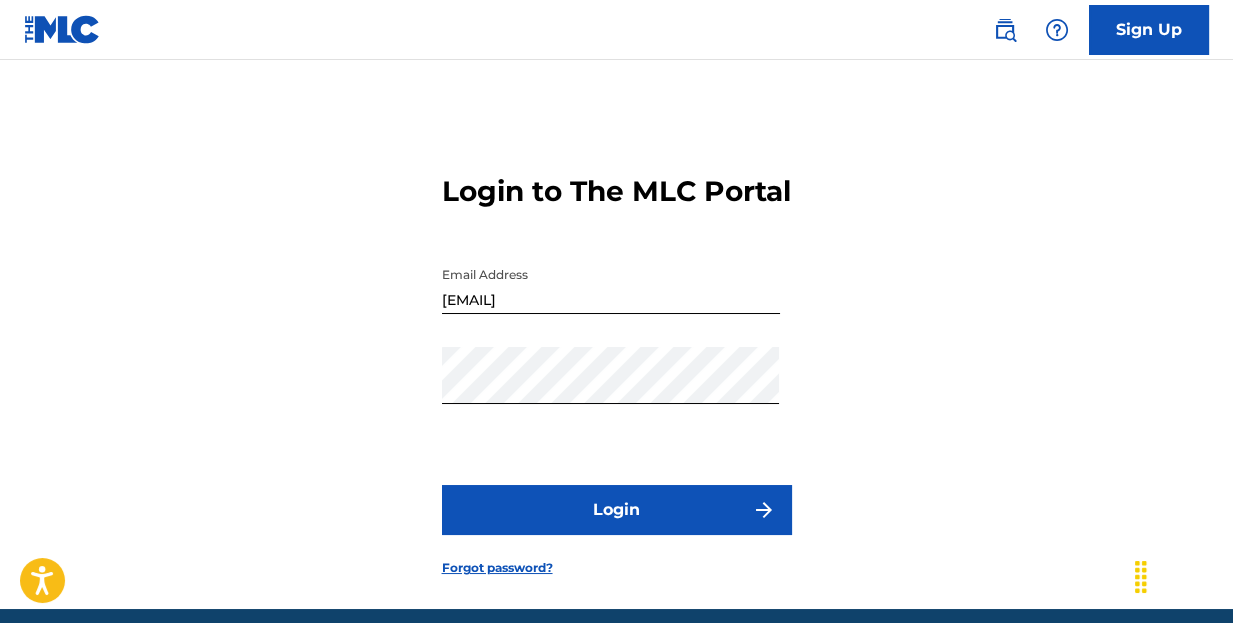 click at bounding box center [62, 29] 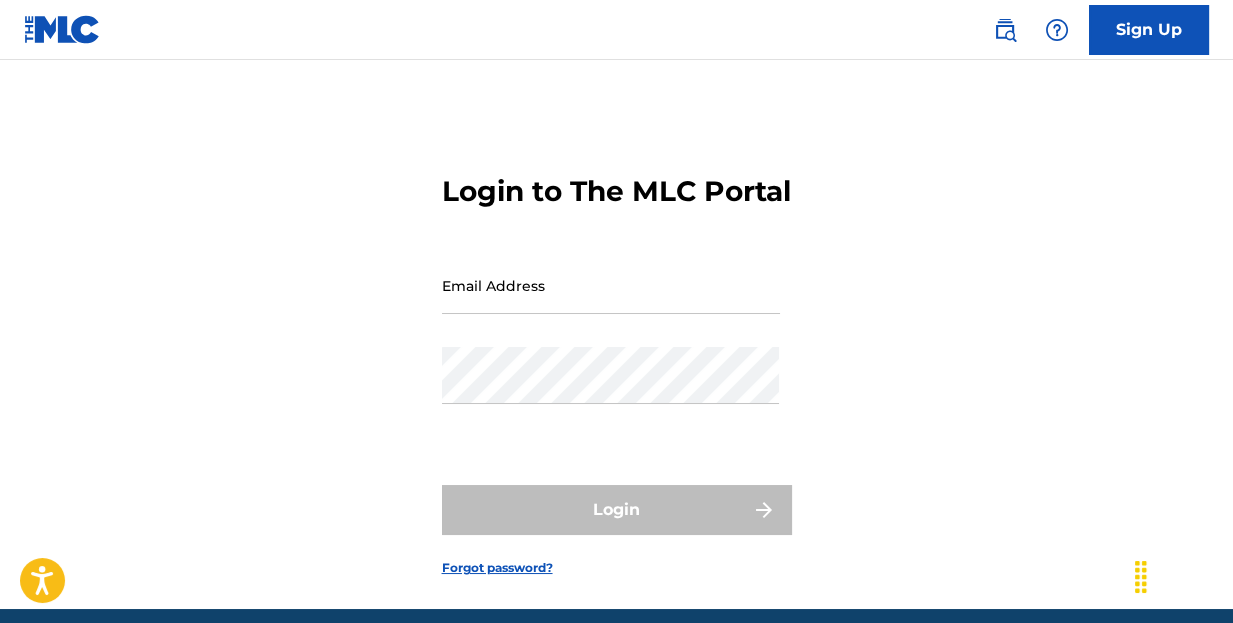 type on "[EMAIL]" 